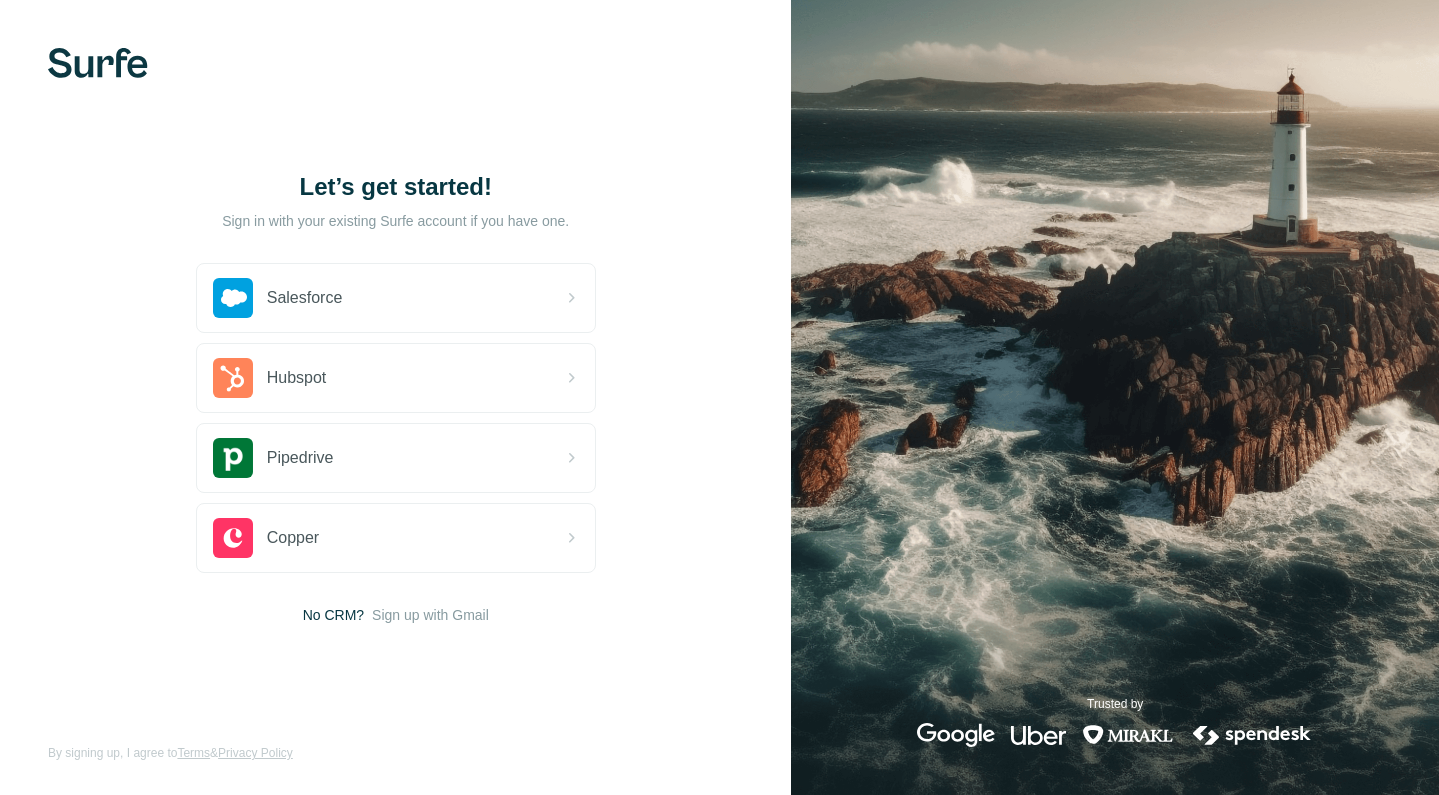 scroll, scrollTop: 0, scrollLeft: 0, axis: both 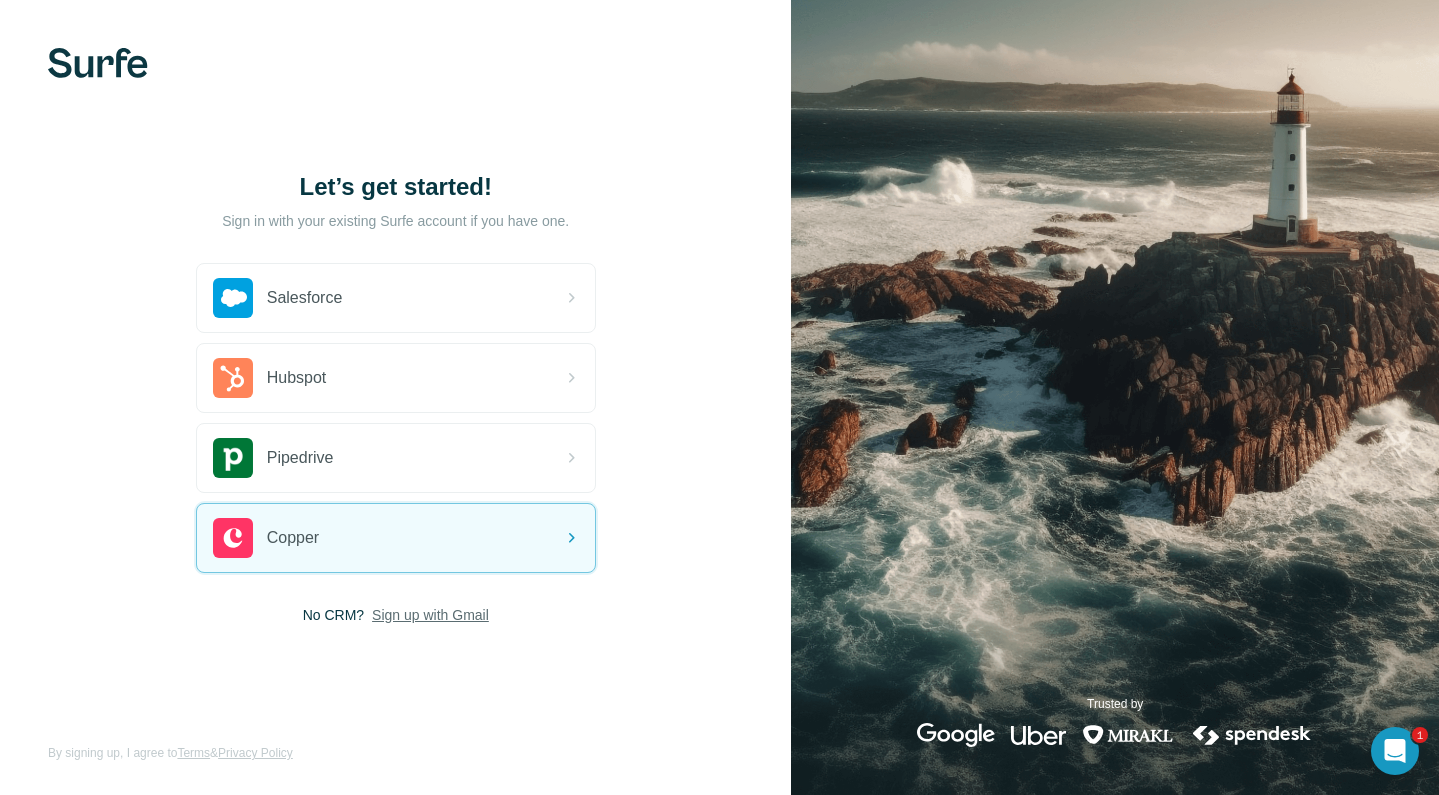 click on "Sign up with Gmail" at bounding box center (430, 615) 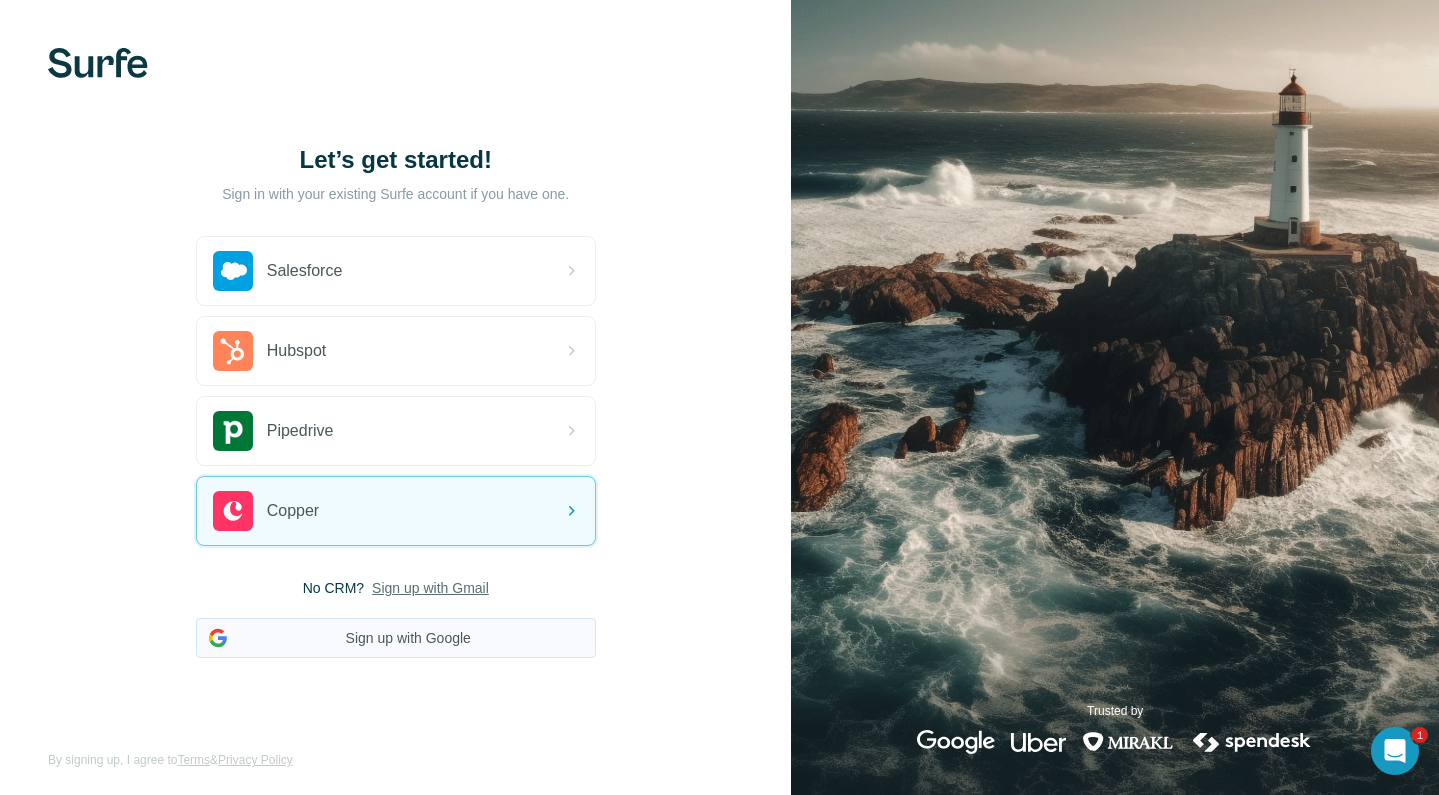 click on "Sign up with Google" at bounding box center [396, 638] 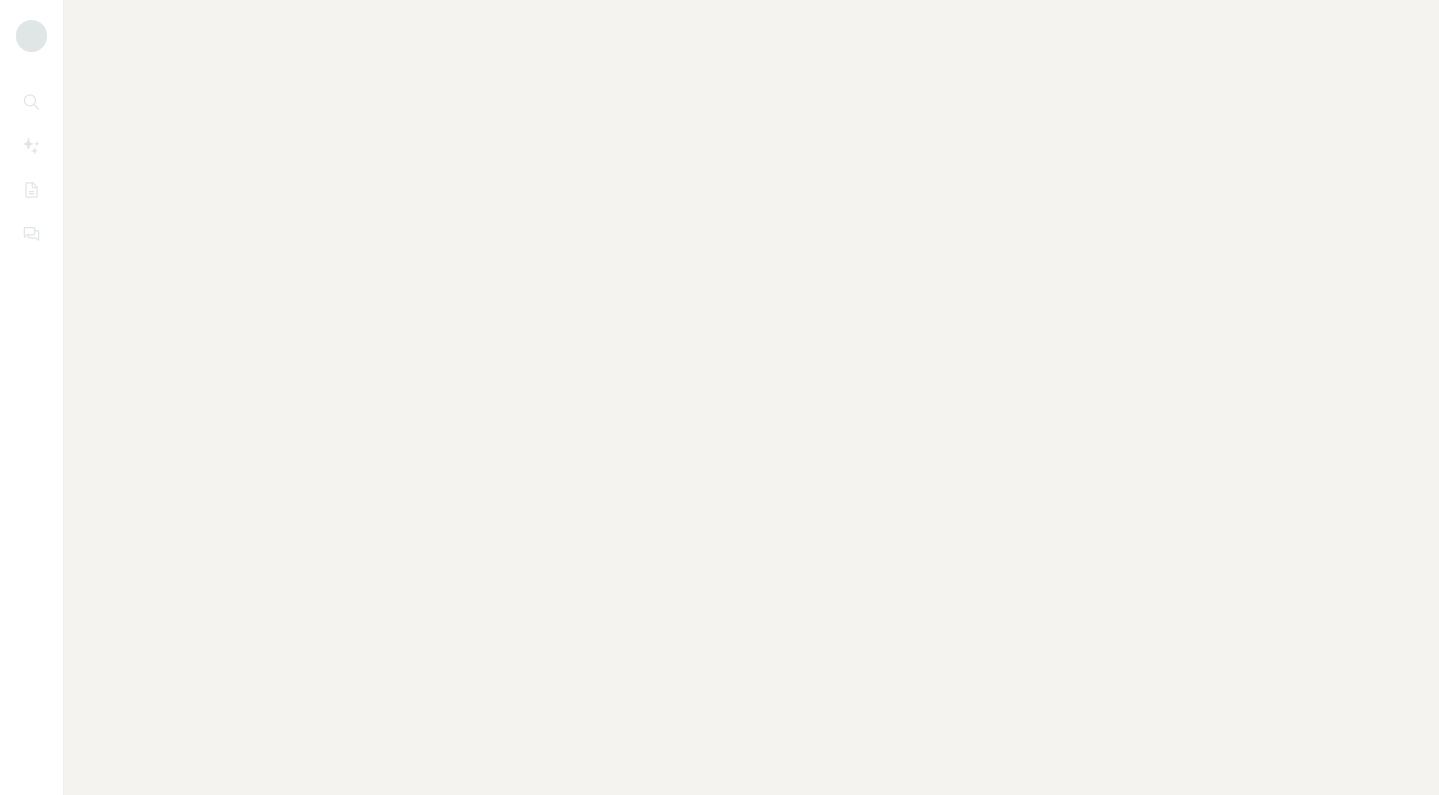 scroll, scrollTop: 0, scrollLeft: 0, axis: both 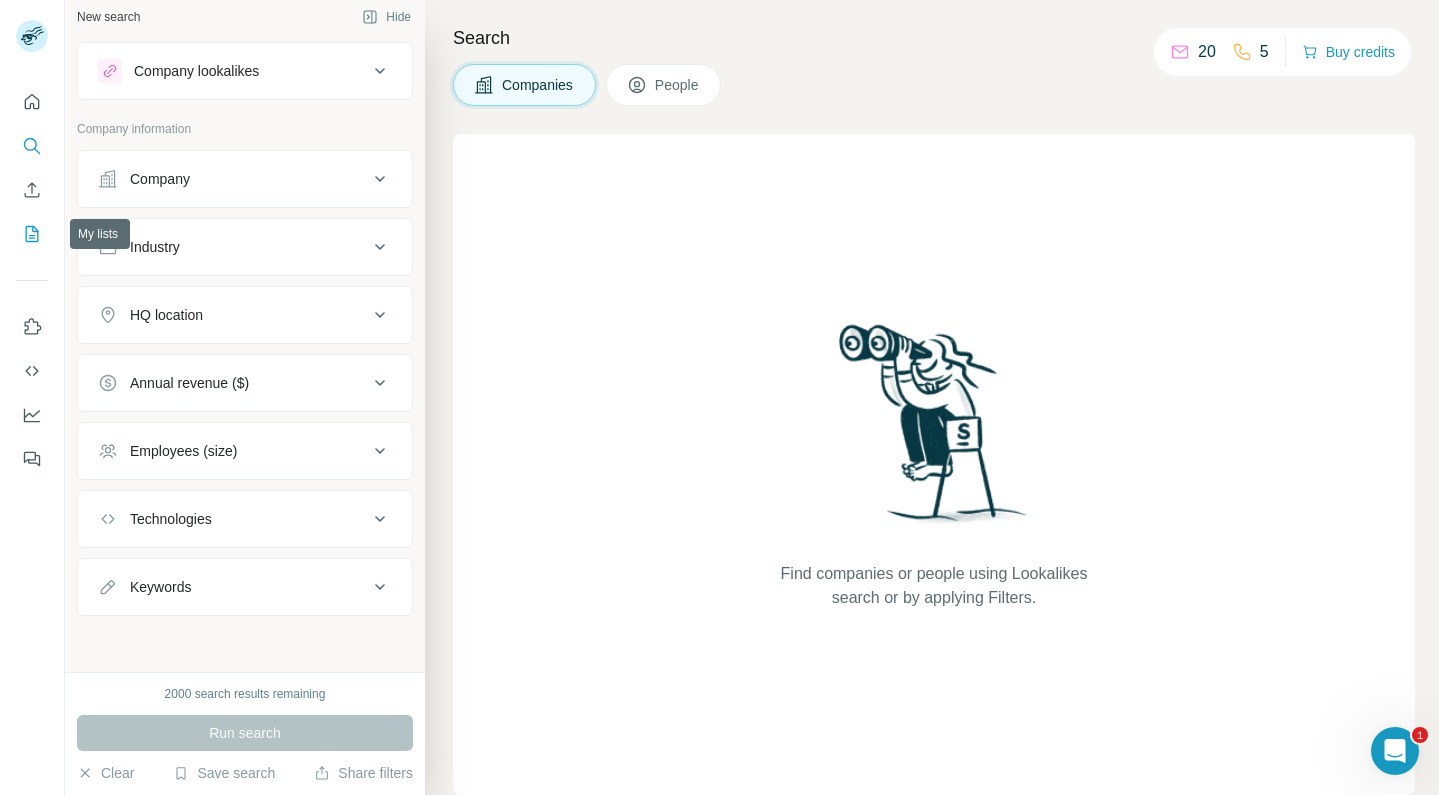 click 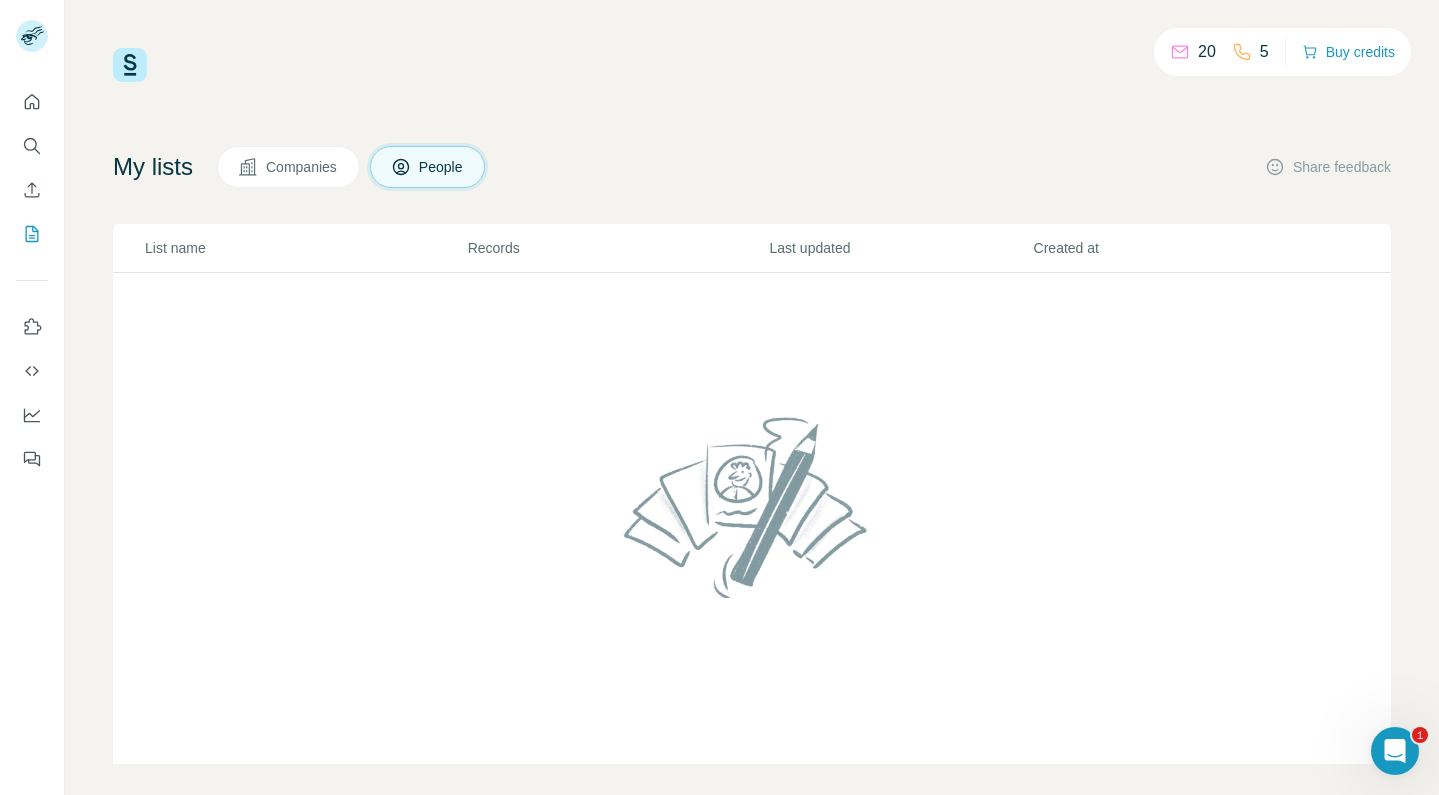 click on "Companies" at bounding box center (302, 167) 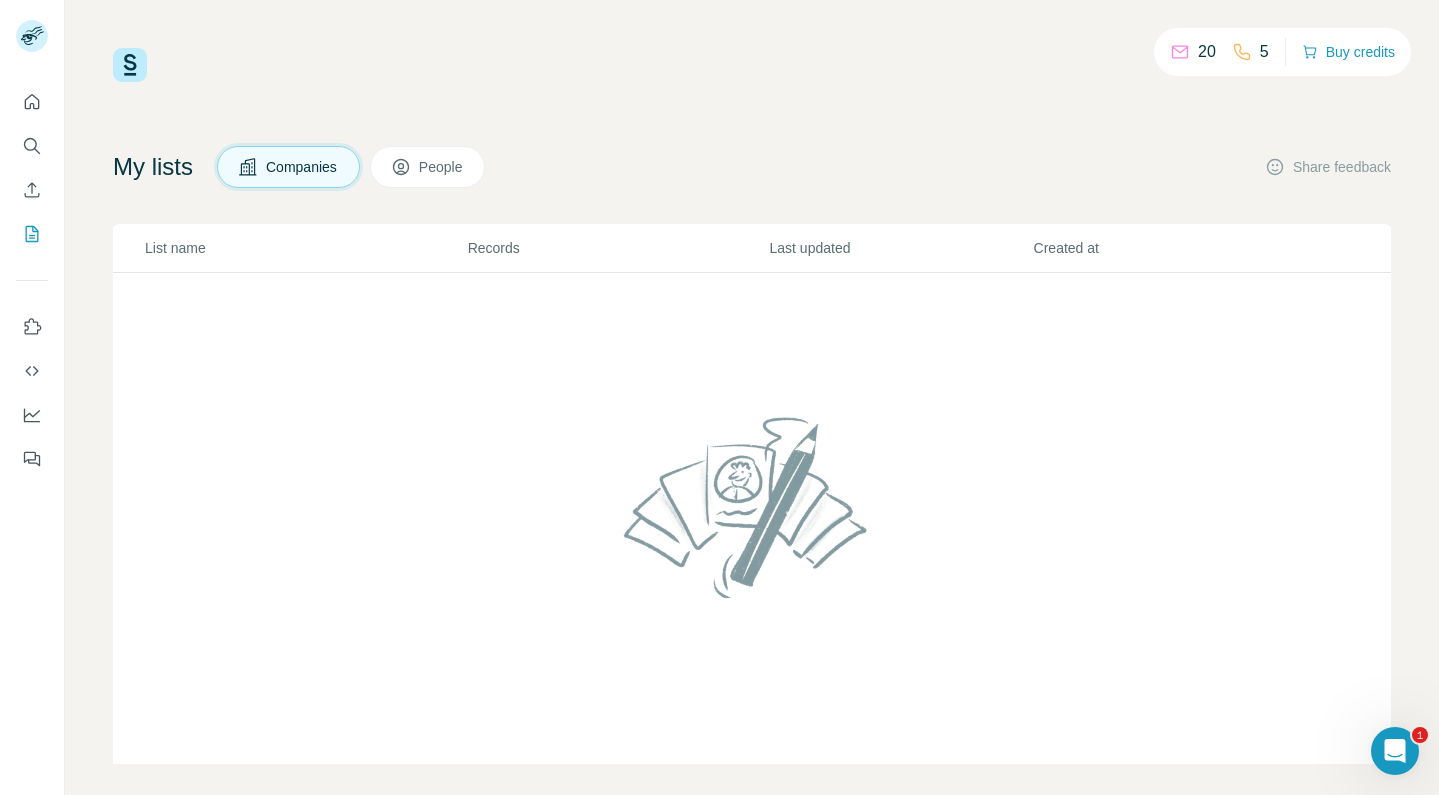 click 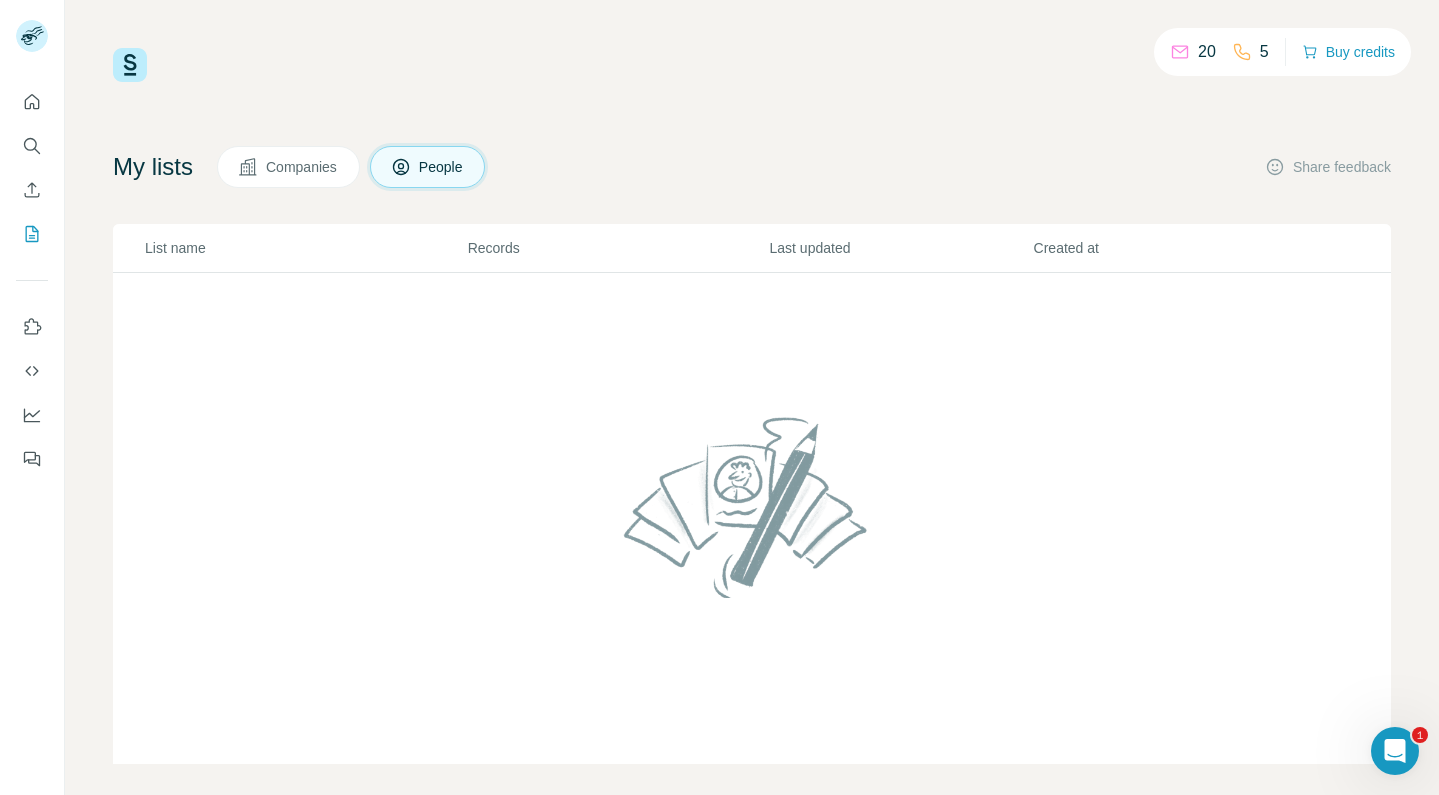 click at bounding box center [130, 65] 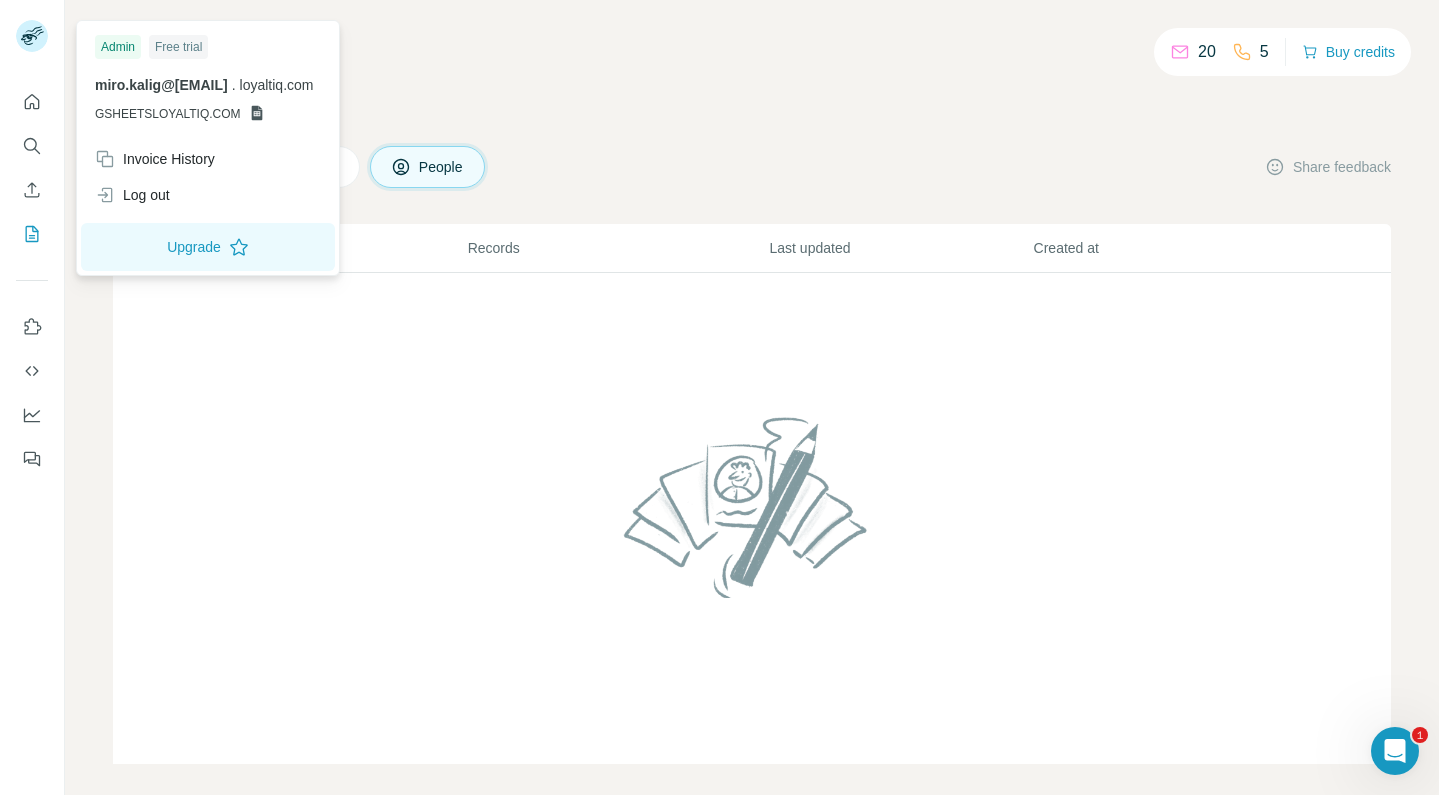 click 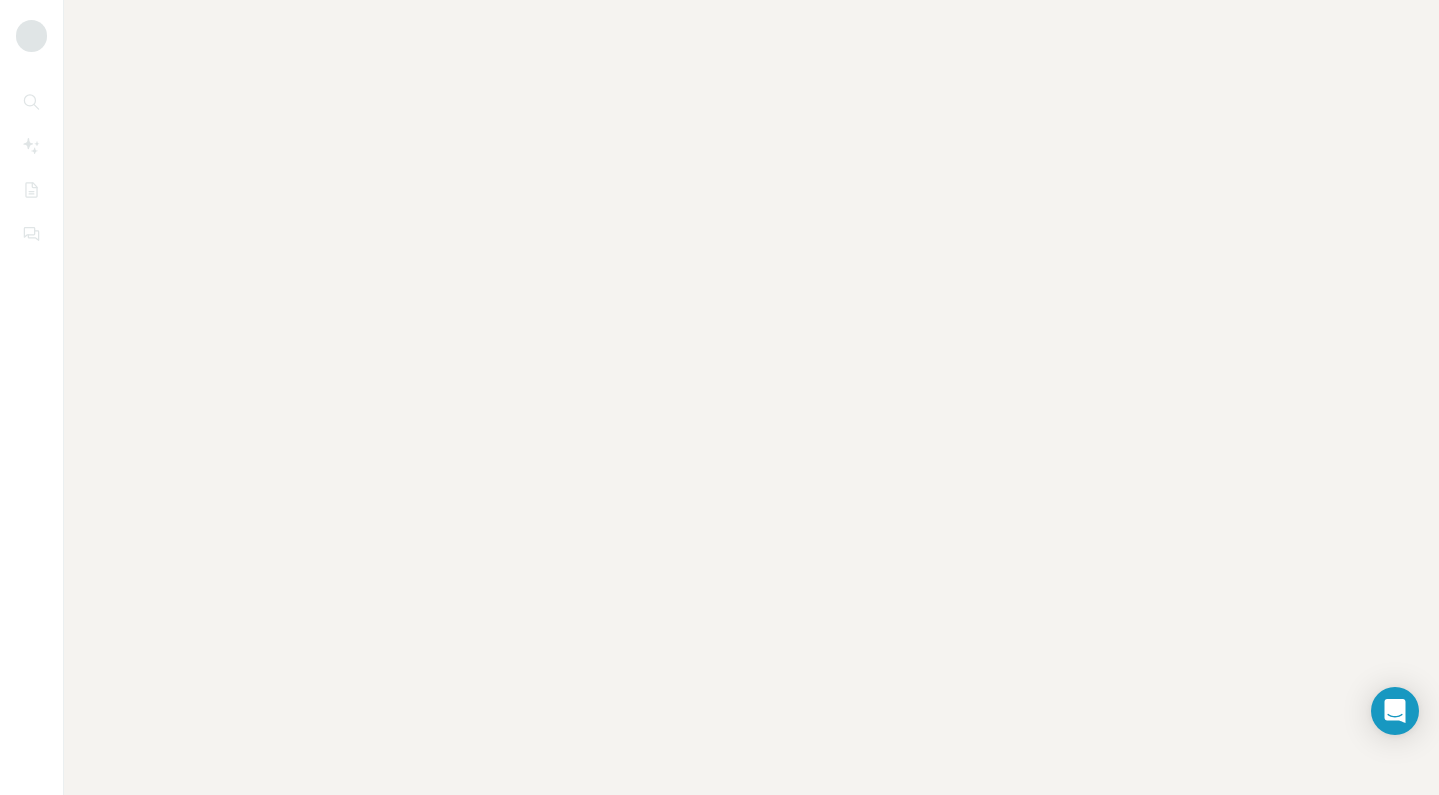 scroll, scrollTop: 0, scrollLeft: 0, axis: both 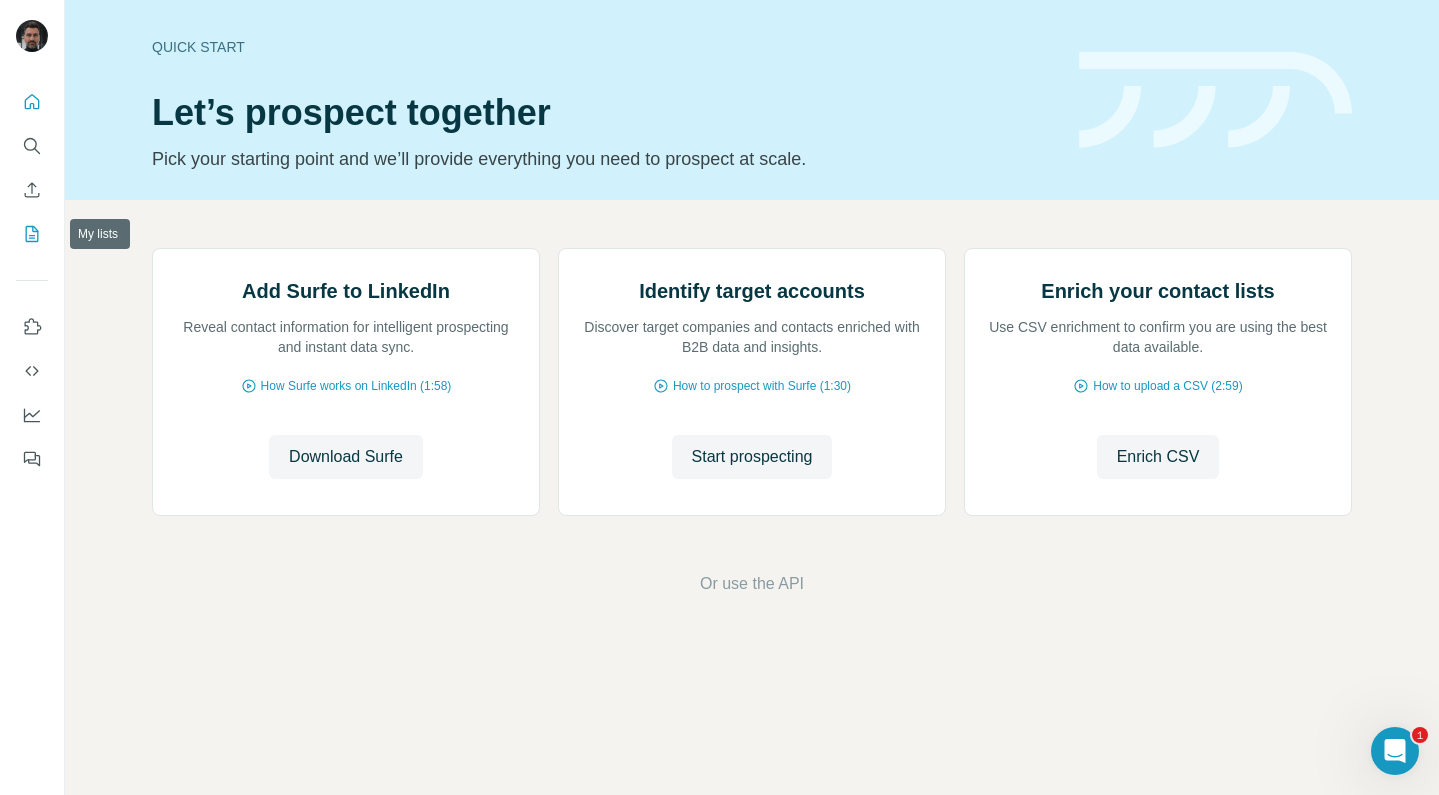 click 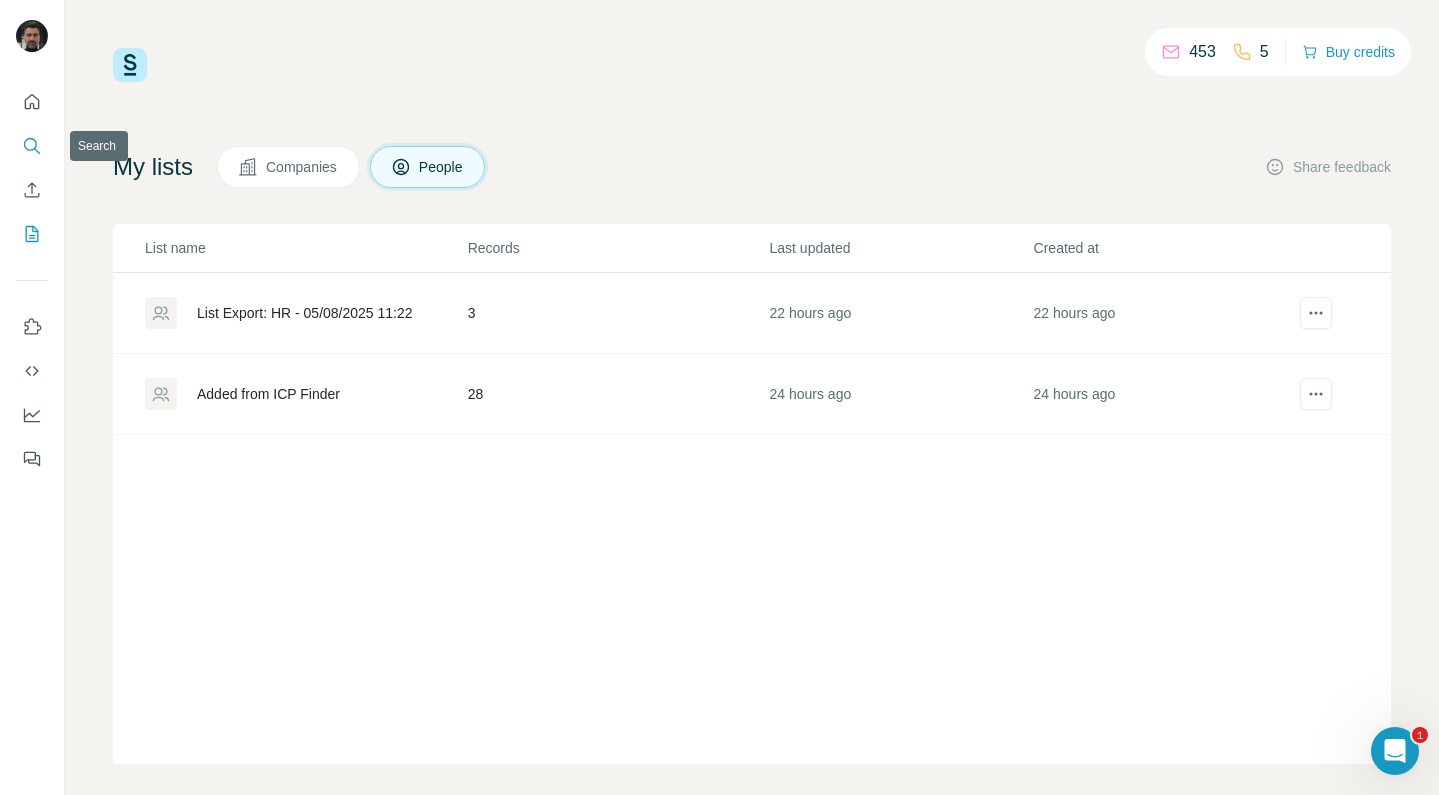 click 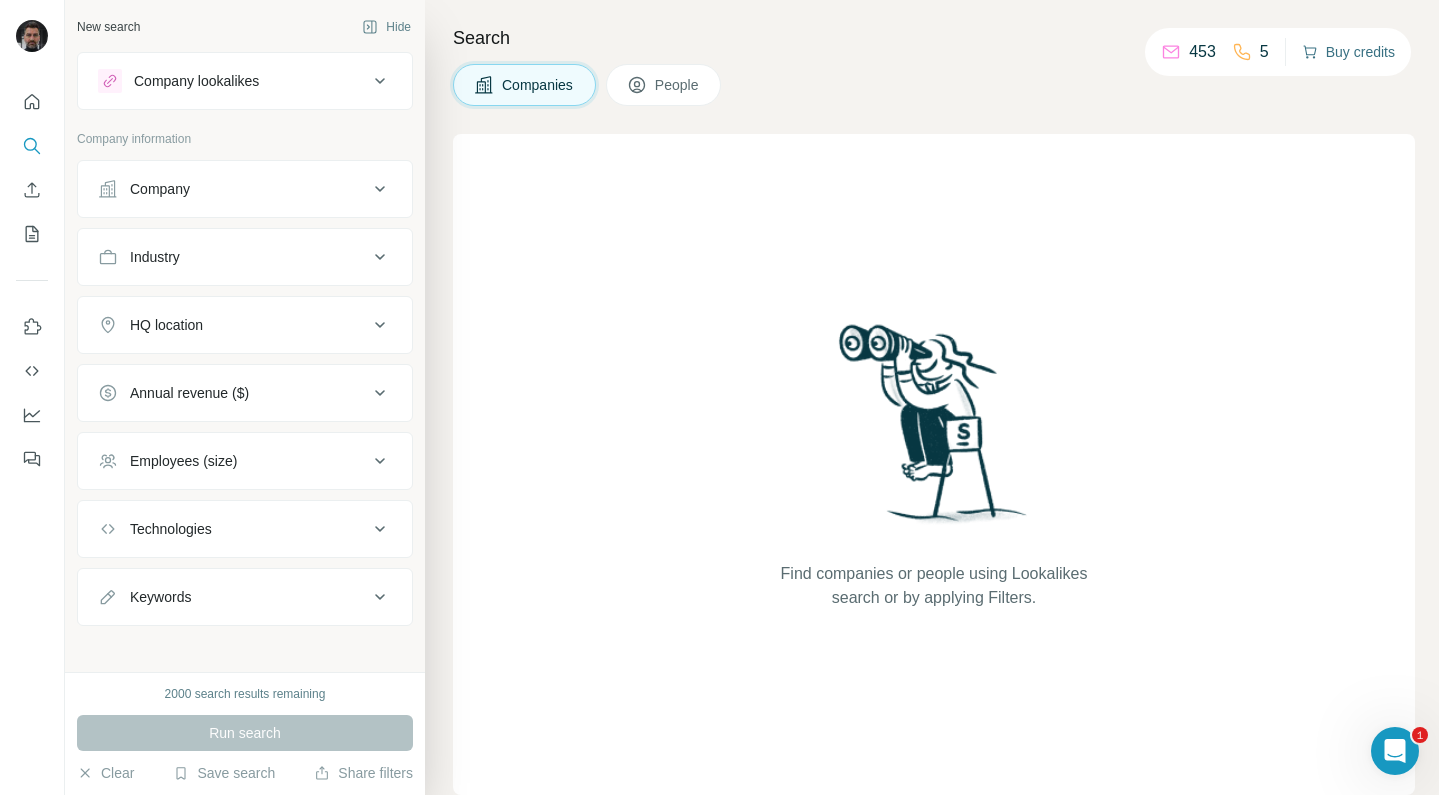 click on "Buy credits" at bounding box center [1348, 52] 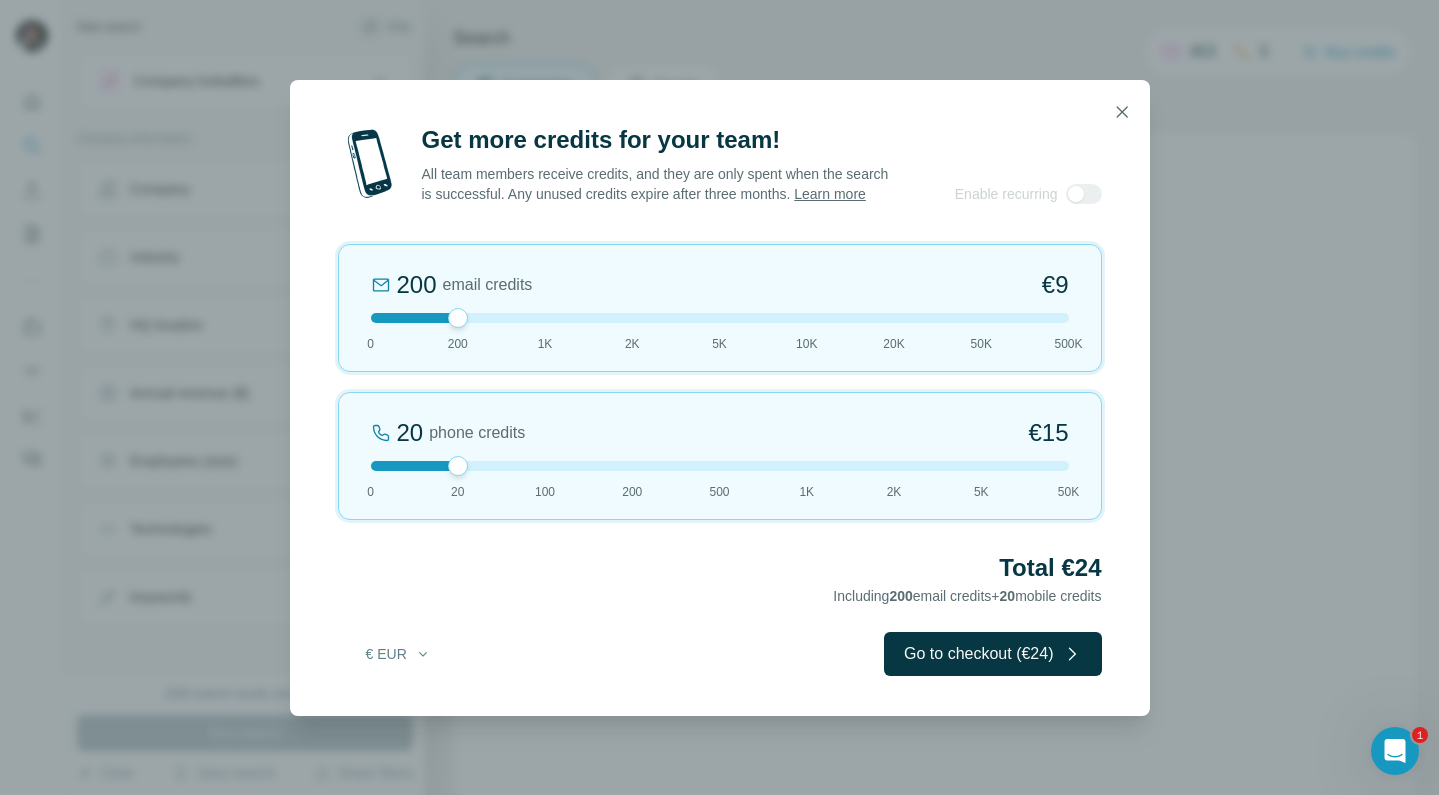 click on "200 email credits €9 0 200 1K 2K 5K 10K 20K 50K 500K" at bounding box center [720, 308] 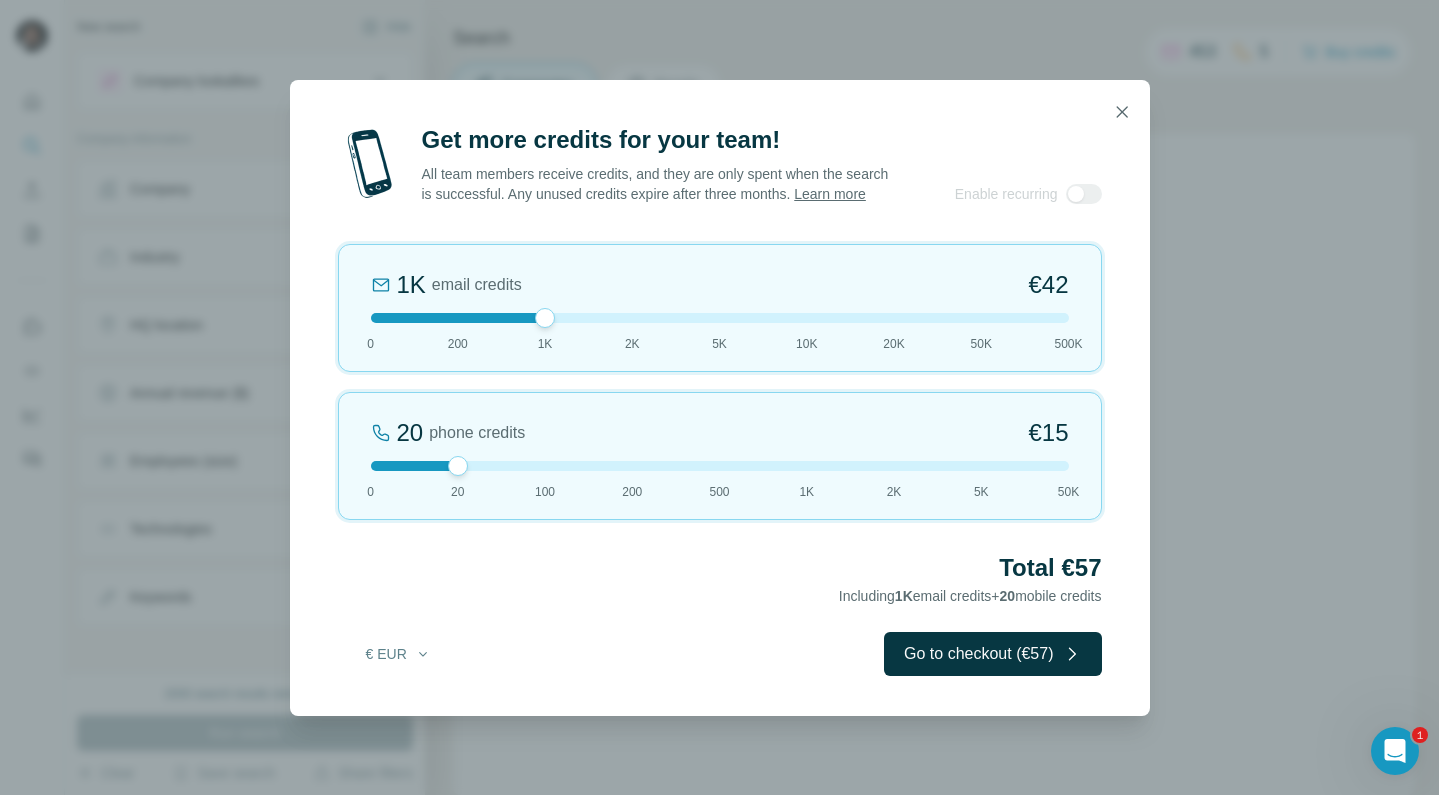 click on "1K email credits €42 0 200 1K 2K 5K 10K 20K 50K 500K" at bounding box center (720, 308) 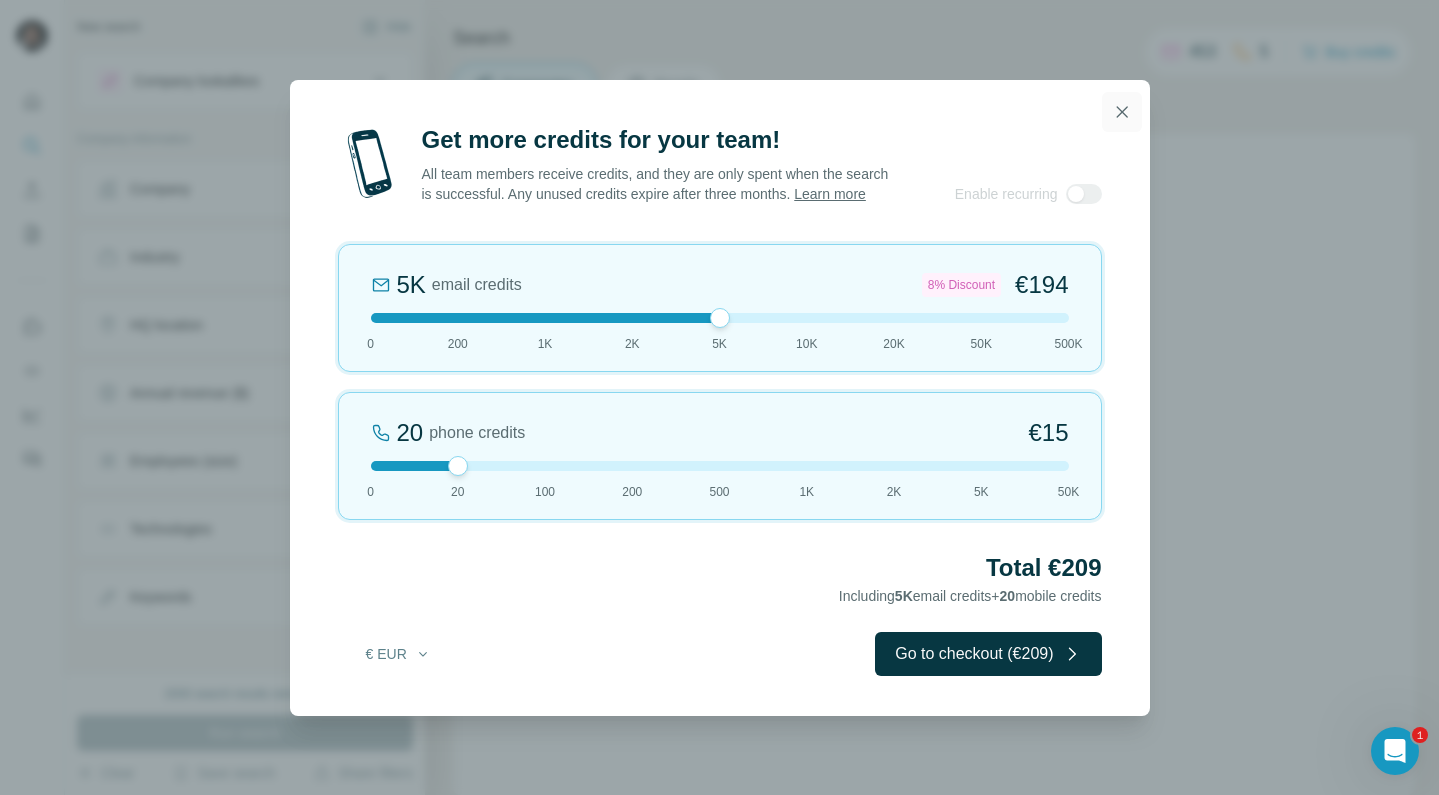 click 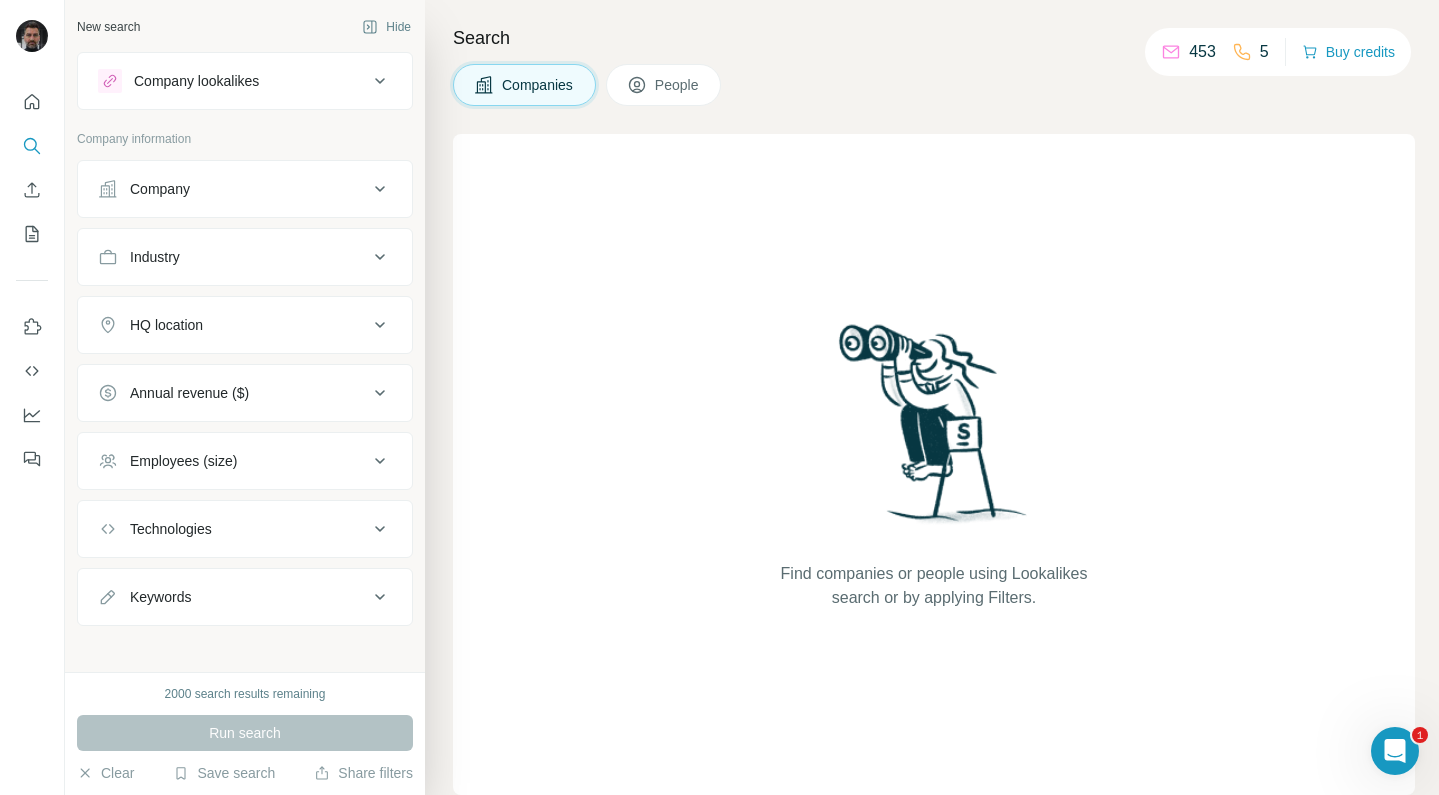 scroll, scrollTop: 0, scrollLeft: 0, axis: both 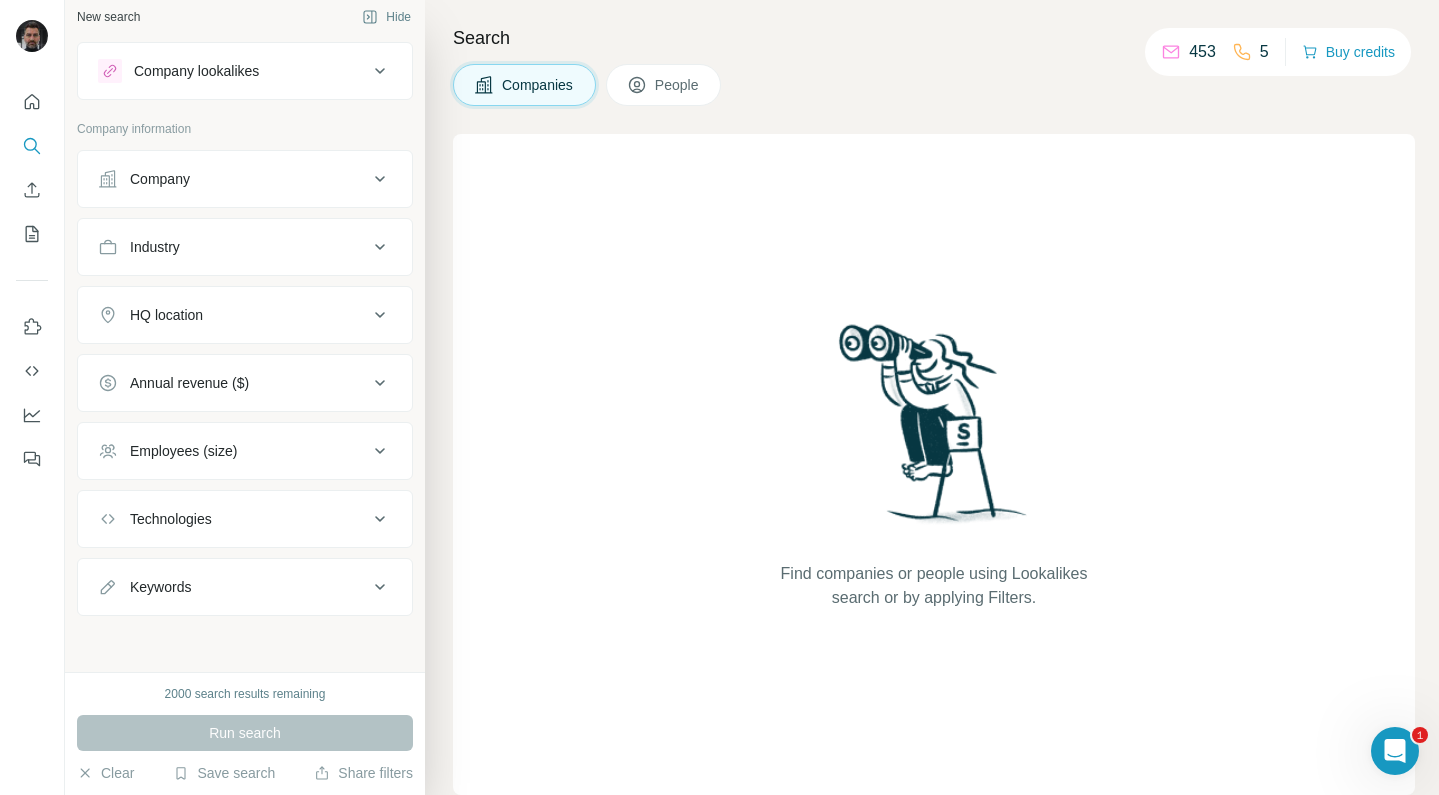 click 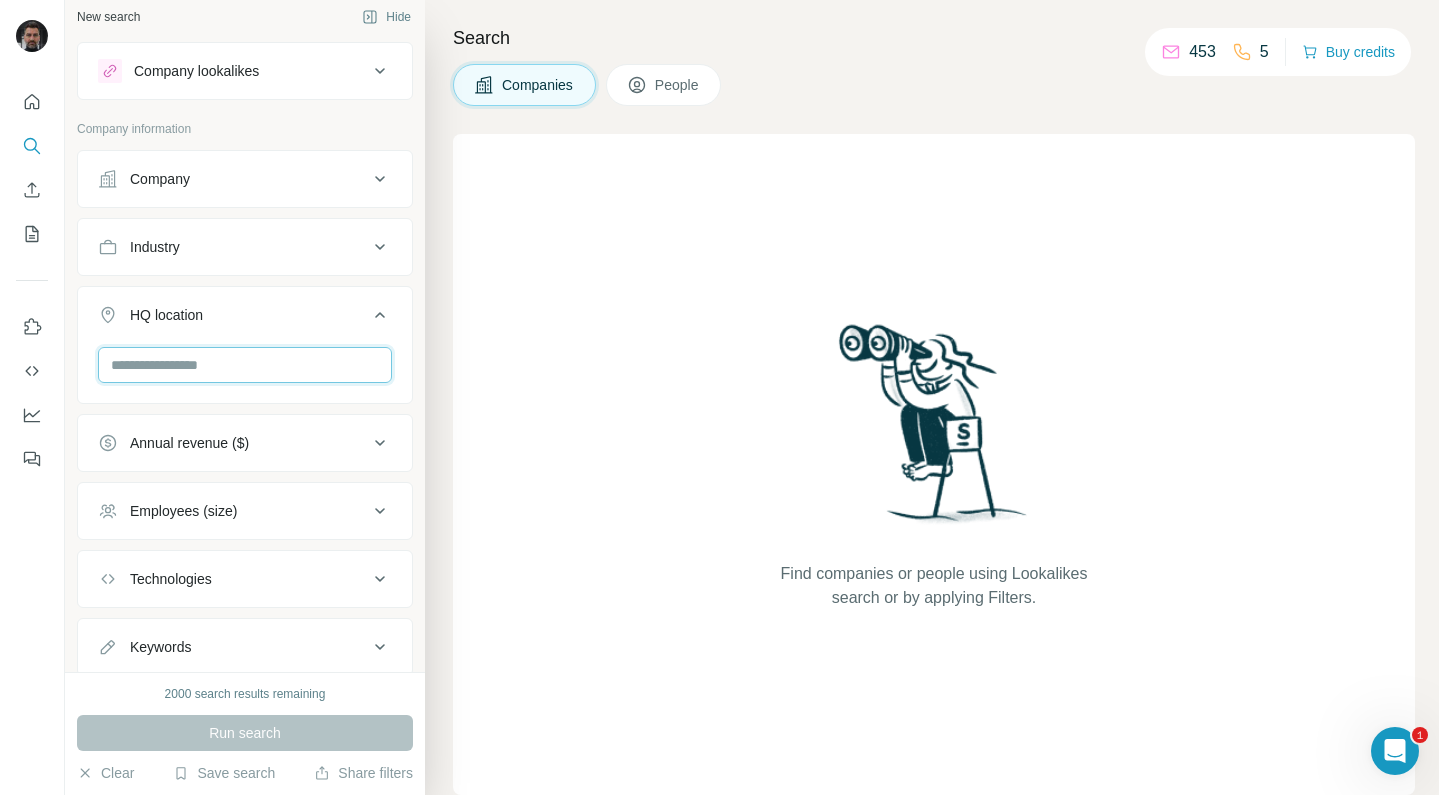 click at bounding box center (245, 365) 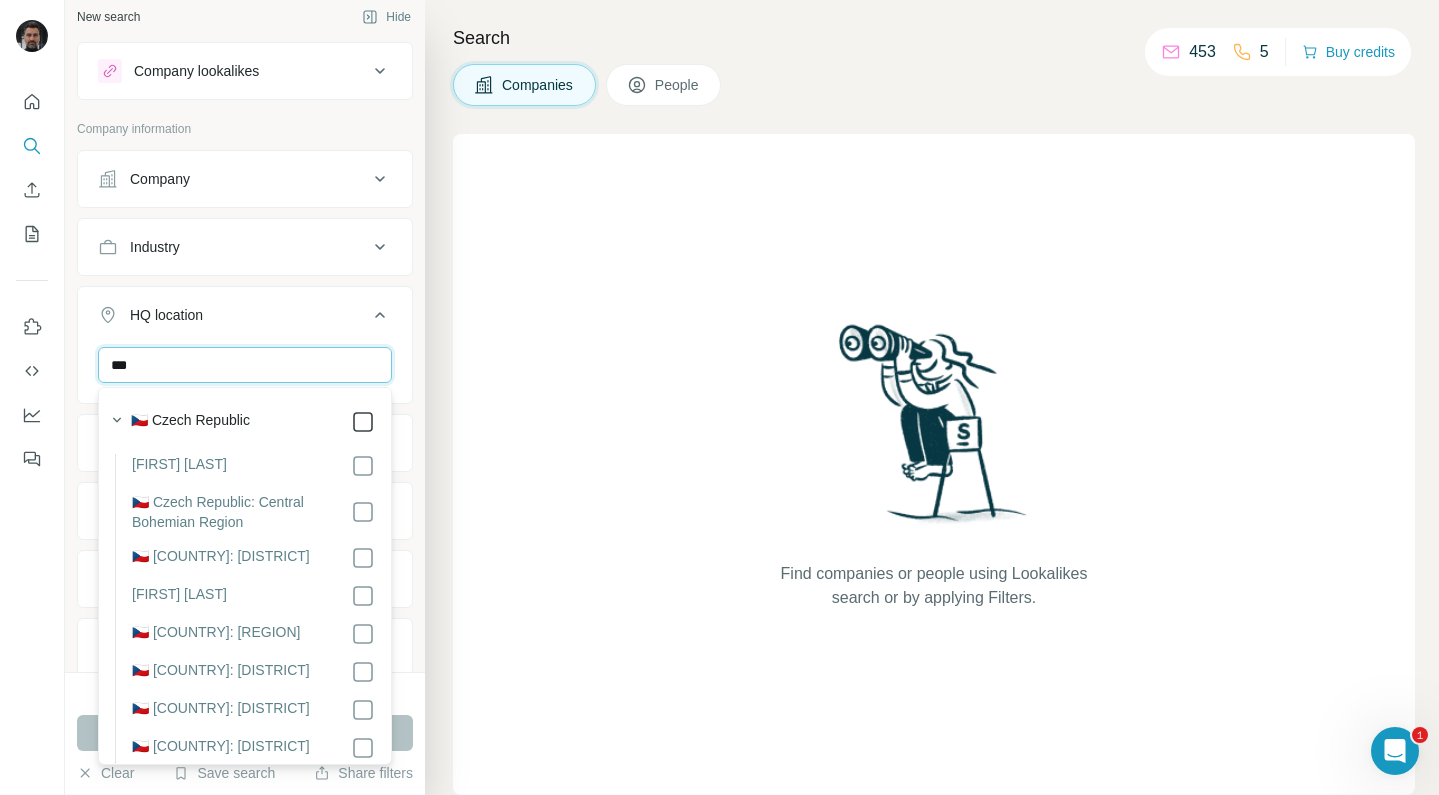 type on "***" 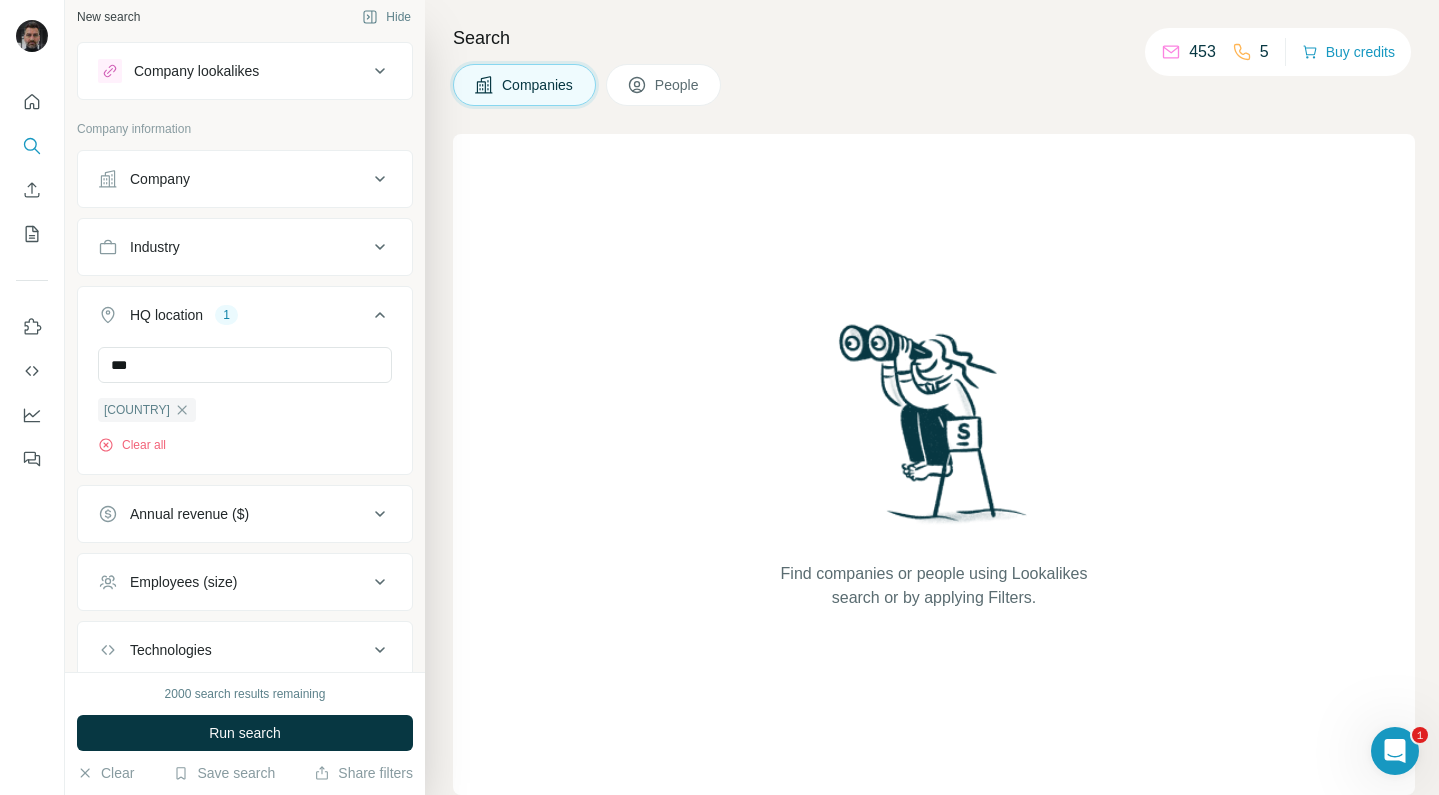 click on "HQ location 1" at bounding box center (245, 319) 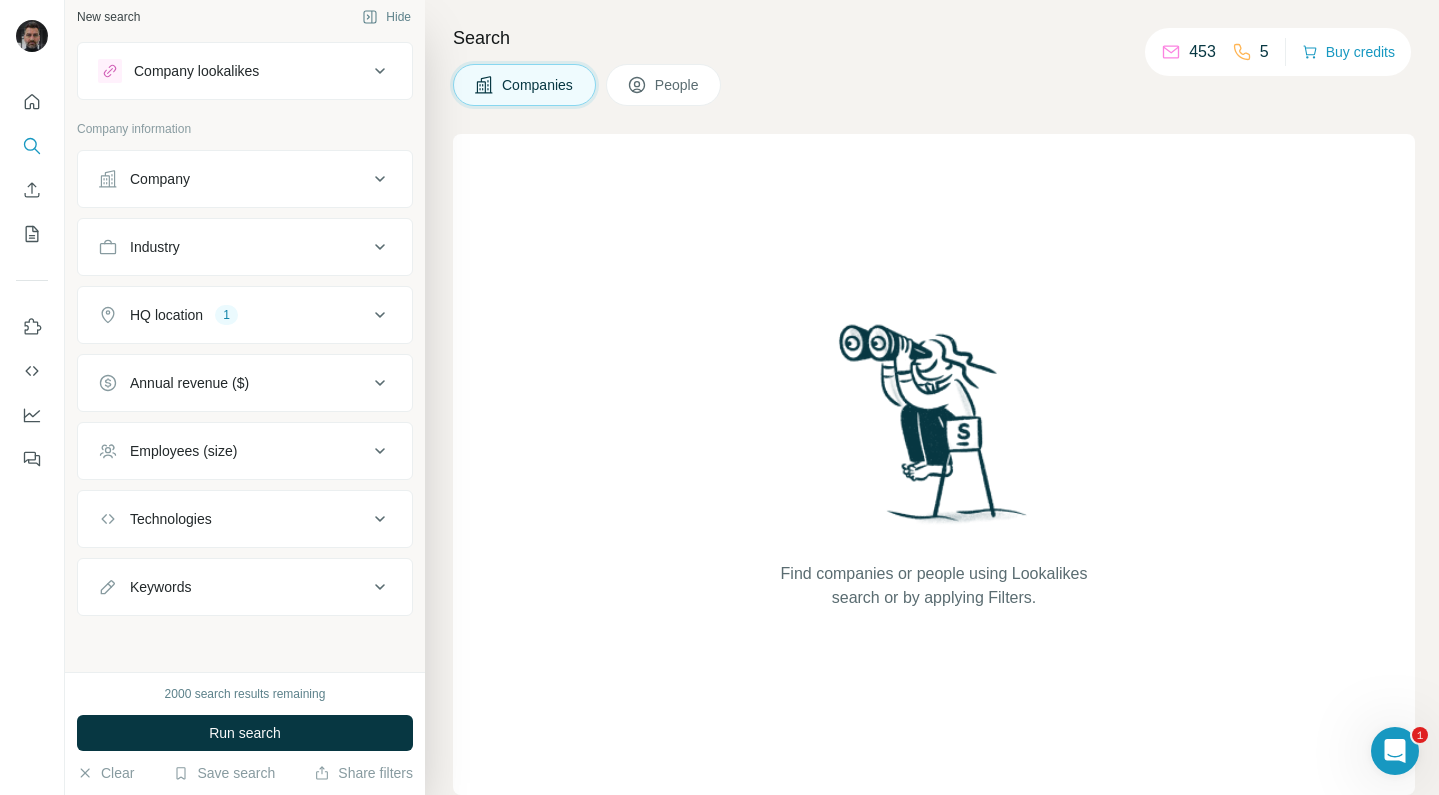 click on "HQ location 1" at bounding box center [233, 315] 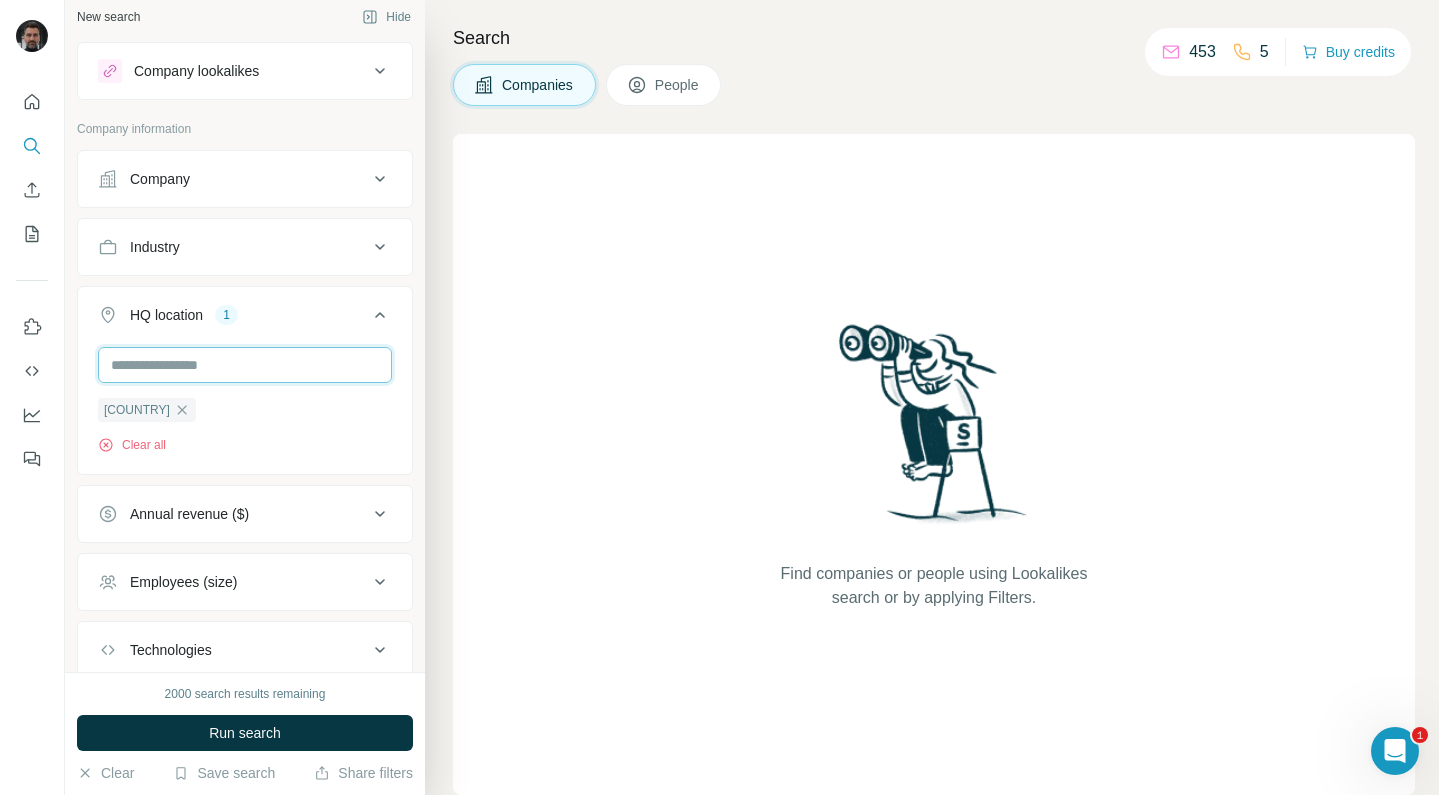 click at bounding box center [245, 365] 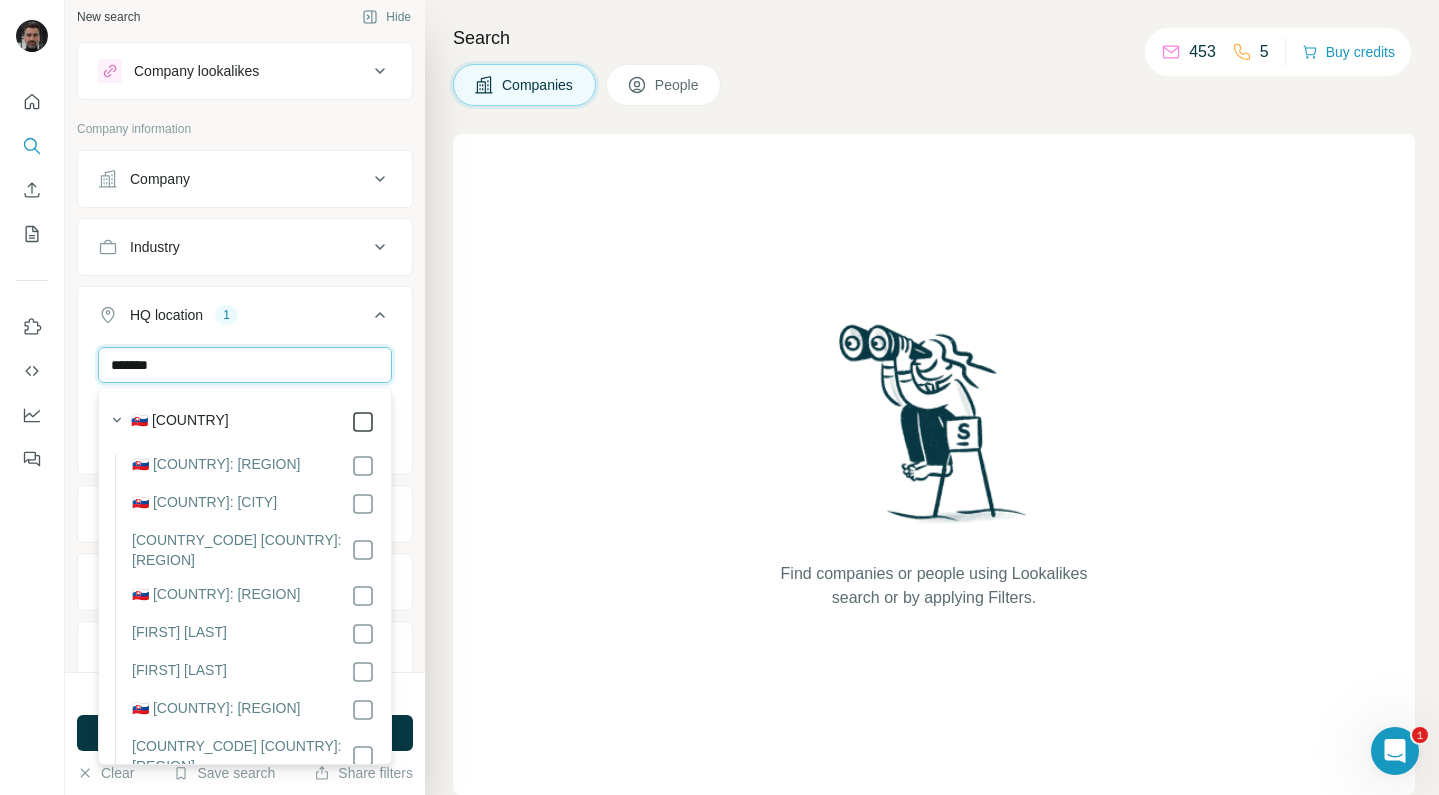 type on "*******" 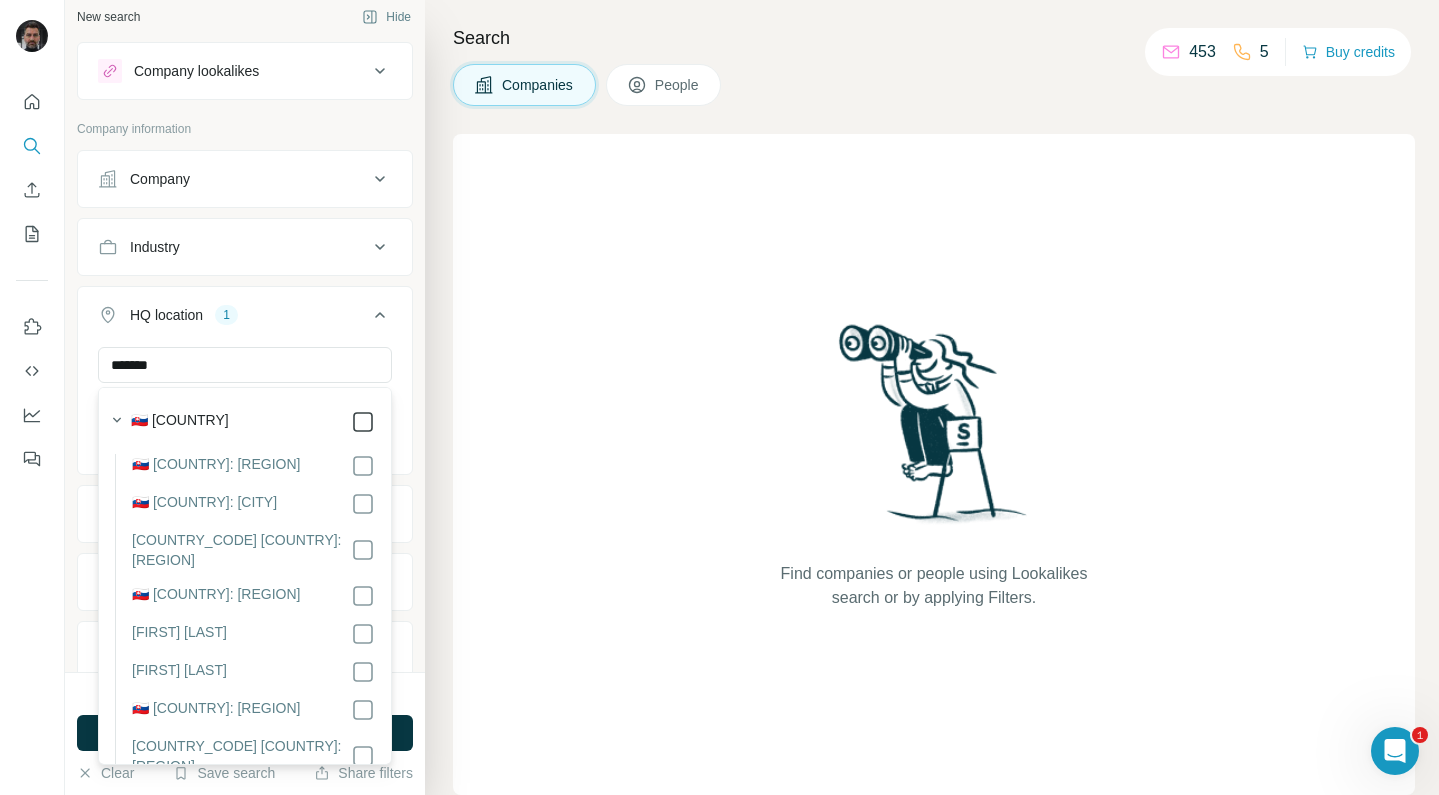 click 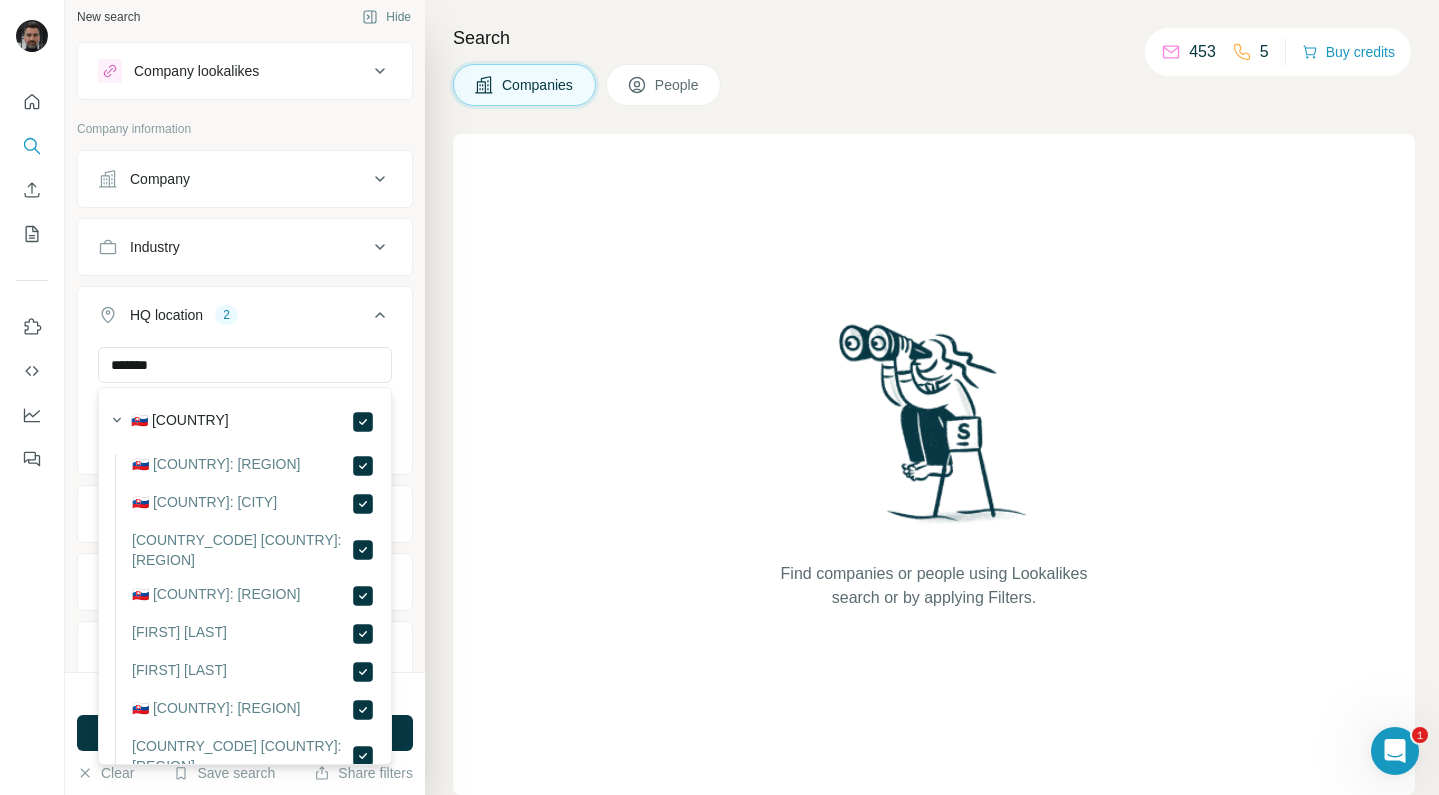 click on "Search Companies People Find companies or people using Lookalikes search or by applying Filters." at bounding box center [932, 397] 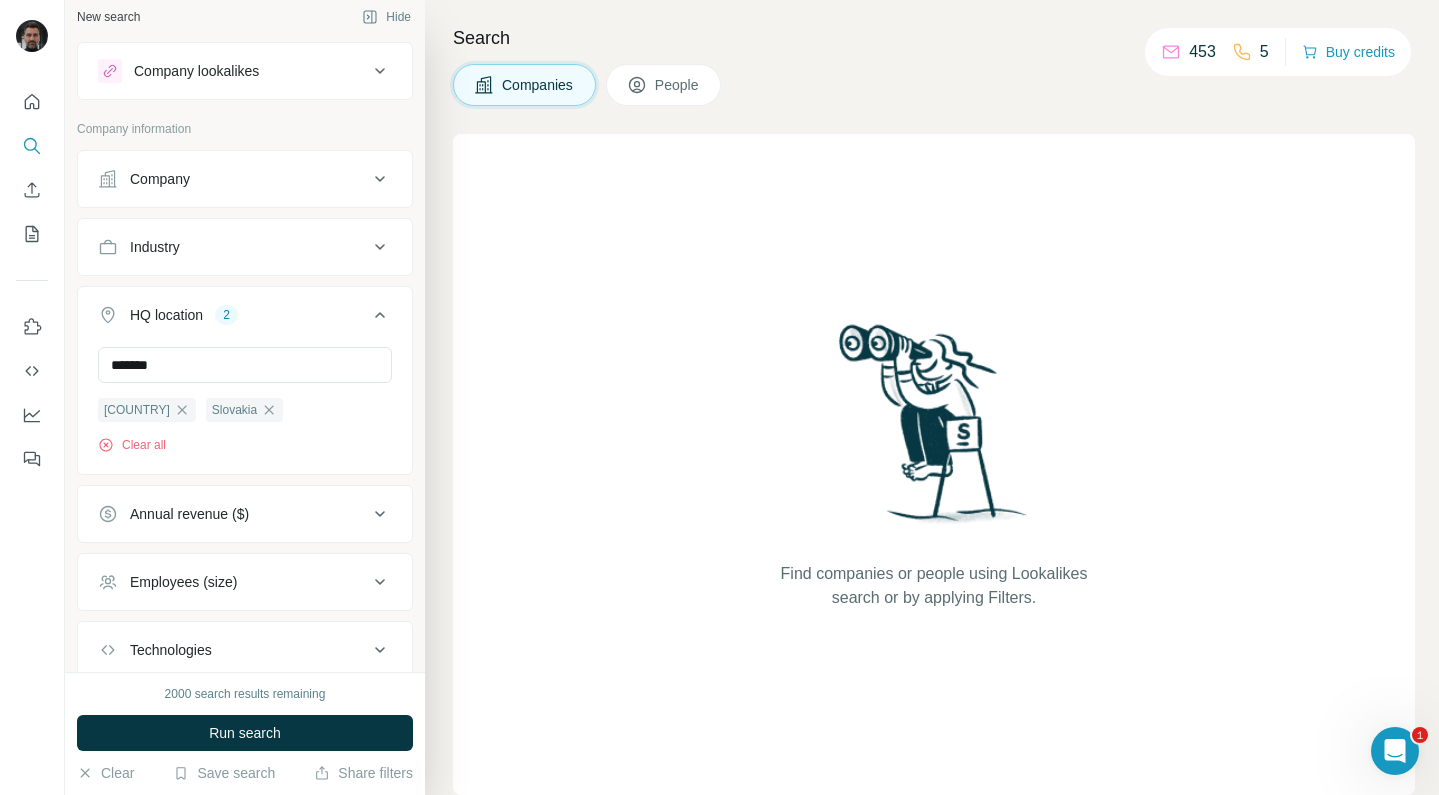 type 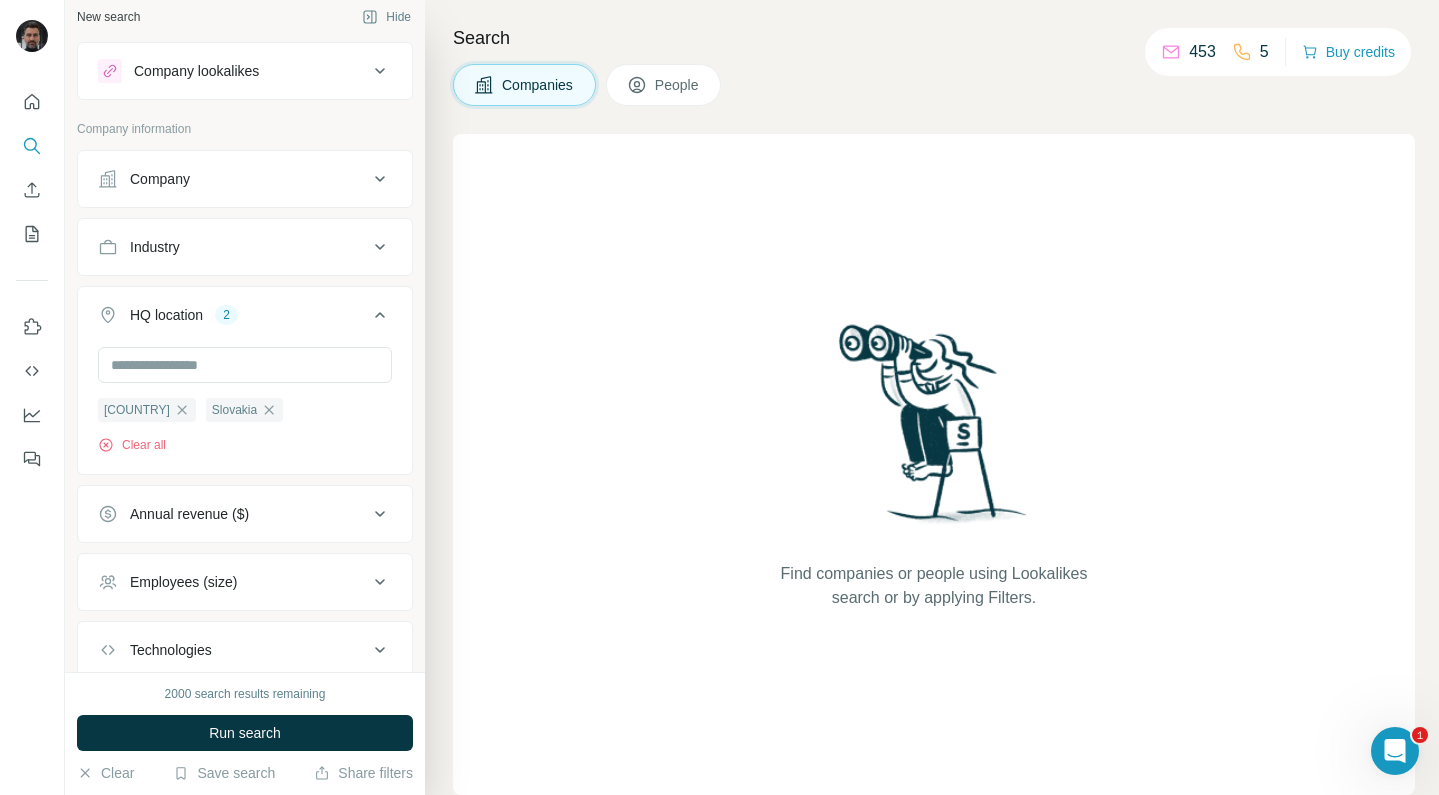 scroll, scrollTop: 0, scrollLeft: 0, axis: both 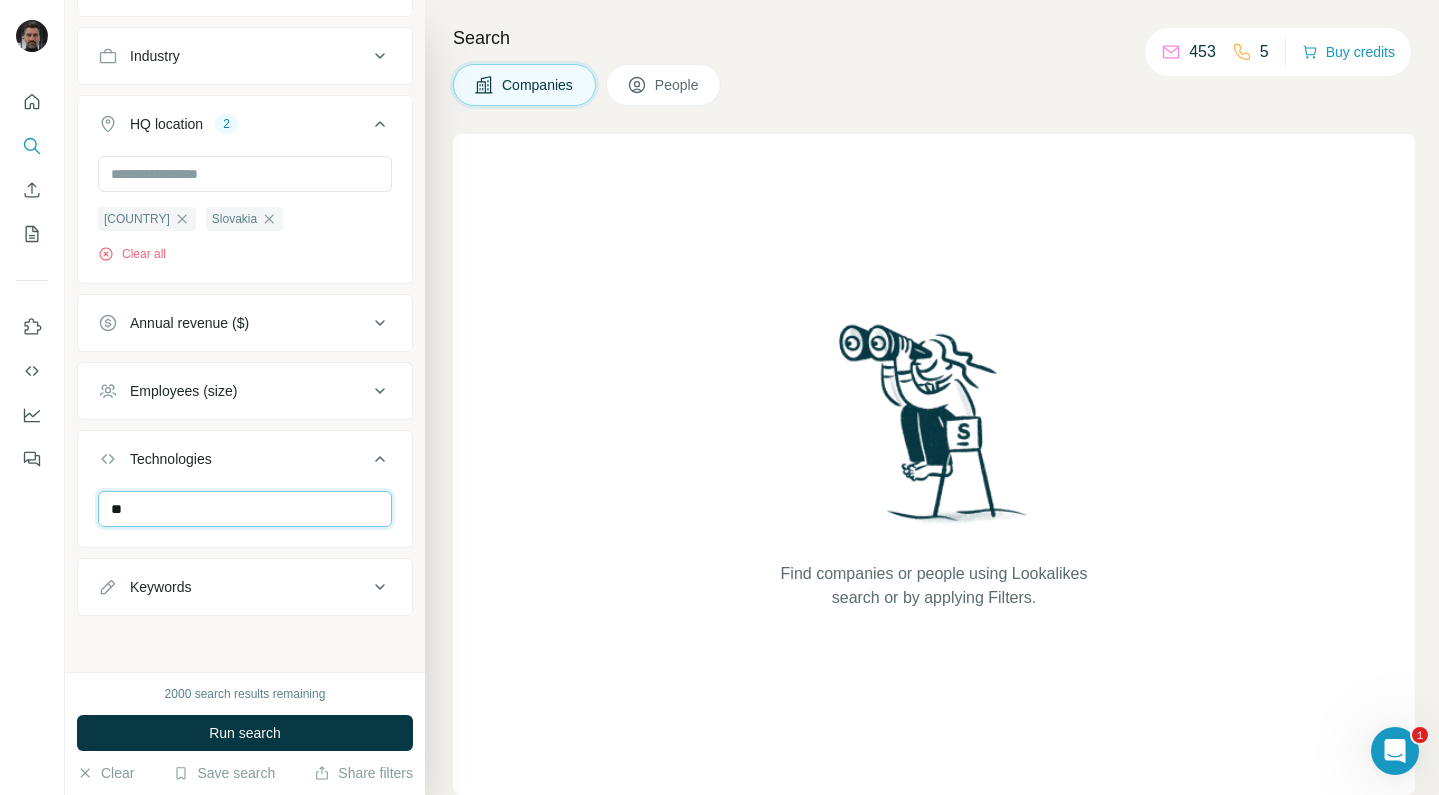 type on "***" 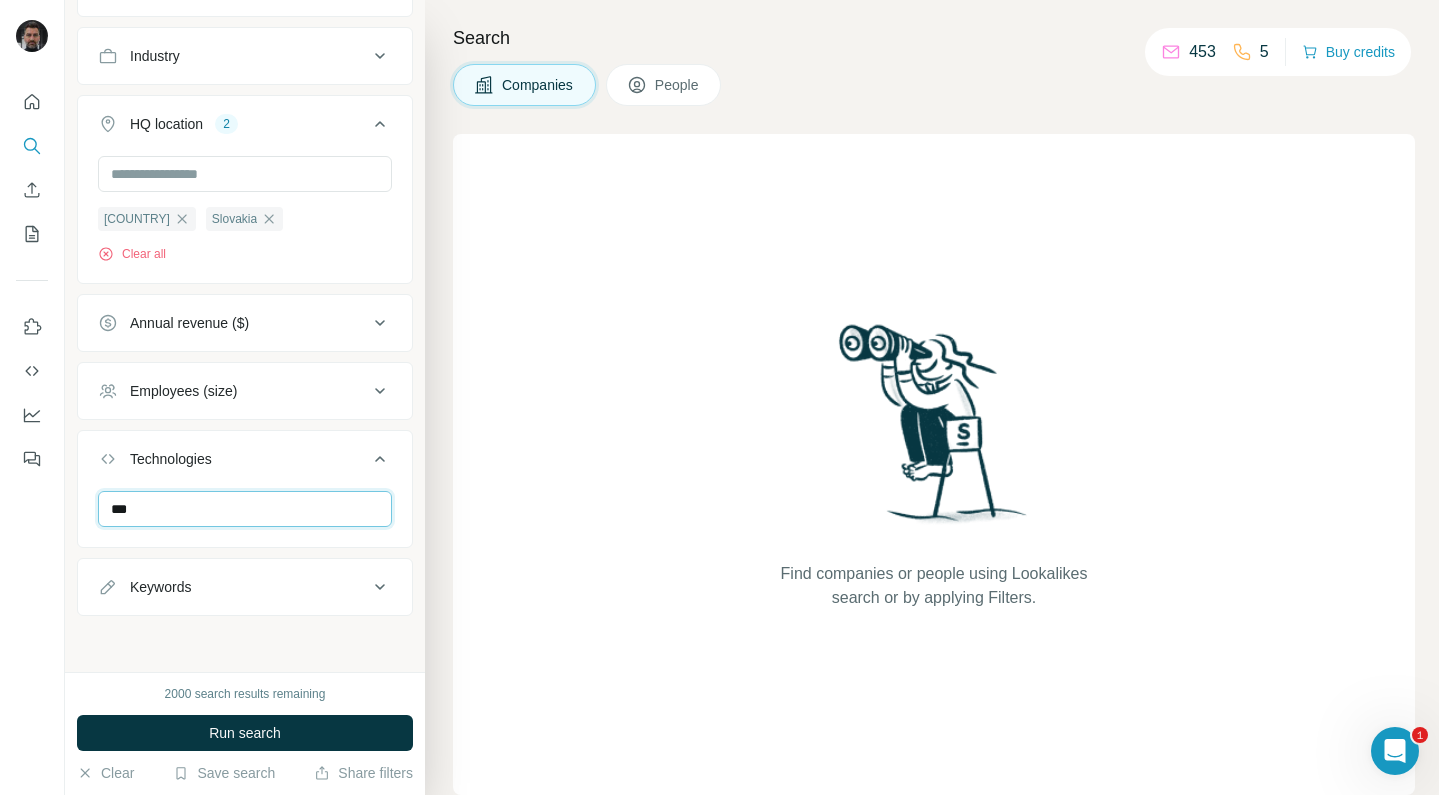 type 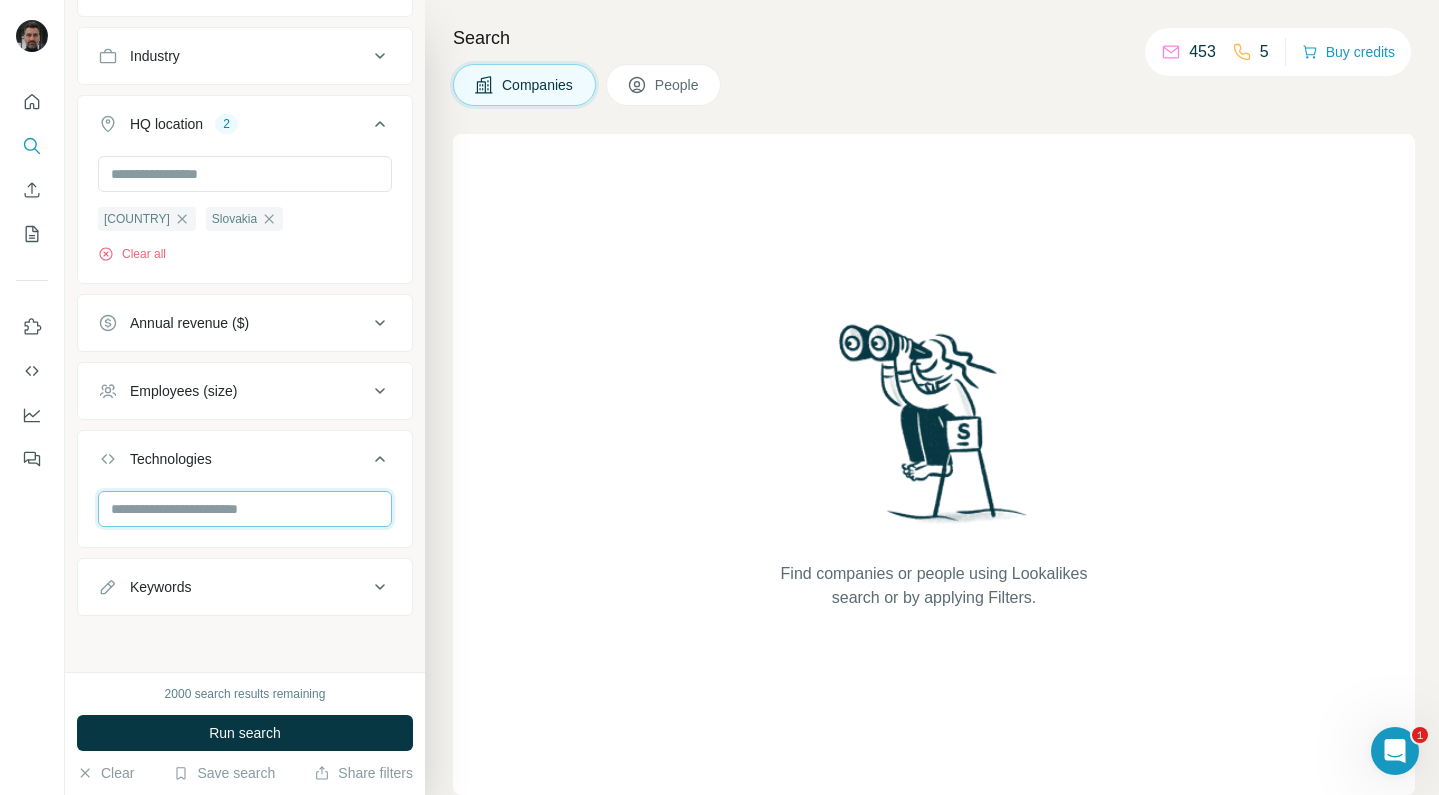 click at bounding box center (245, 509) 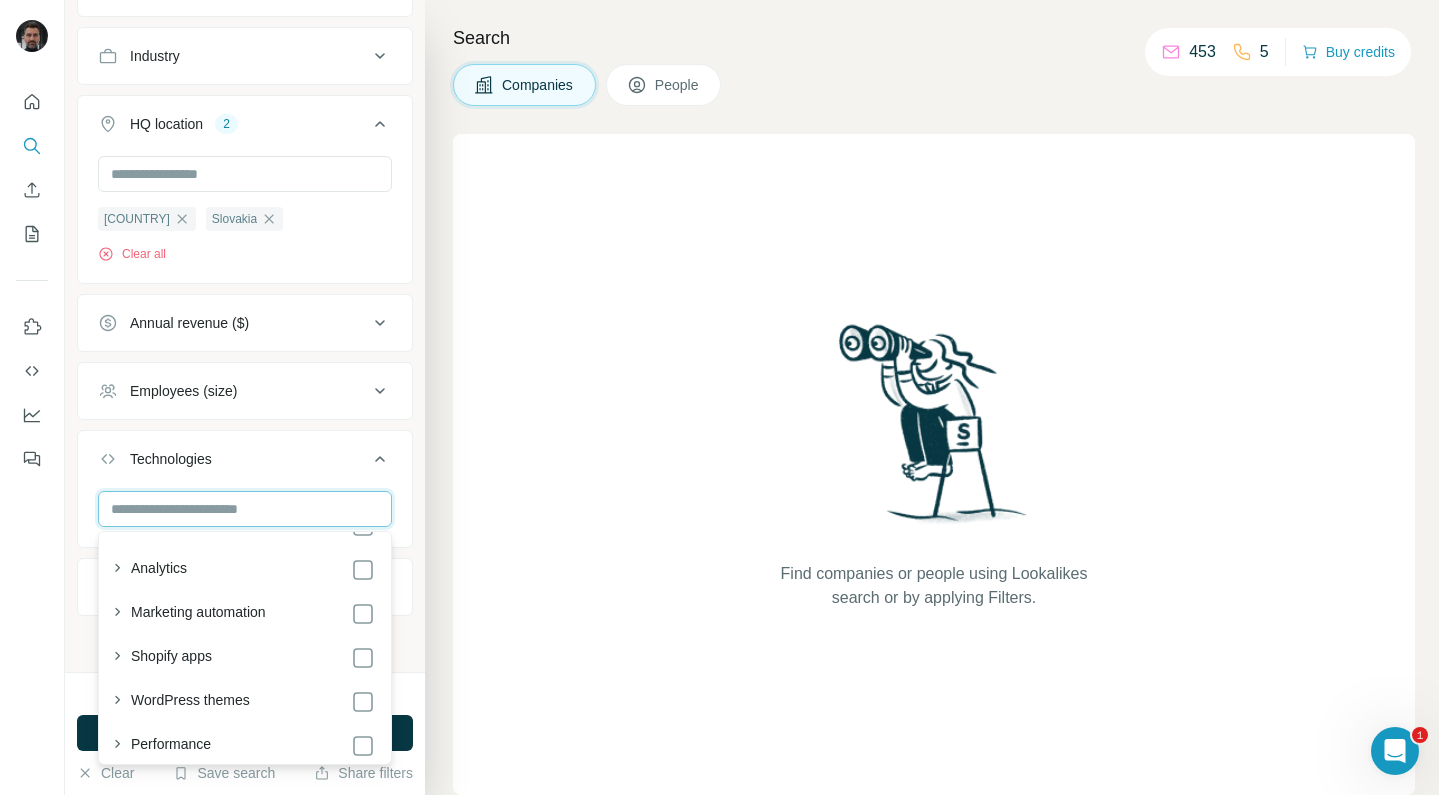 scroll, scrollTop: 98, scrollLeft: 0, axis: vertical 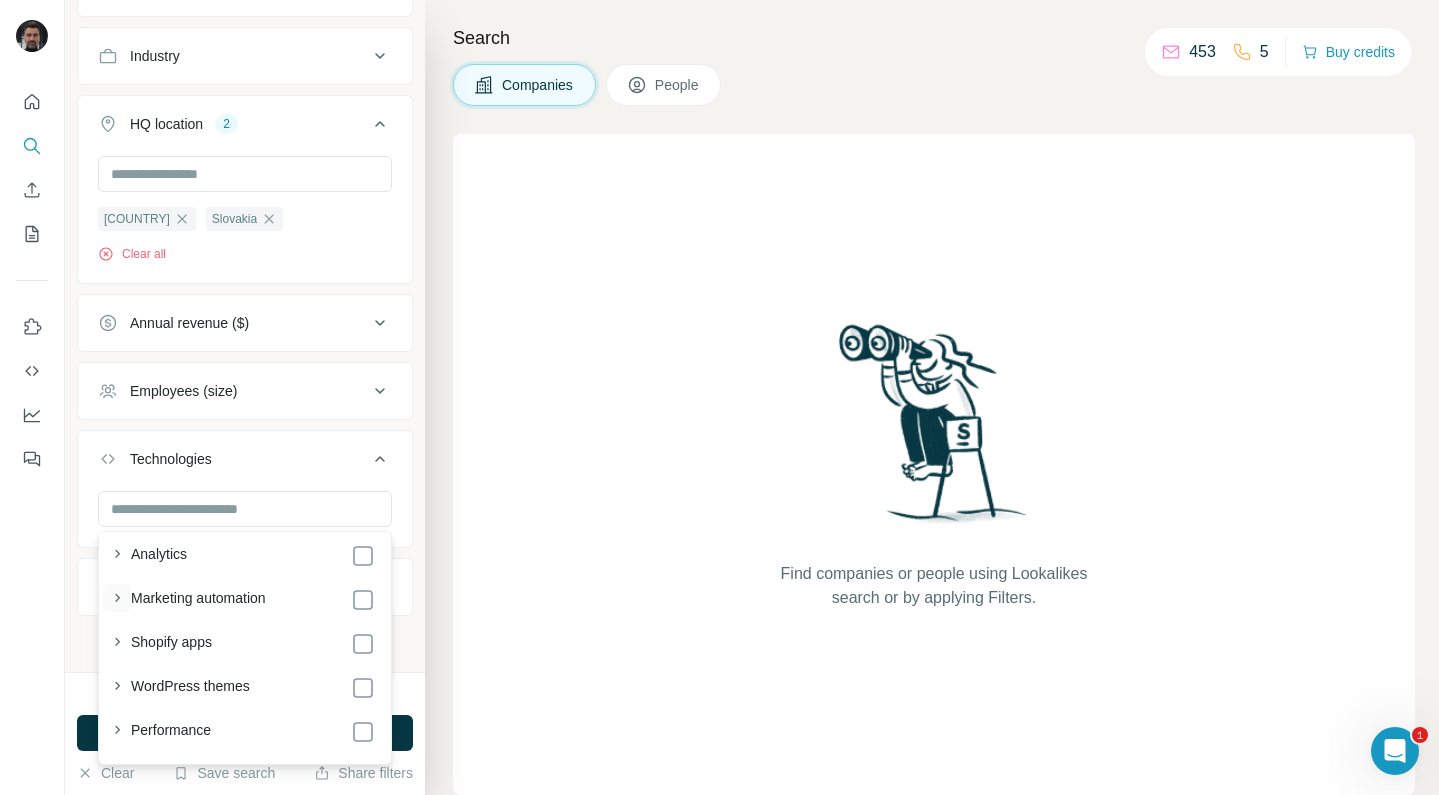 click 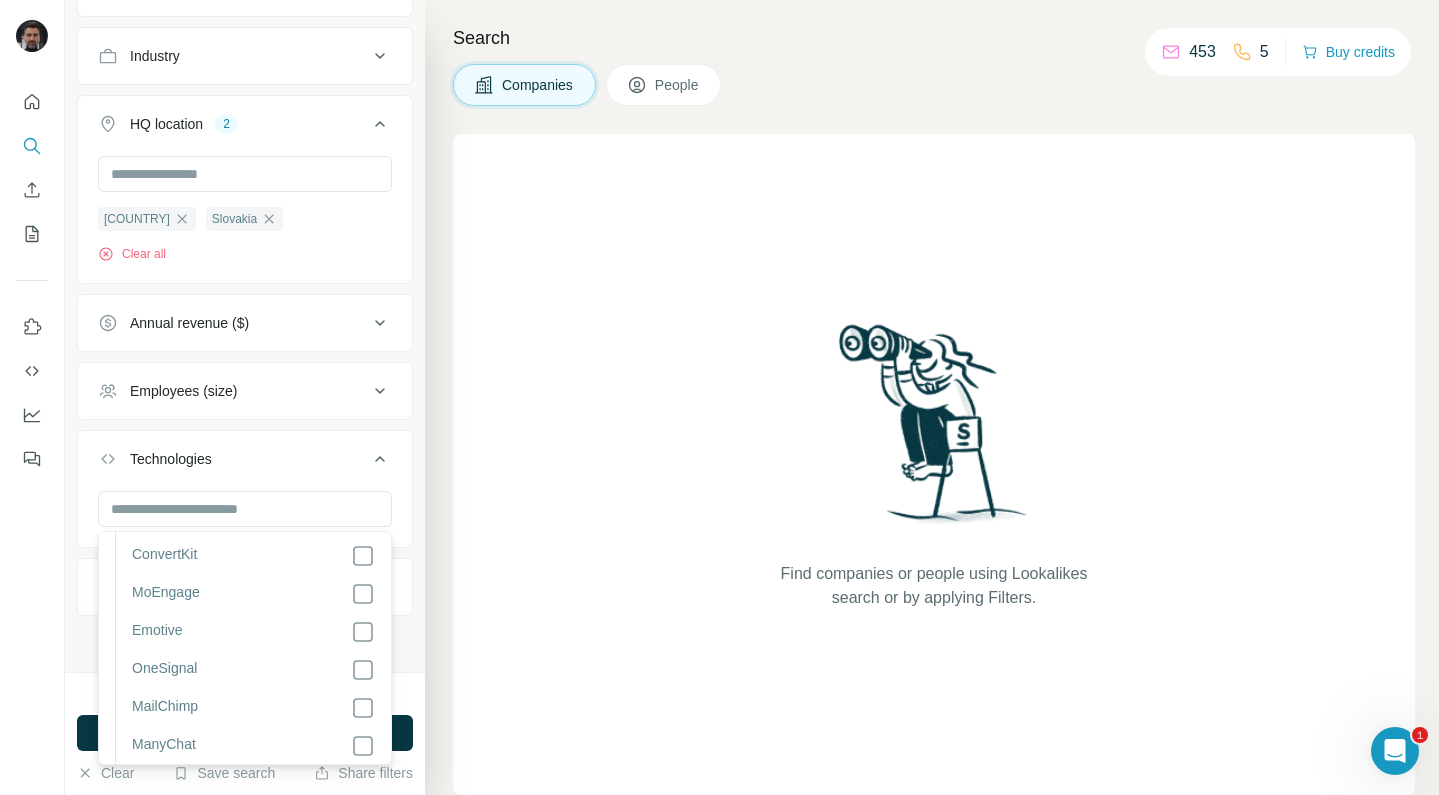 scroll, scrollTop: 0, scrollLeft: 0, axis: both 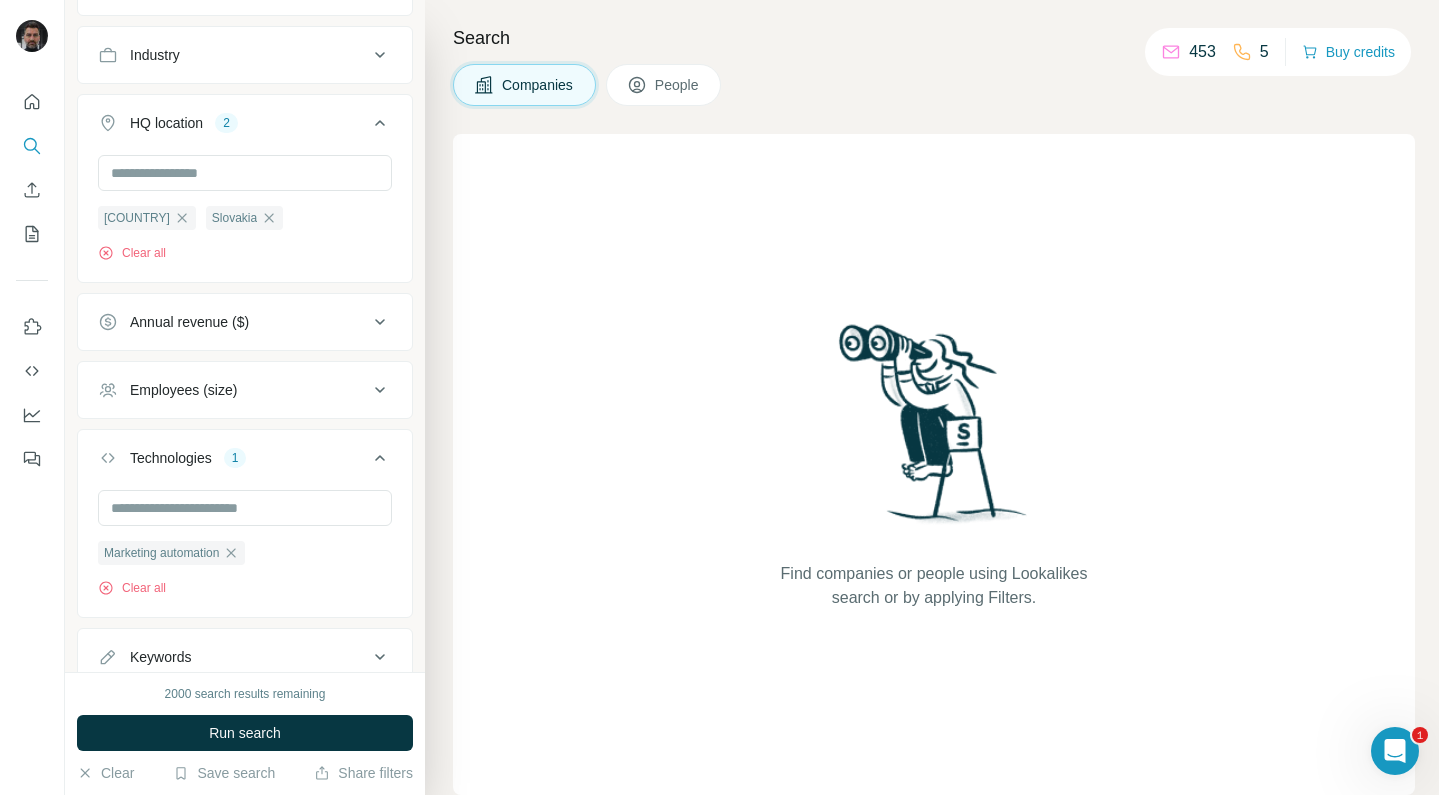 click on "Search Companies People Find companies or people using Lookalikes search or by applying Filters." at bounding box center (932, 397) 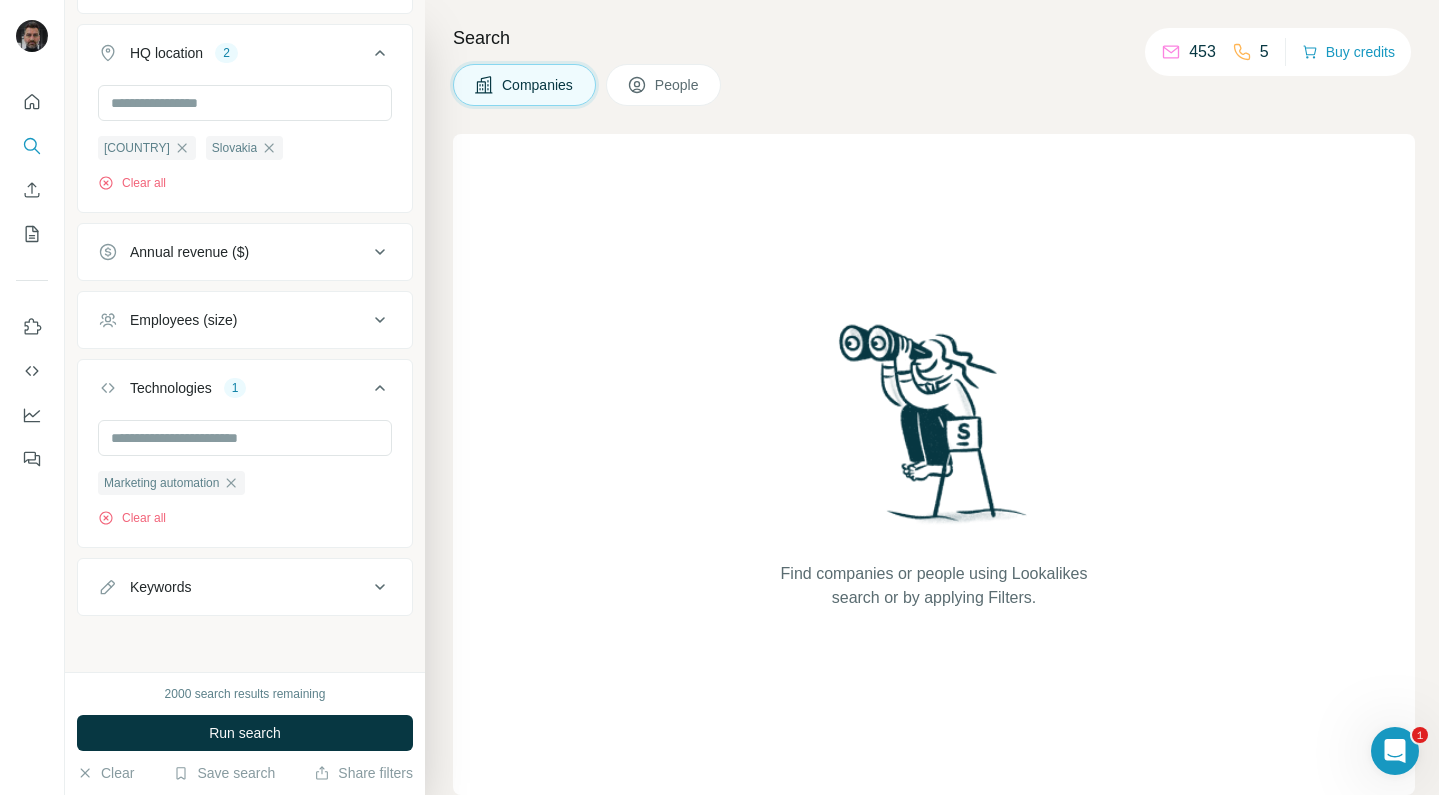 scroll, scrollTop: 274, scrollLeft: 0, axis: vertical 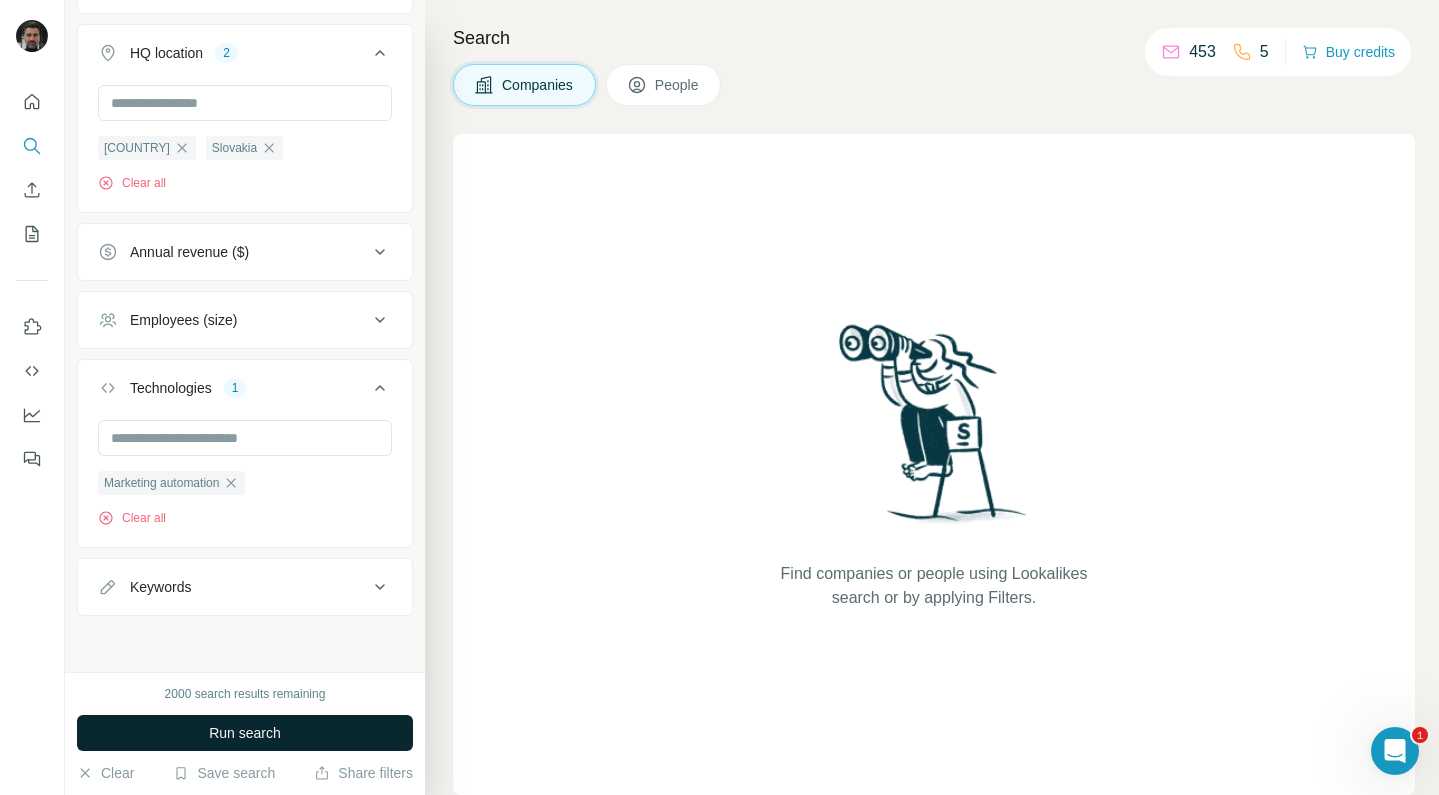 click on "Run search" at bounding box center [245, 733] 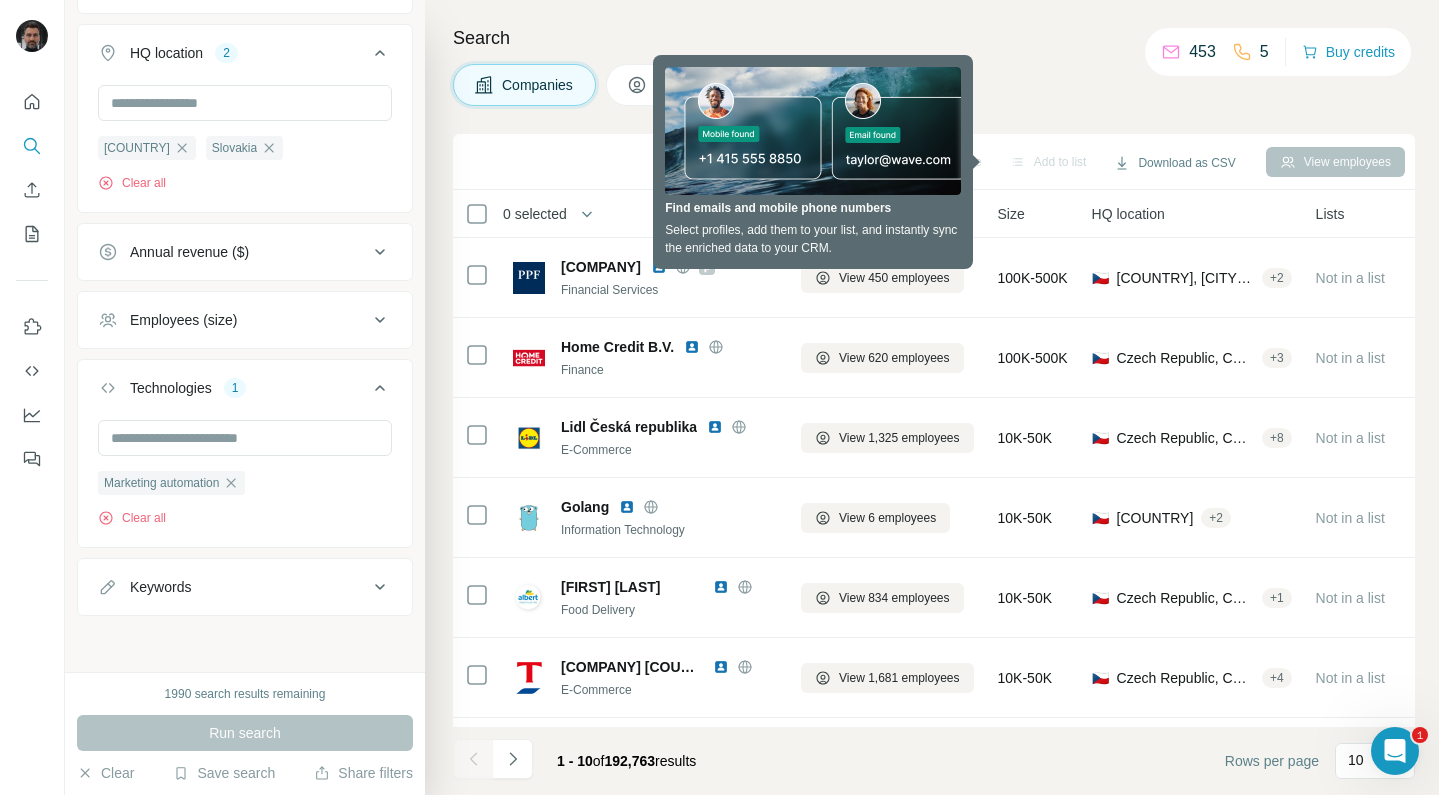 click on "People" at bounding box center [664, 85] 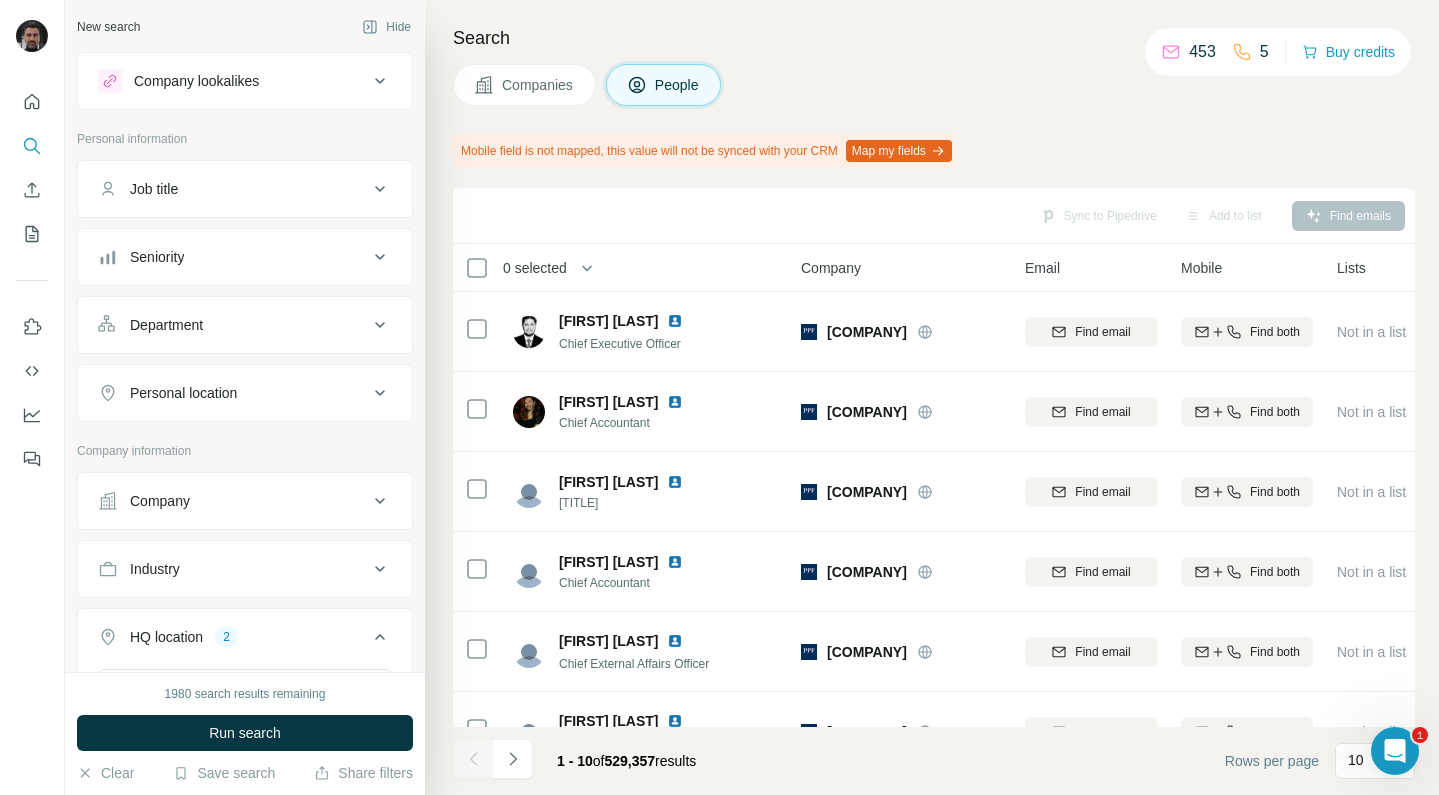 scroll, scrollTop: 0, scrollLeft: 0, axis: both 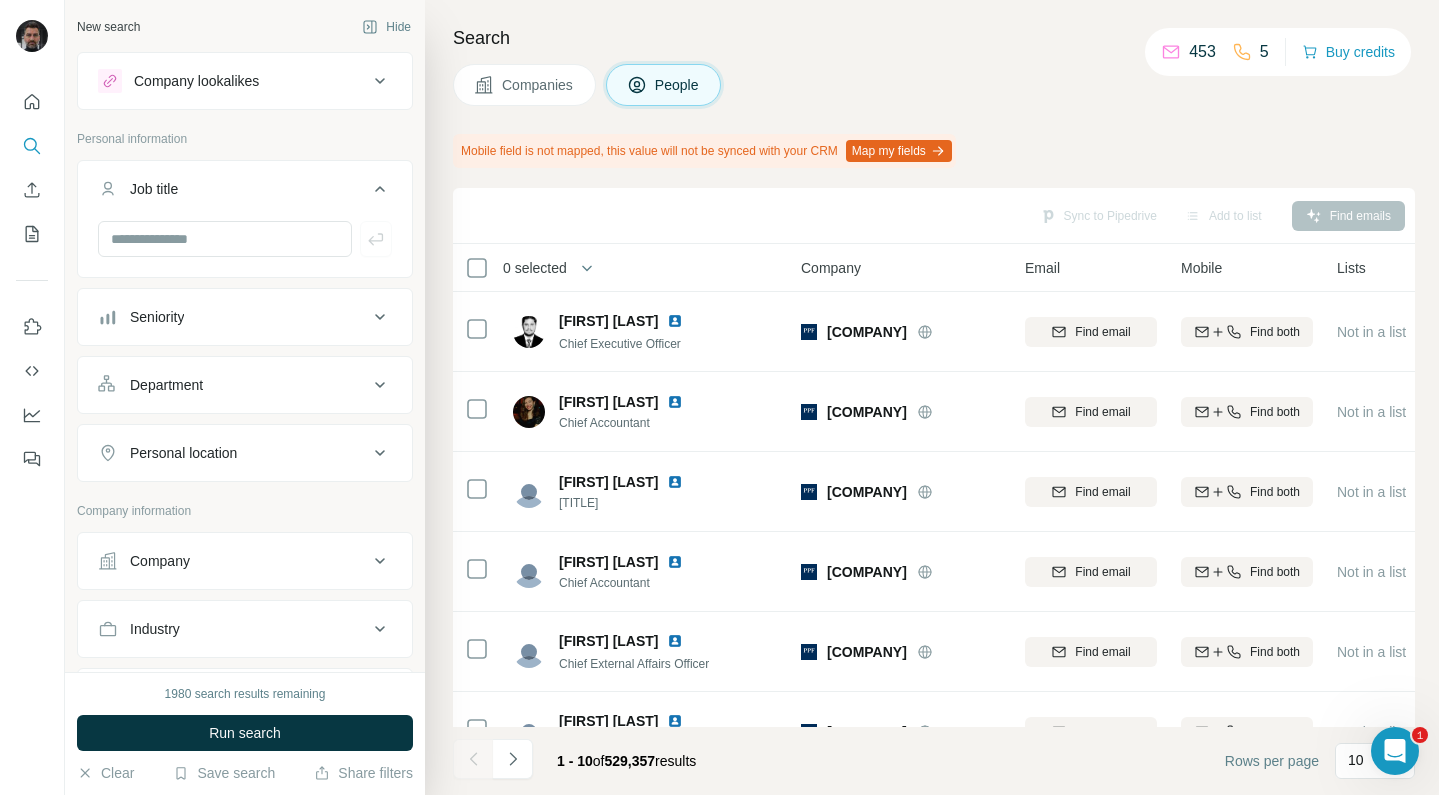 click 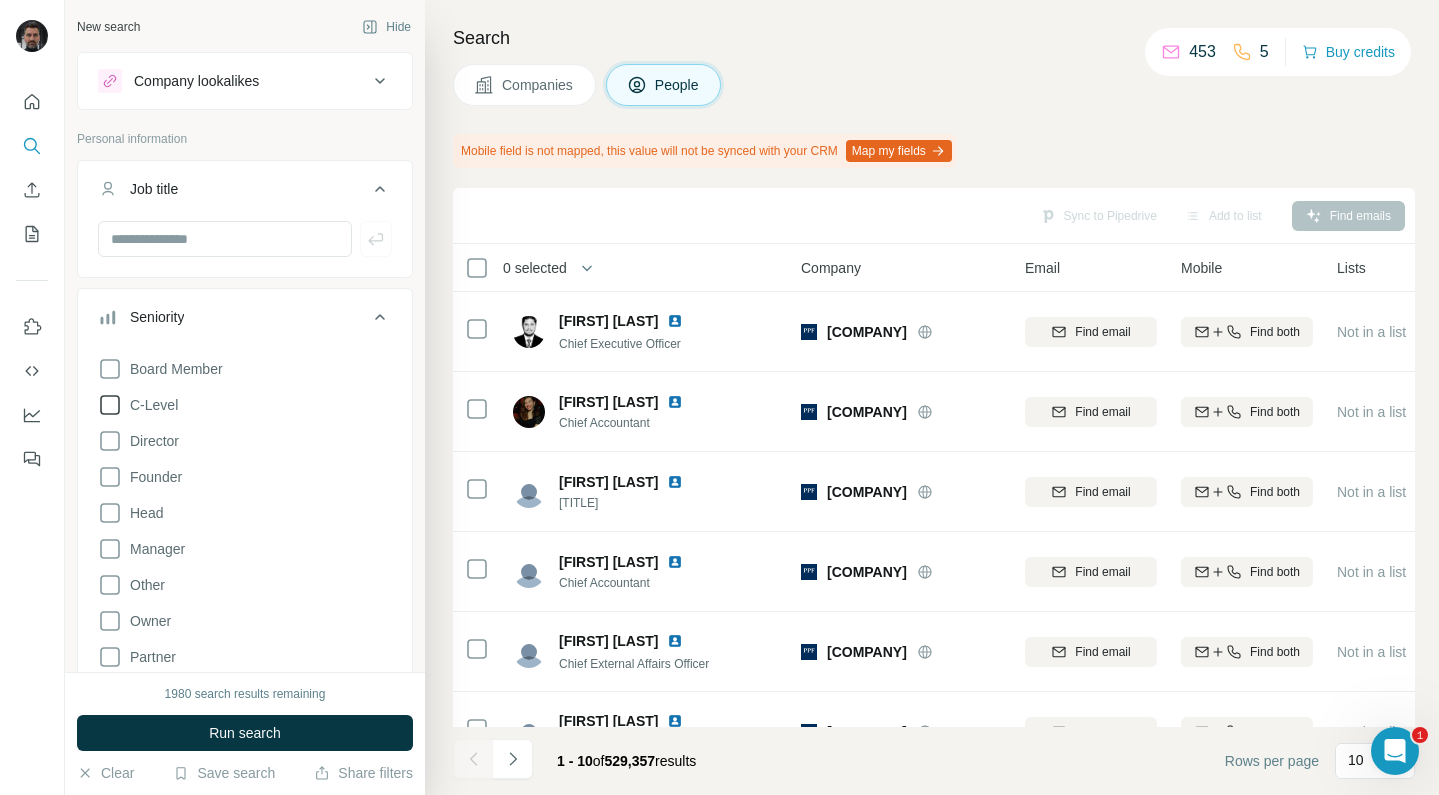 click 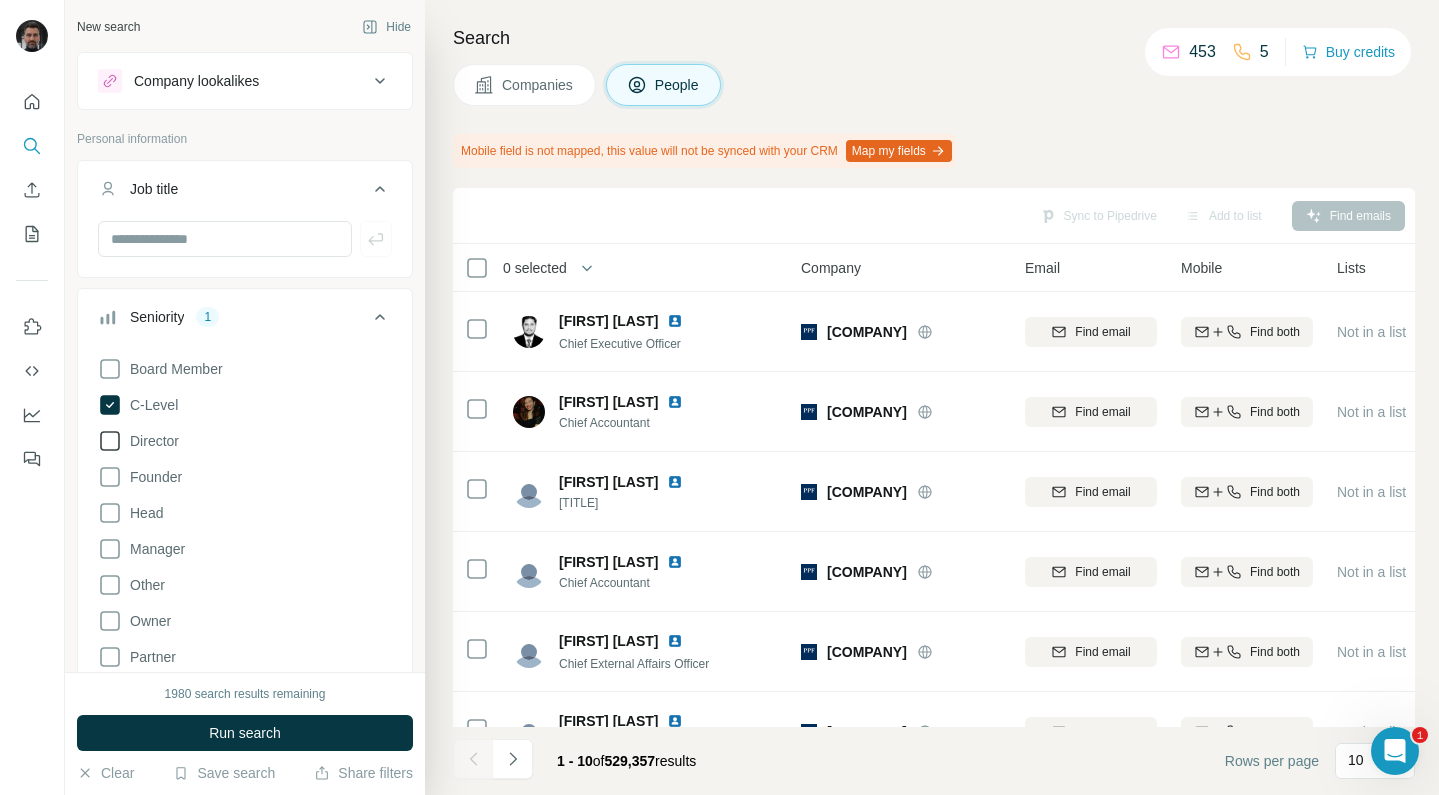 click 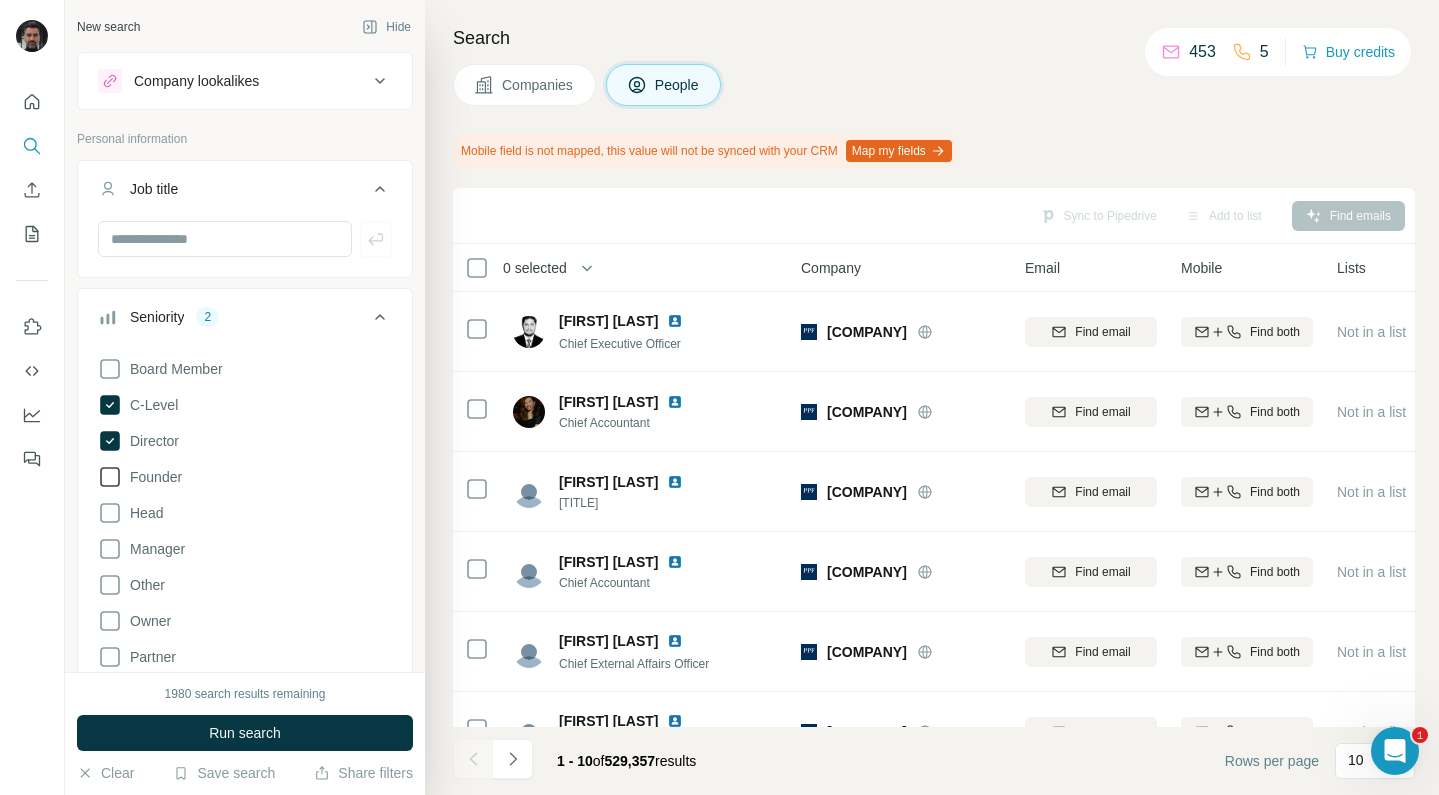click 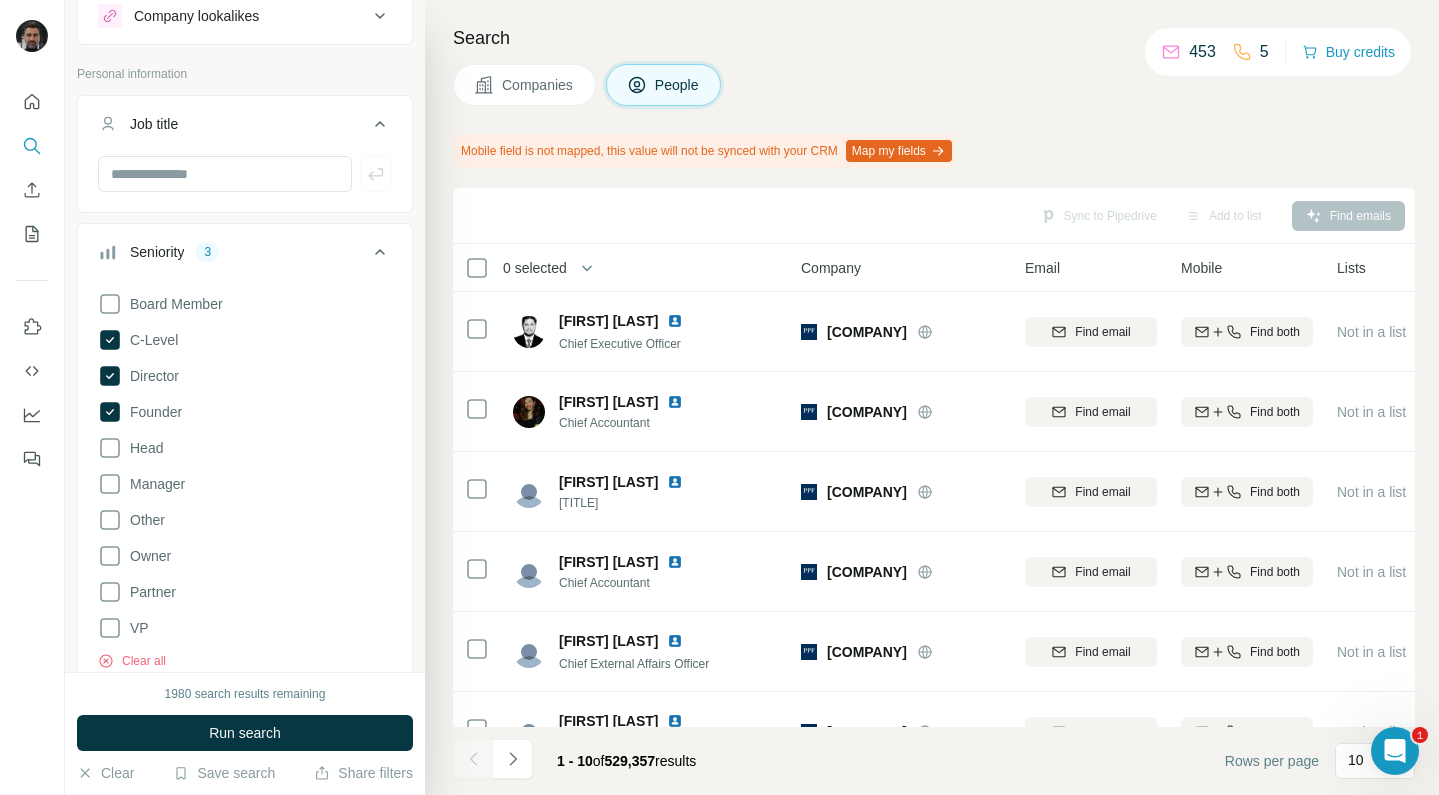 scroll, scrollTop: 82, scrollLeft: 0, axis: vertical 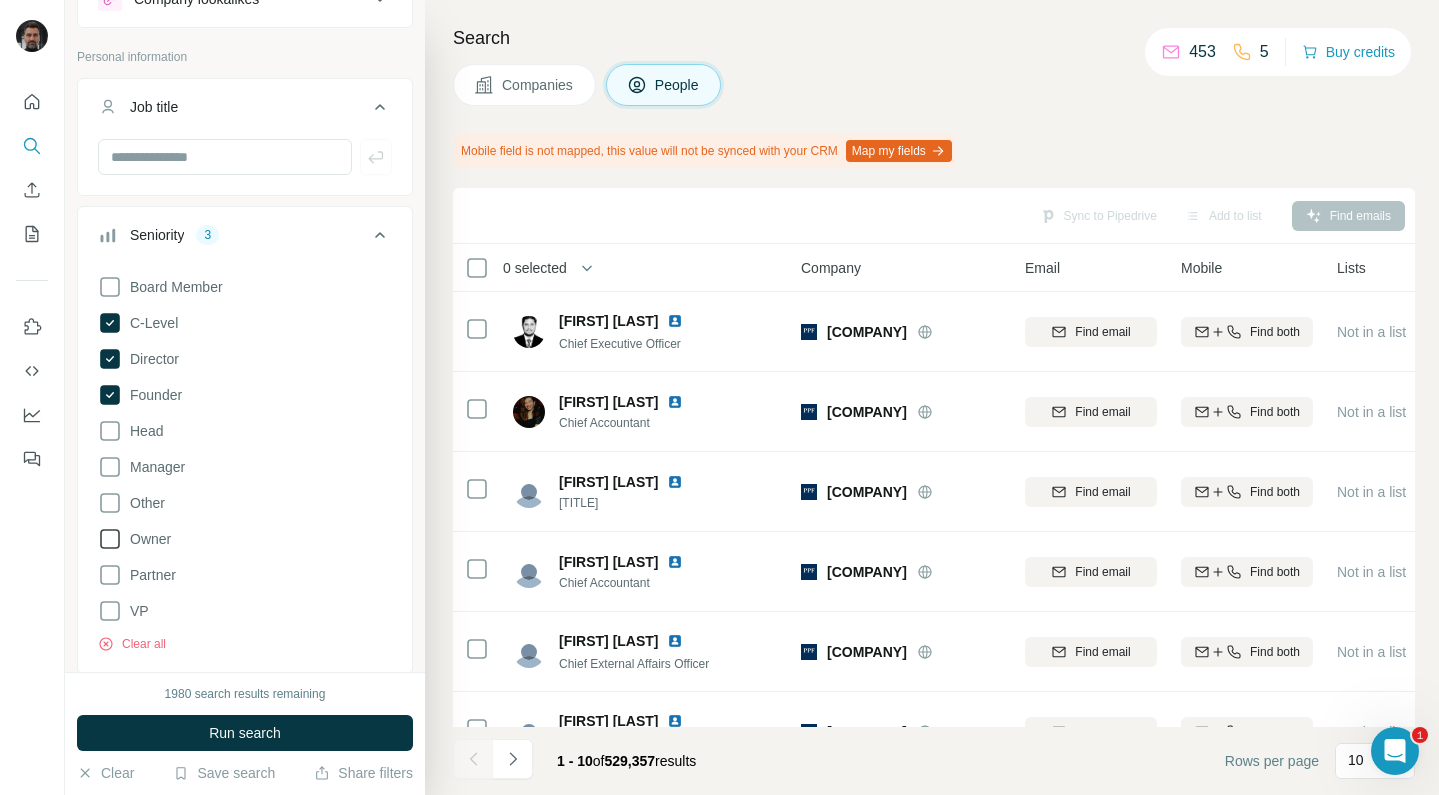 click 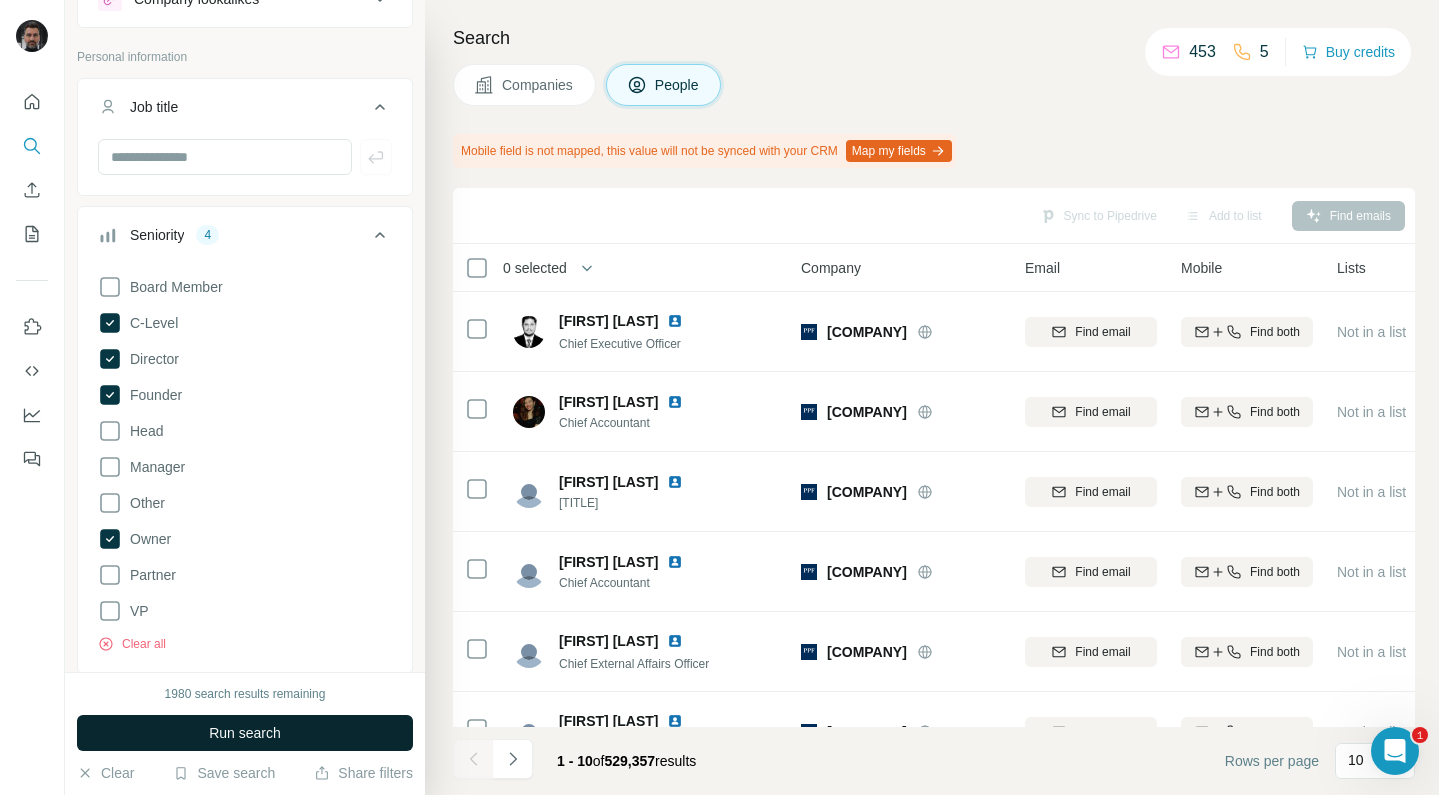 click on "Run search" at bounding box center (245, 733) 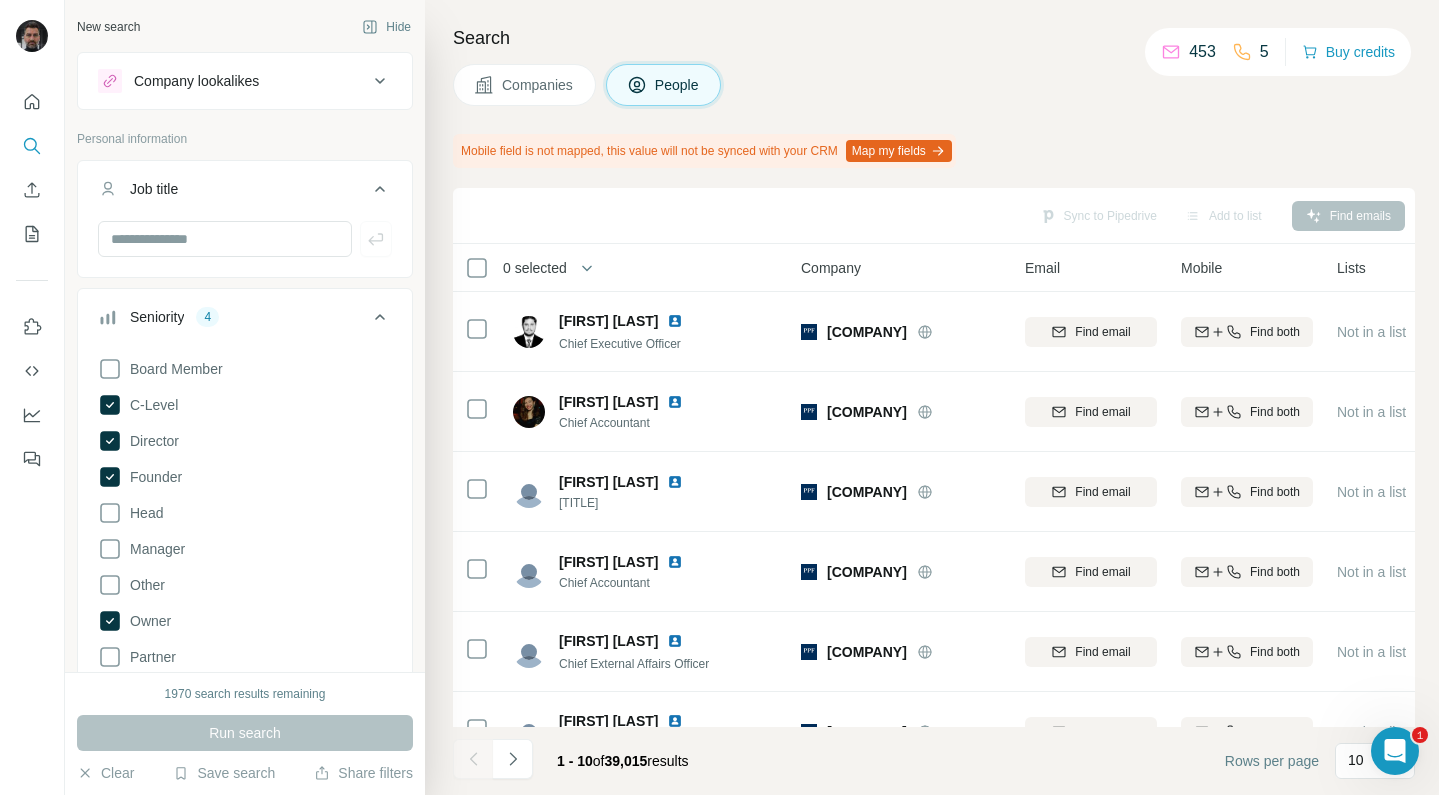 scroll, scrollTop: 0, scrollLeft: 0, axis: both 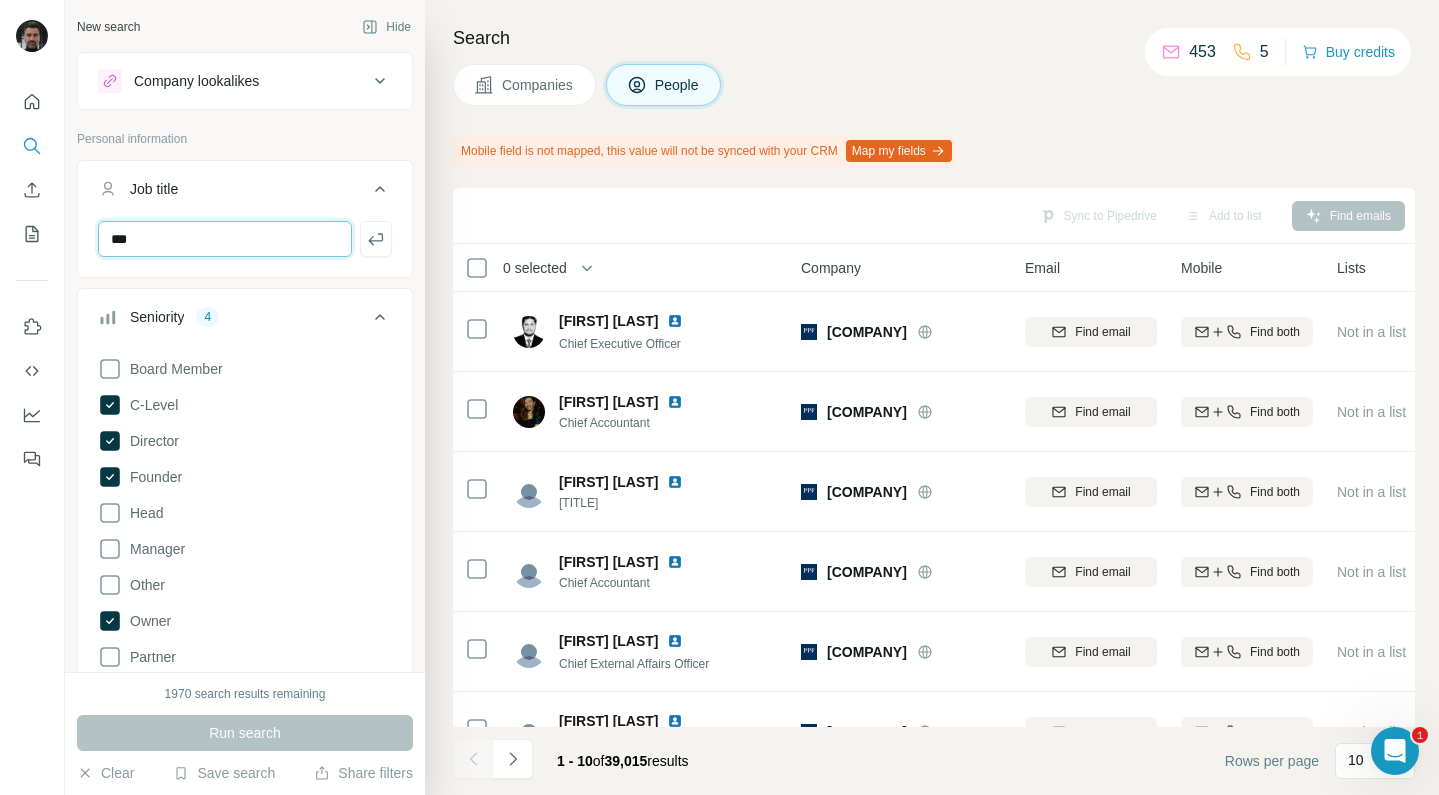 type on "***" 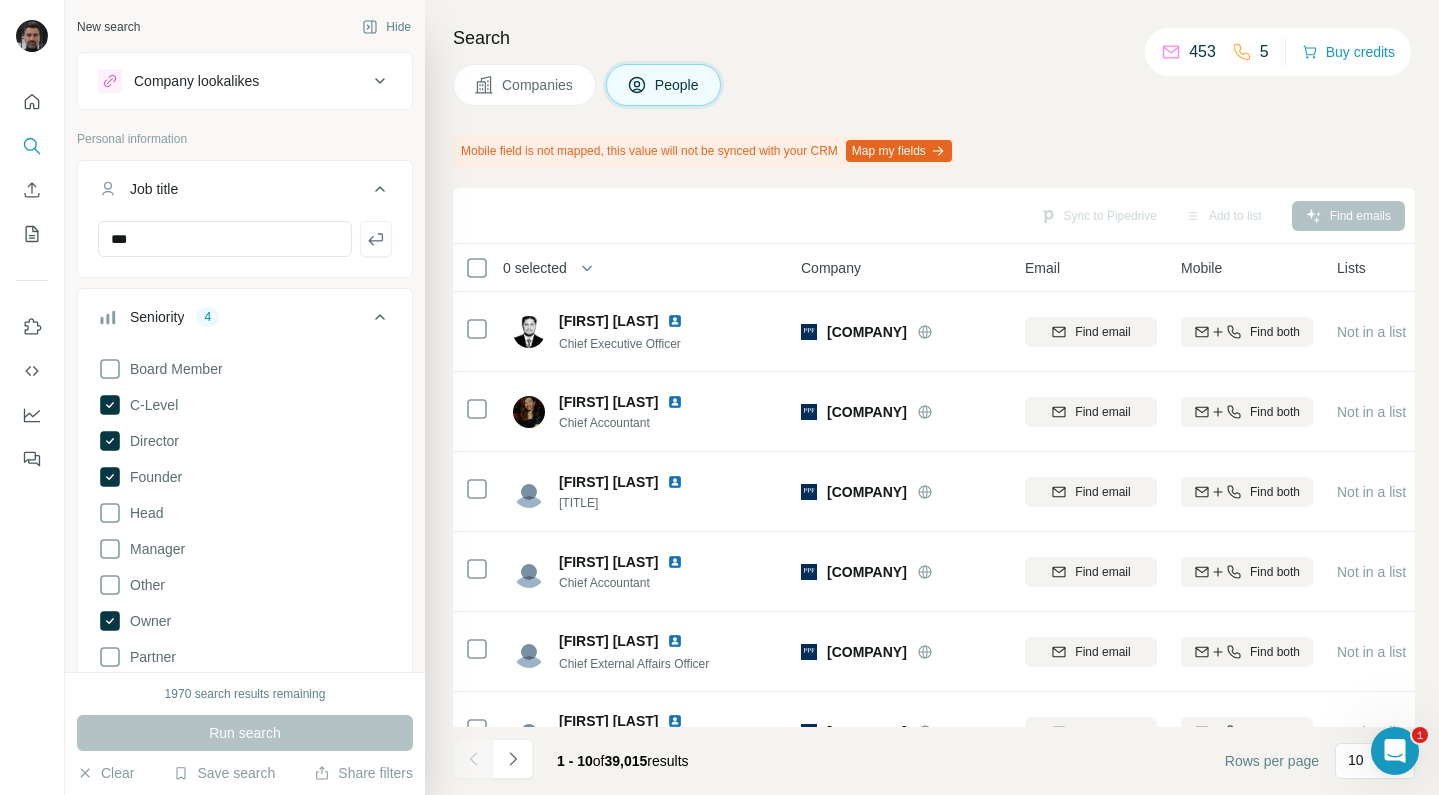 click on "New search Hide Company lookalikes Personal information Job title *** Seniority 4 Board Member C-Level Director Founder Head Manager Other Owner Partner VP Clear all Department Personal location Company information Company Industry HQ location 2 [COUNTRY]   [COUNTRY]   Clear all Annual revenue ($) Employees (size) Technologies 1 Marketing automation   Clear all Keywords" at bounding box center [245, 336] 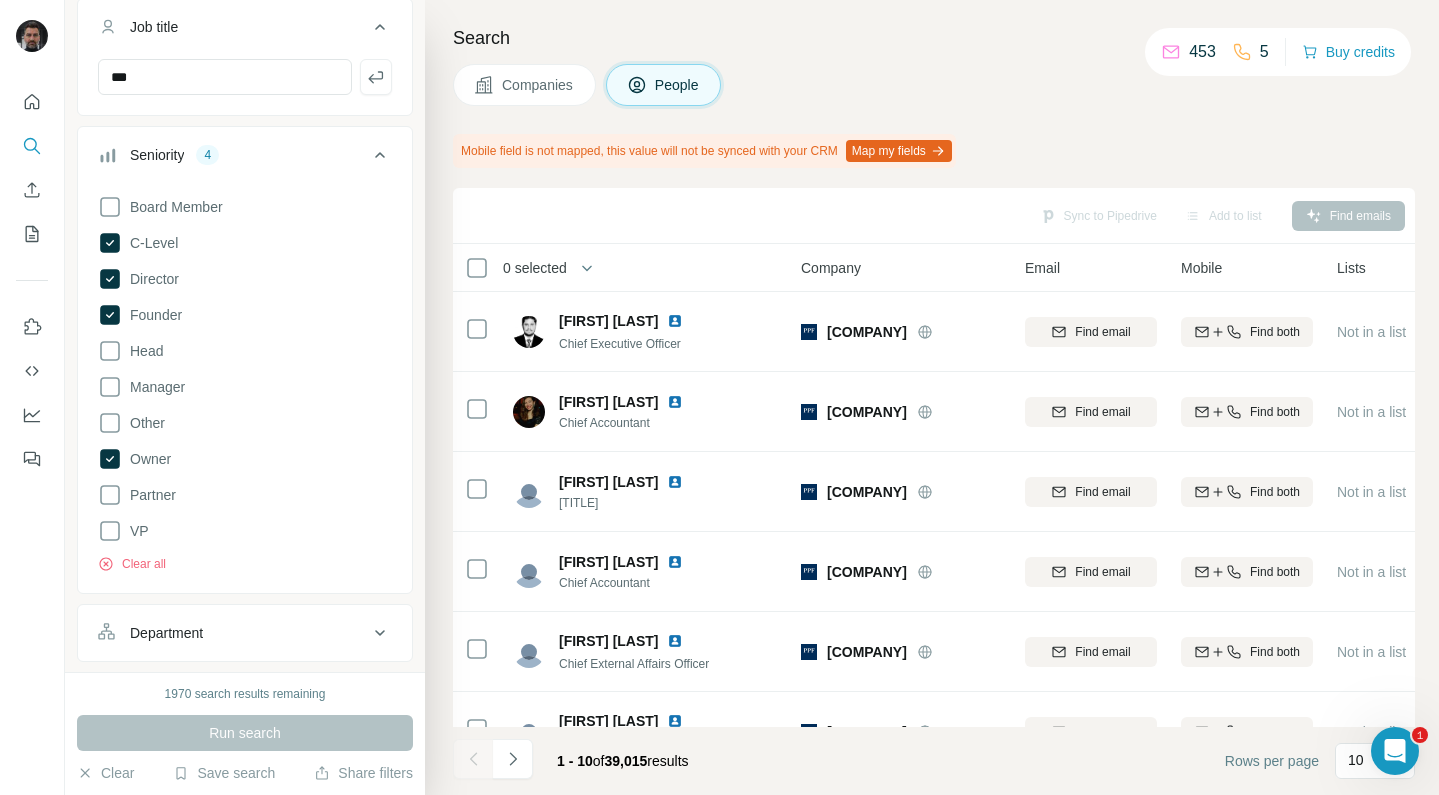 scroll, scrollTop: 163, scrollLeft: 0, axis: vertical 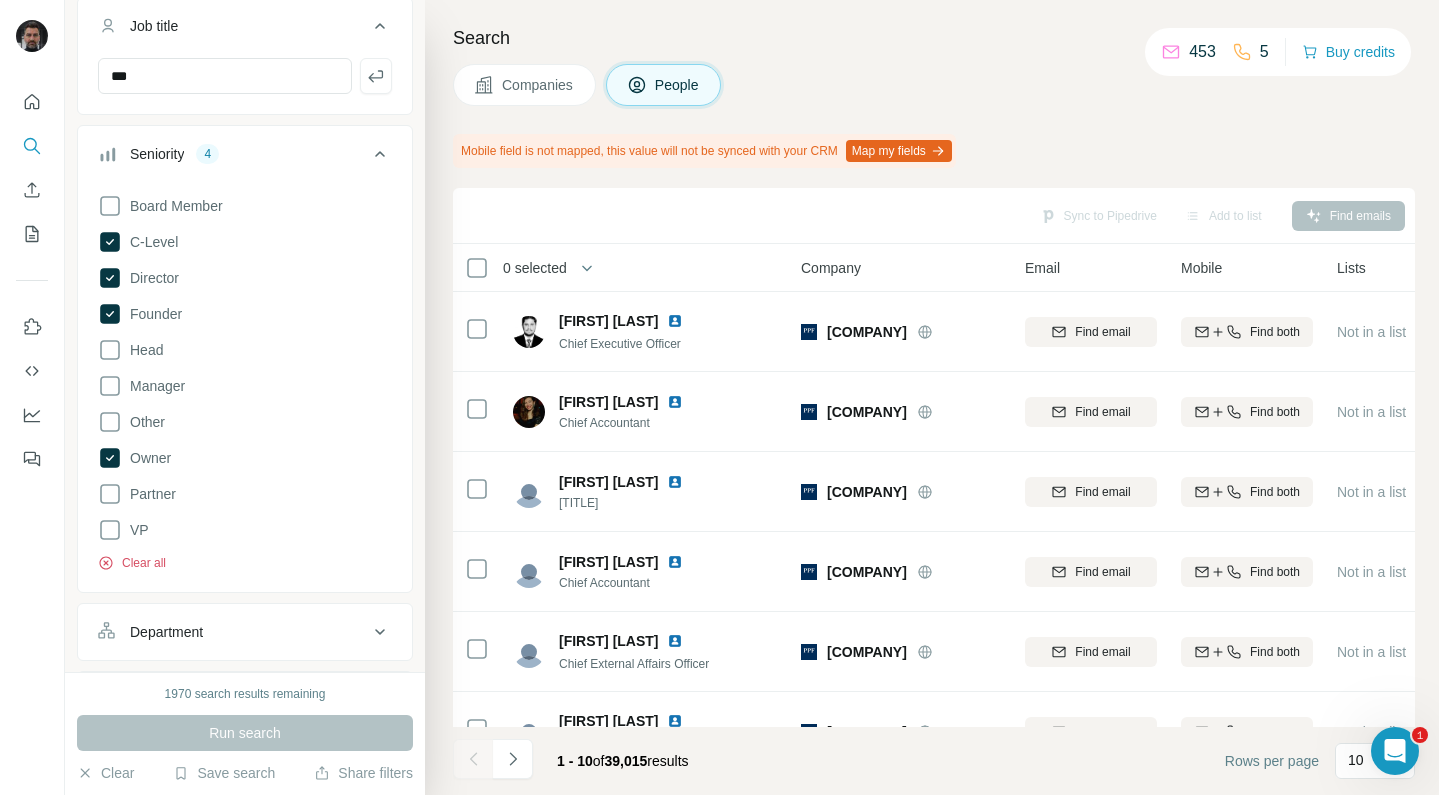 click on "Clear all" at bounding box center (132, 563) 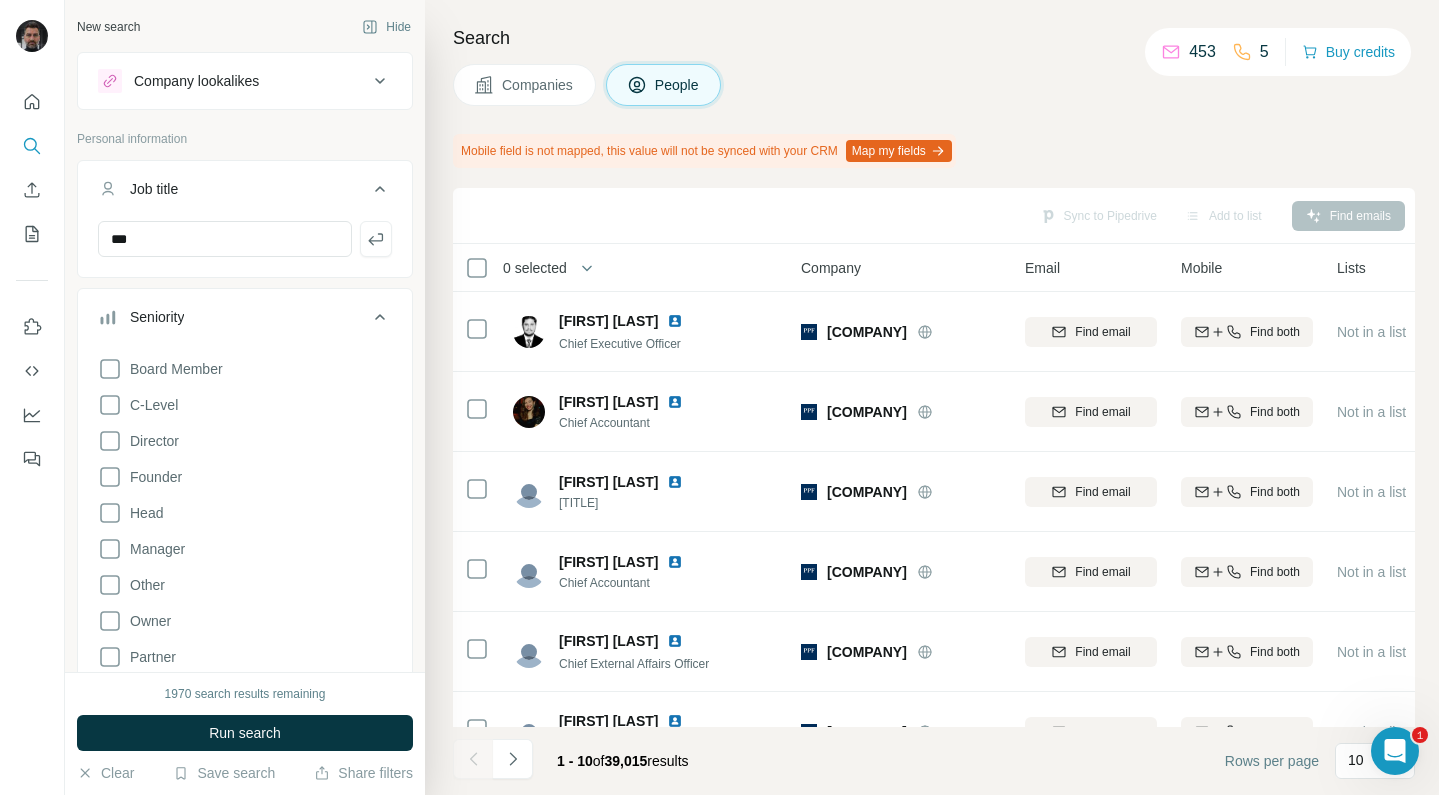 scroll, scrollTop: 0, scrollLeft: 0, axis: both 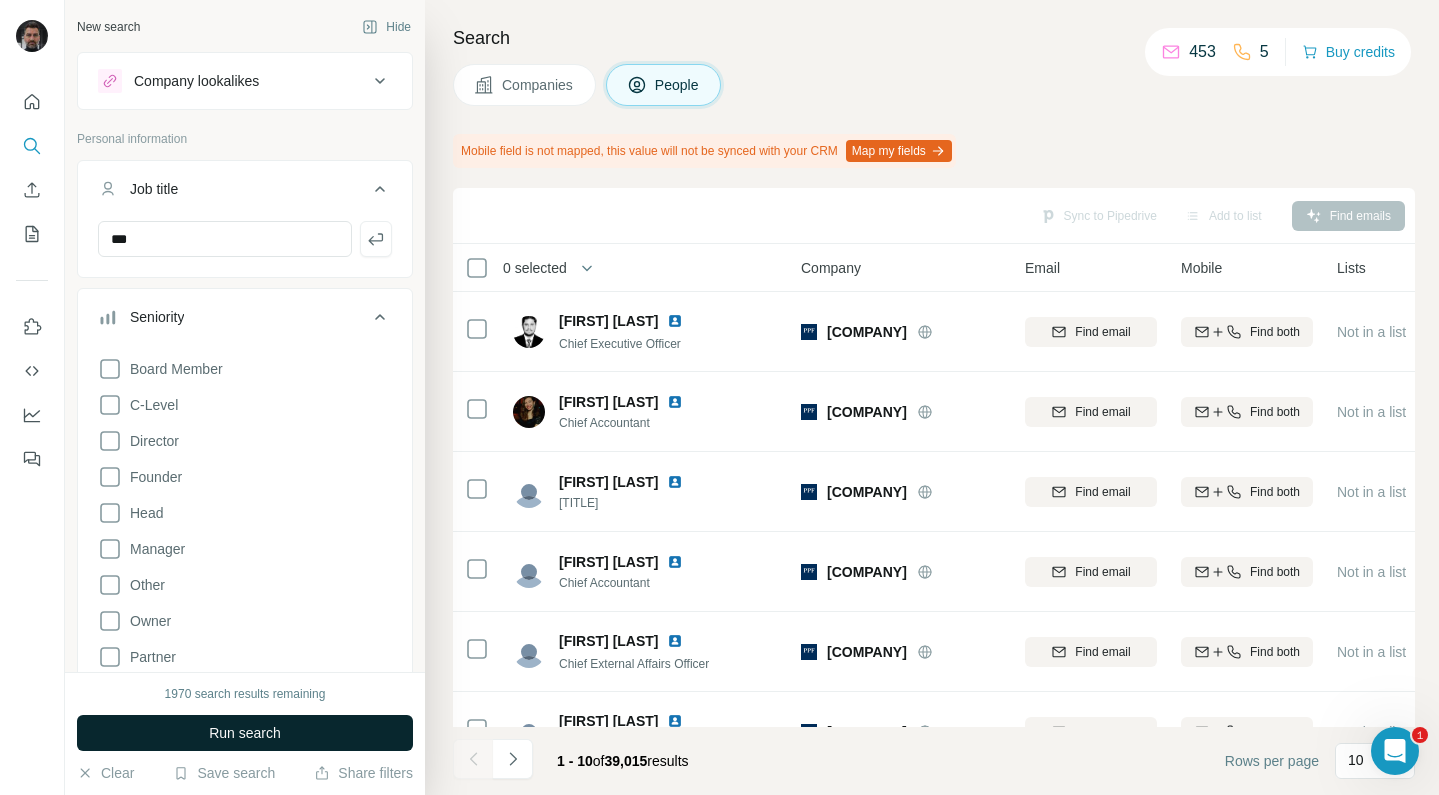 click on "Run search" at bounding box center [245, 733] 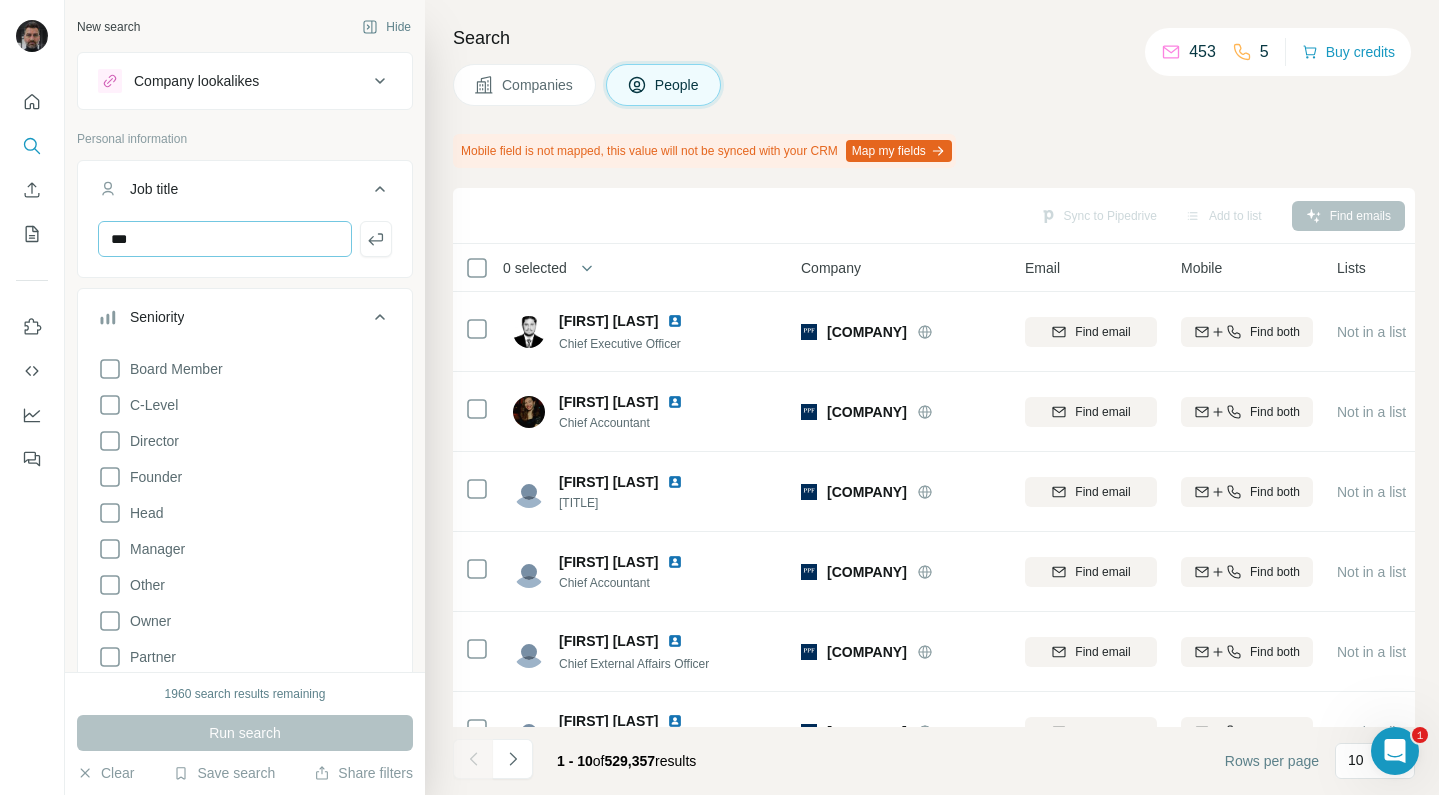 scroll, scrollTop: 0, scrollLeft: 0, axis: both 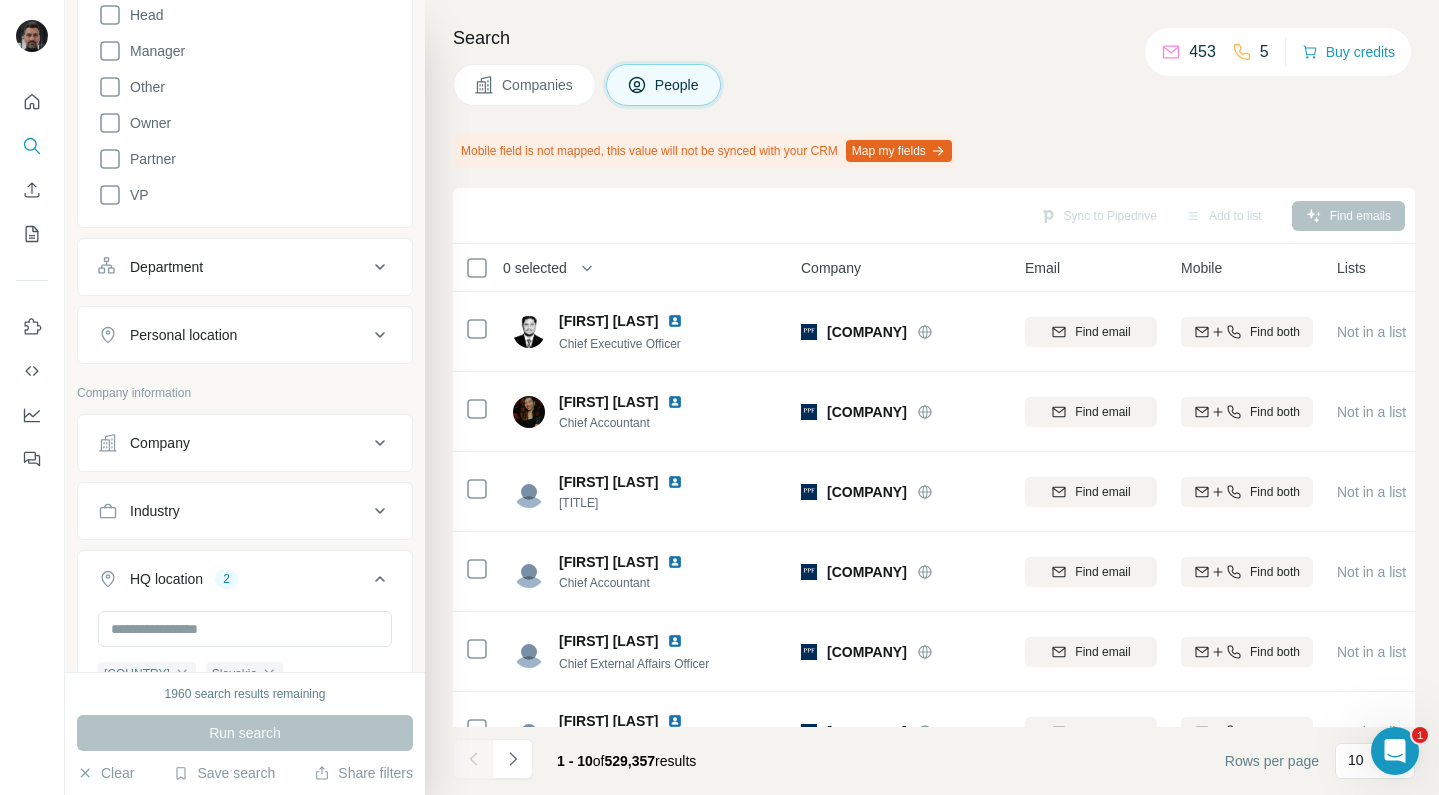 click 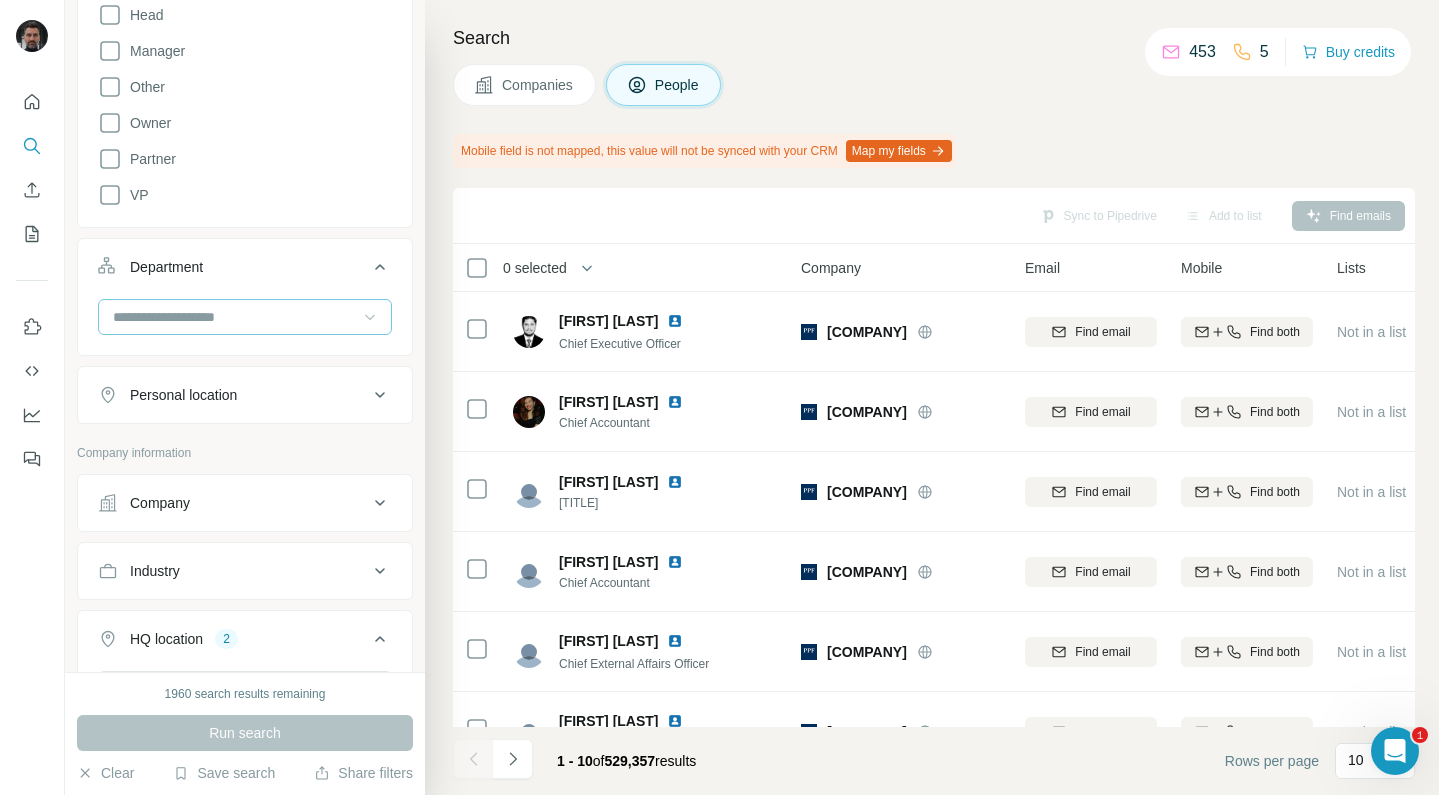 click 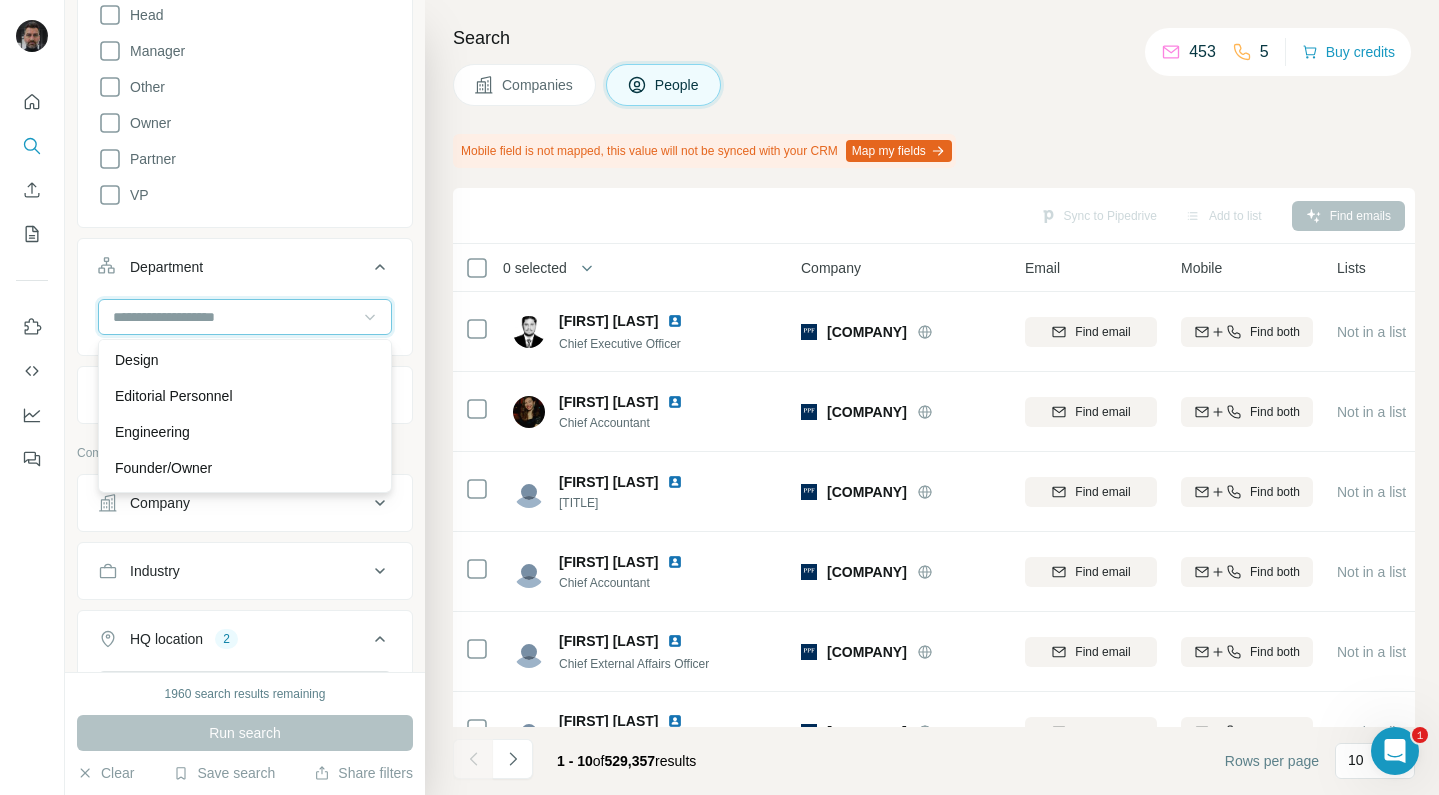 scroll, scrollTop: 0, scrollLeft: 0, axis: both 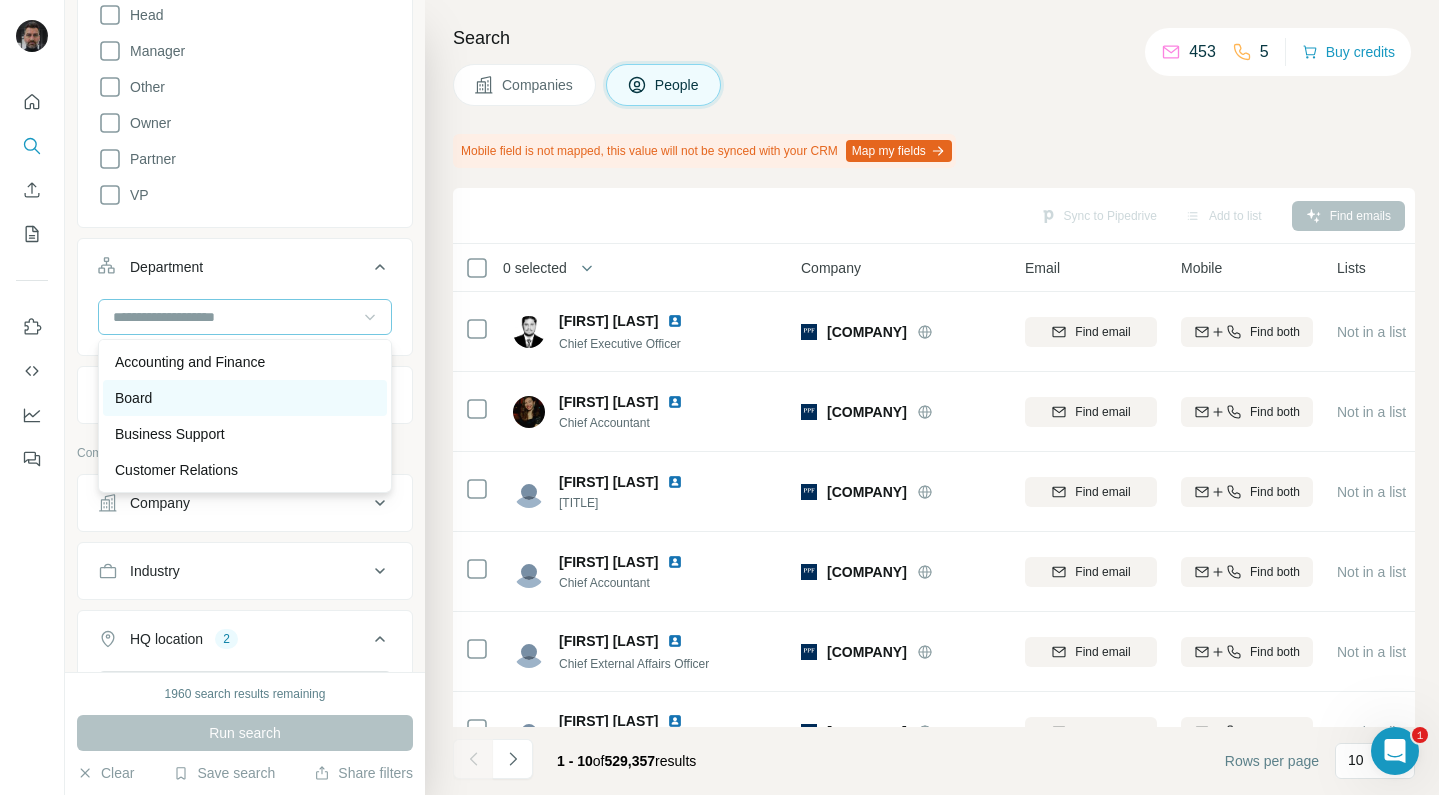 click on "Board" at bounding box center [133, 398] 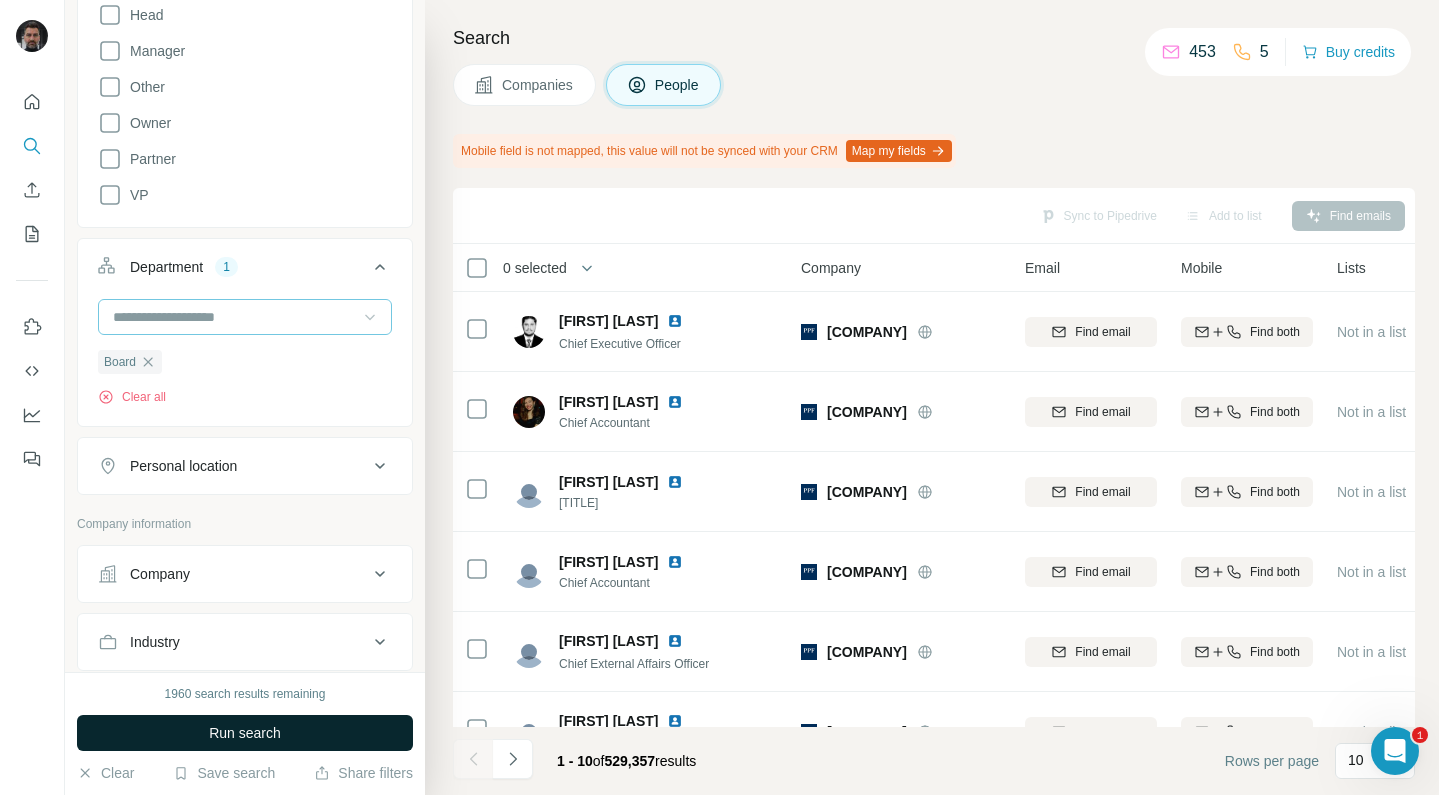 click on "Run search" at bounding box center [245, 733] 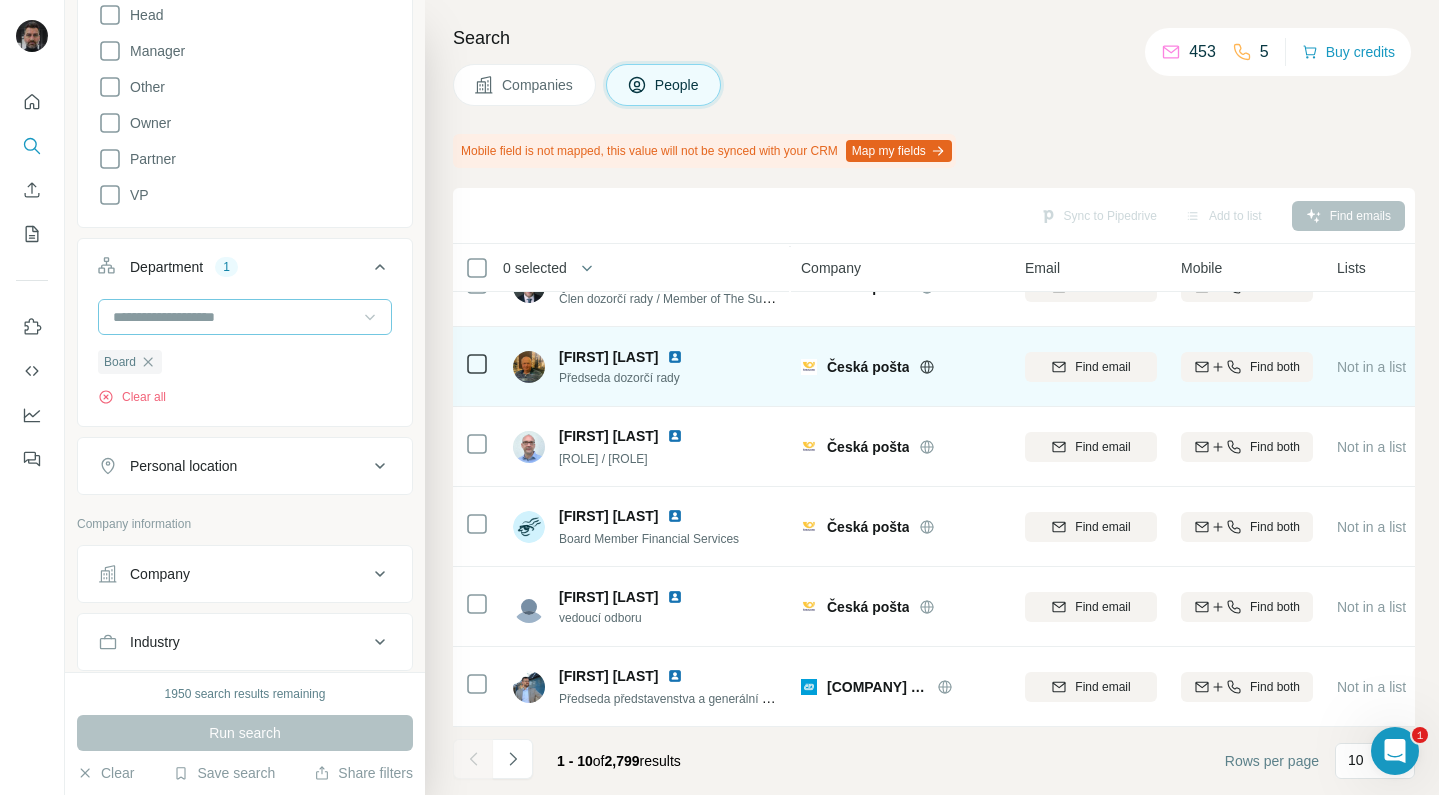 scroll, scrollTop: 365, scrollLeft: 0, axis: vertical 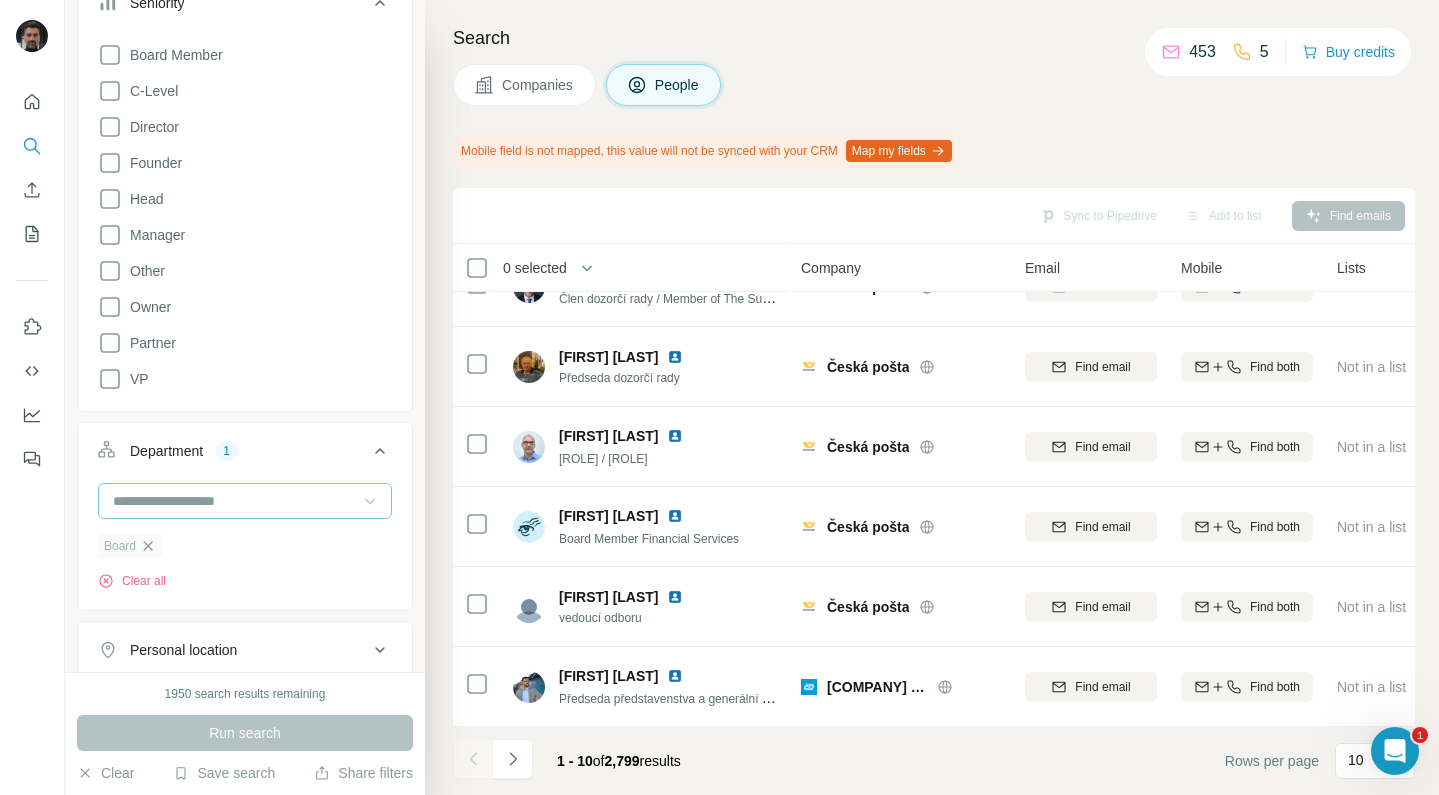 click 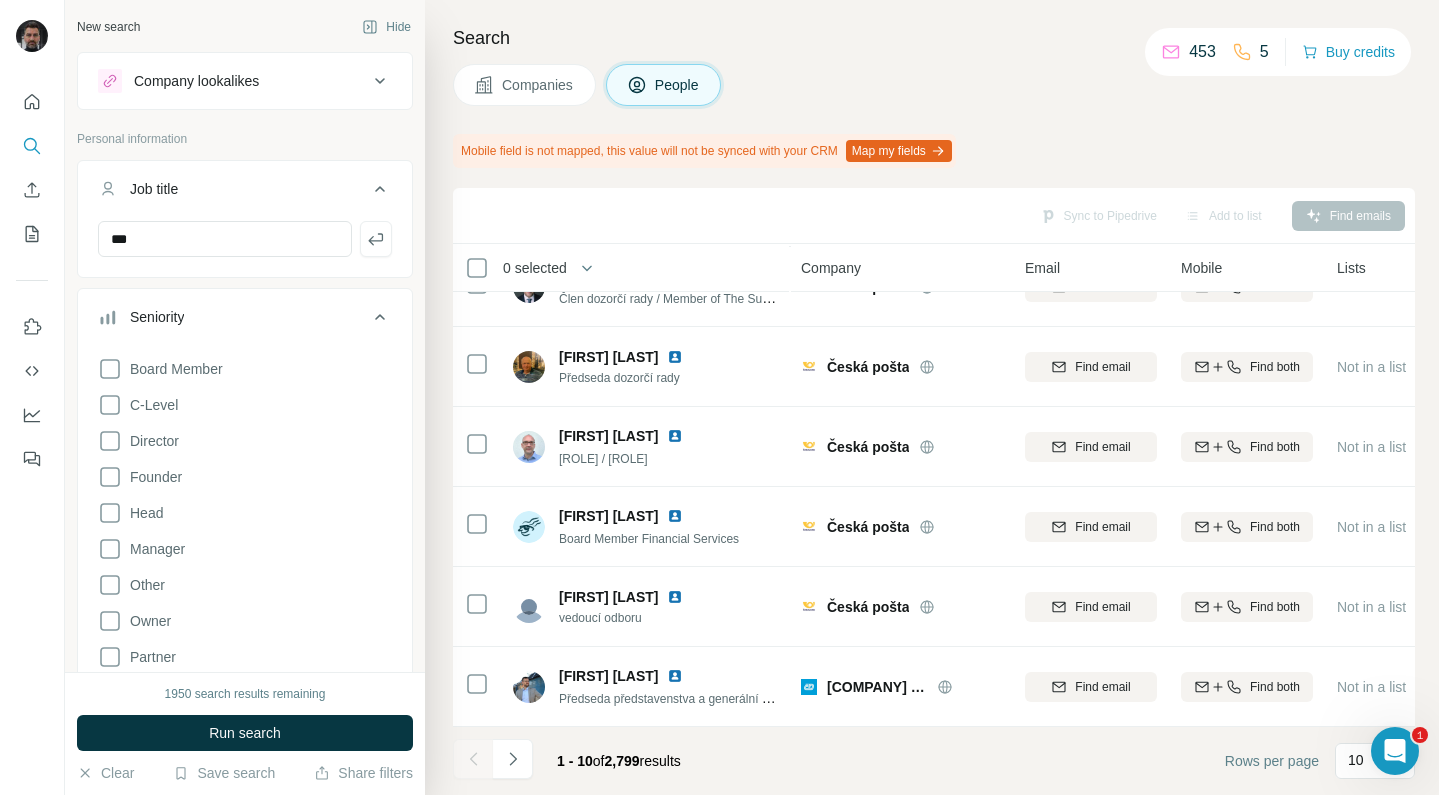 scroll, scrollTop: 55, scrollLeft: 0, axis: vertical 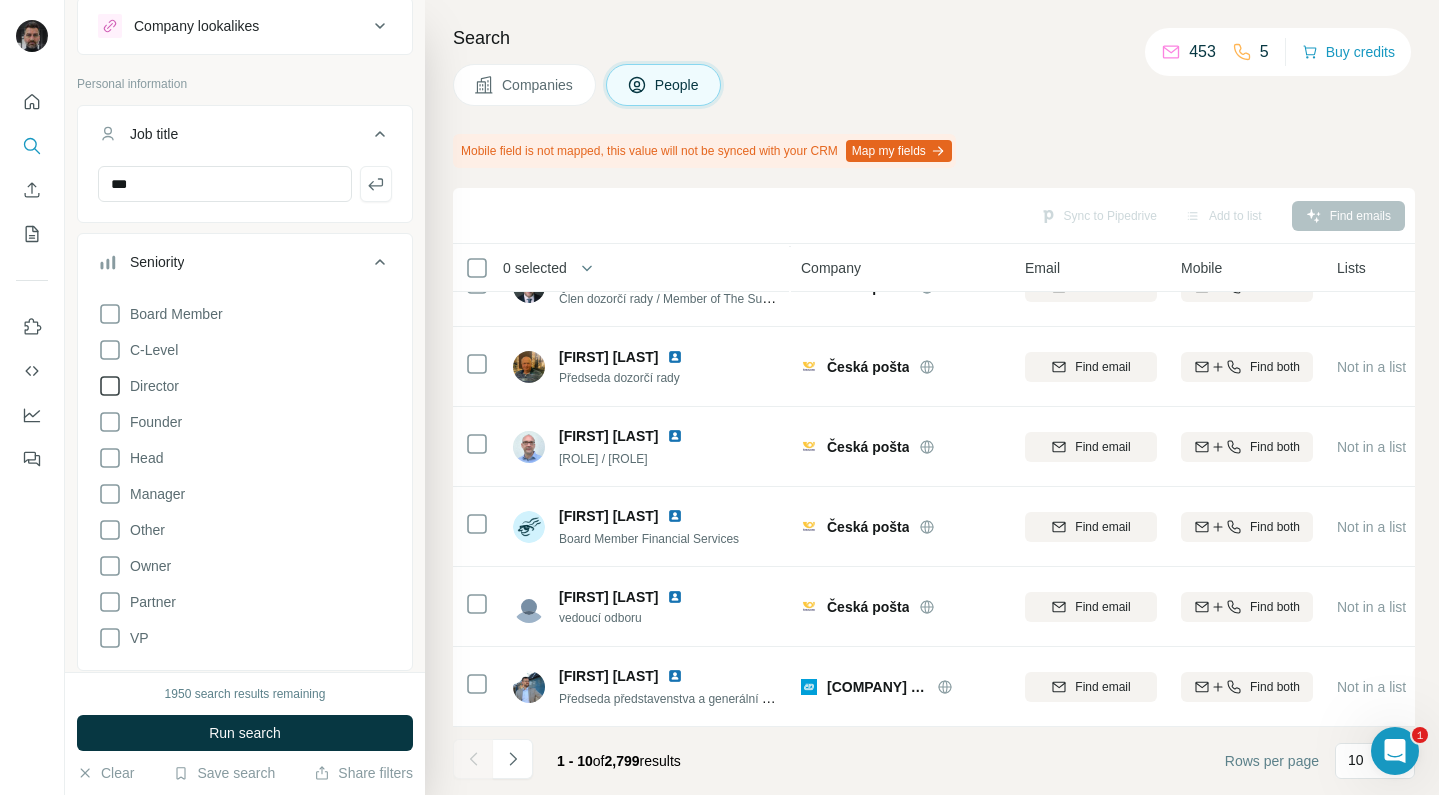 click 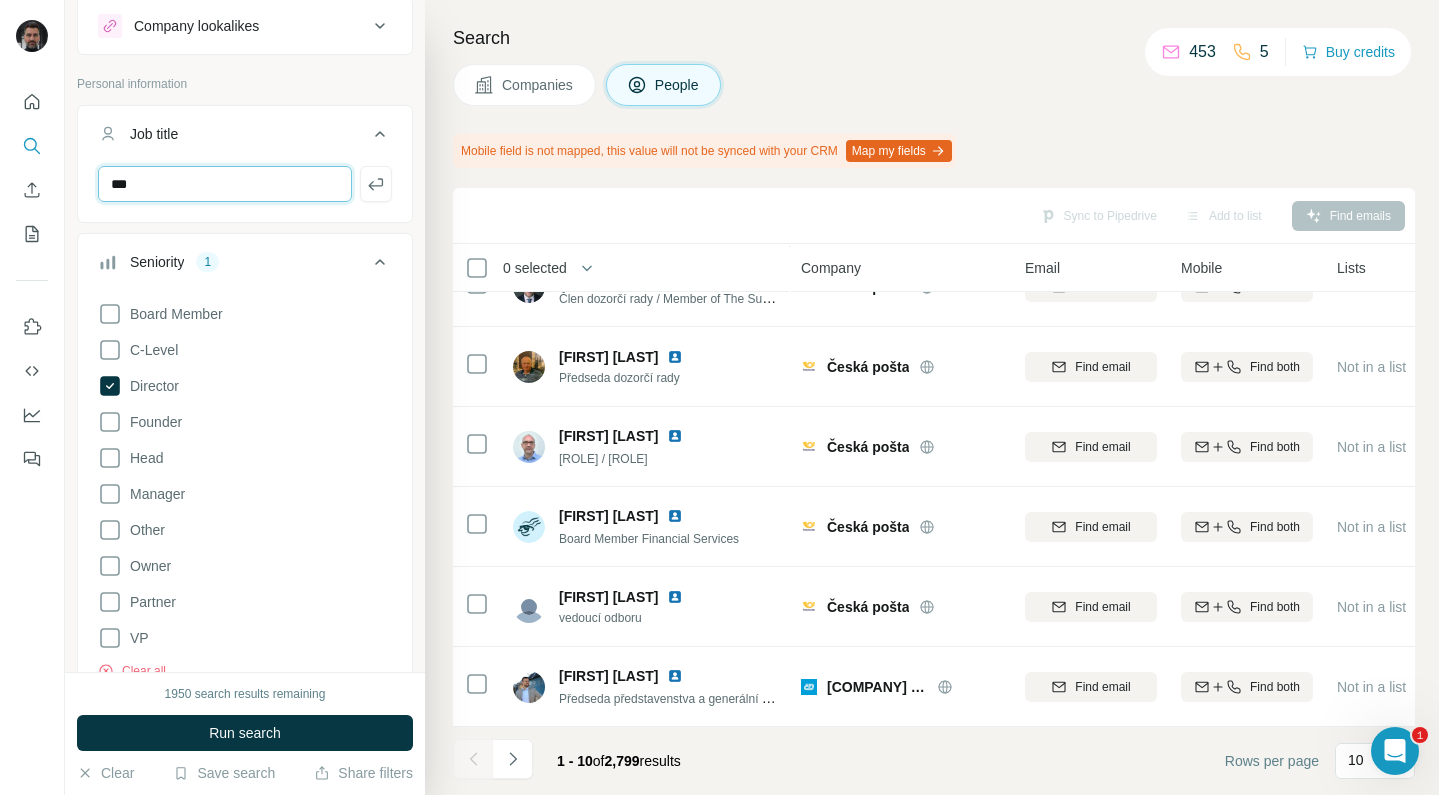 click on "***" at bounding box center (225, 184) 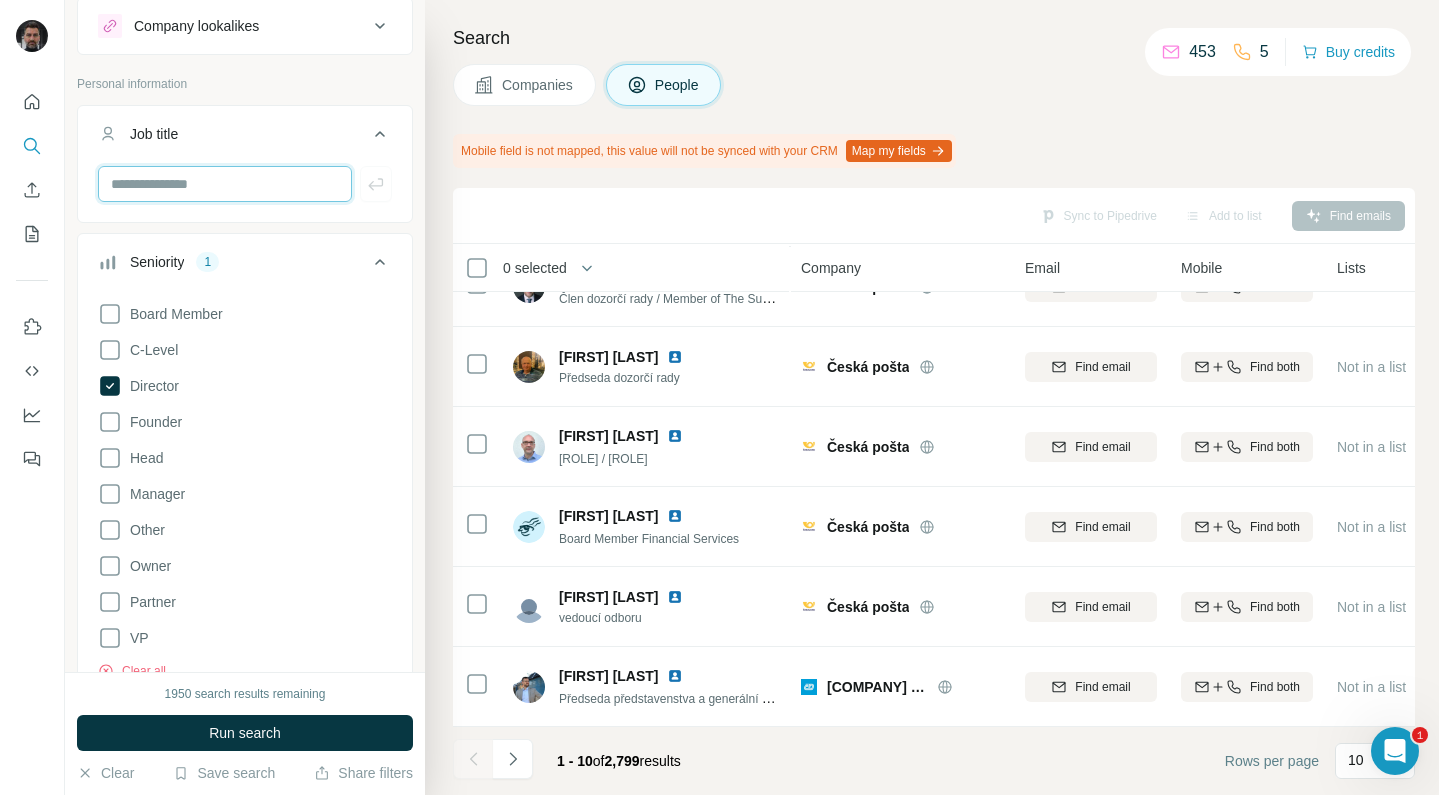 type 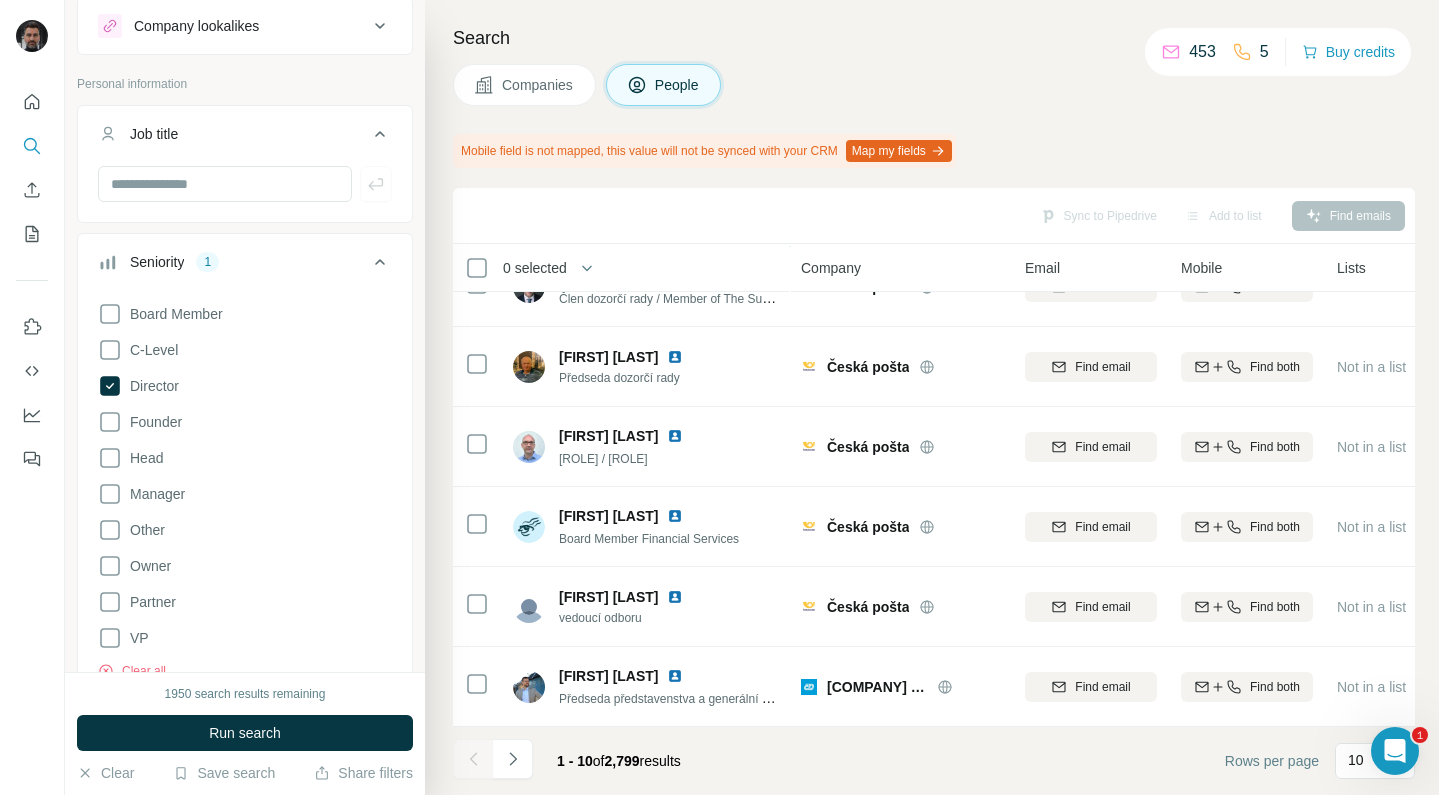 click on "Search Companies People Mobile field is not mapped, this value will not be synced with your CRM Map my fields Sync to Pipedrive Add to list Find emails 0 selected People Company Email Mobile Lists Personal location Seniority Department Landline [FIRST] [LAST] Board of Directors Ppf Group Find email Find both Not in a list 🇳🇱 [COUNTRY] Board Member Board Find email first [FIRST] [LAST] Past Board Member Home Credit B.V. Find email Find both Not in a list 🇫🇷 [COUNTRY] Board Member Board Find email first [FIRST] [LAST] Member Board of Directors Lidl Česká republika Find email Find both Not in a list 🇨🇿 [COUNTRY] Board Member Board Find email first [FIRST] [LAST] Board Member YAD Albert Albert Česká republika Find email Find both Not in a list 🇨🇿 [COUNTRY] Board Member Board Find email first [FIRST] Člen dozorčí rady / Member of The Supervisory Board Česká pošta Find email Find both Not in a list 🇨🇿 [COUNTRY] Board Member Board Find email first Board" at bounding box center [932, 397] 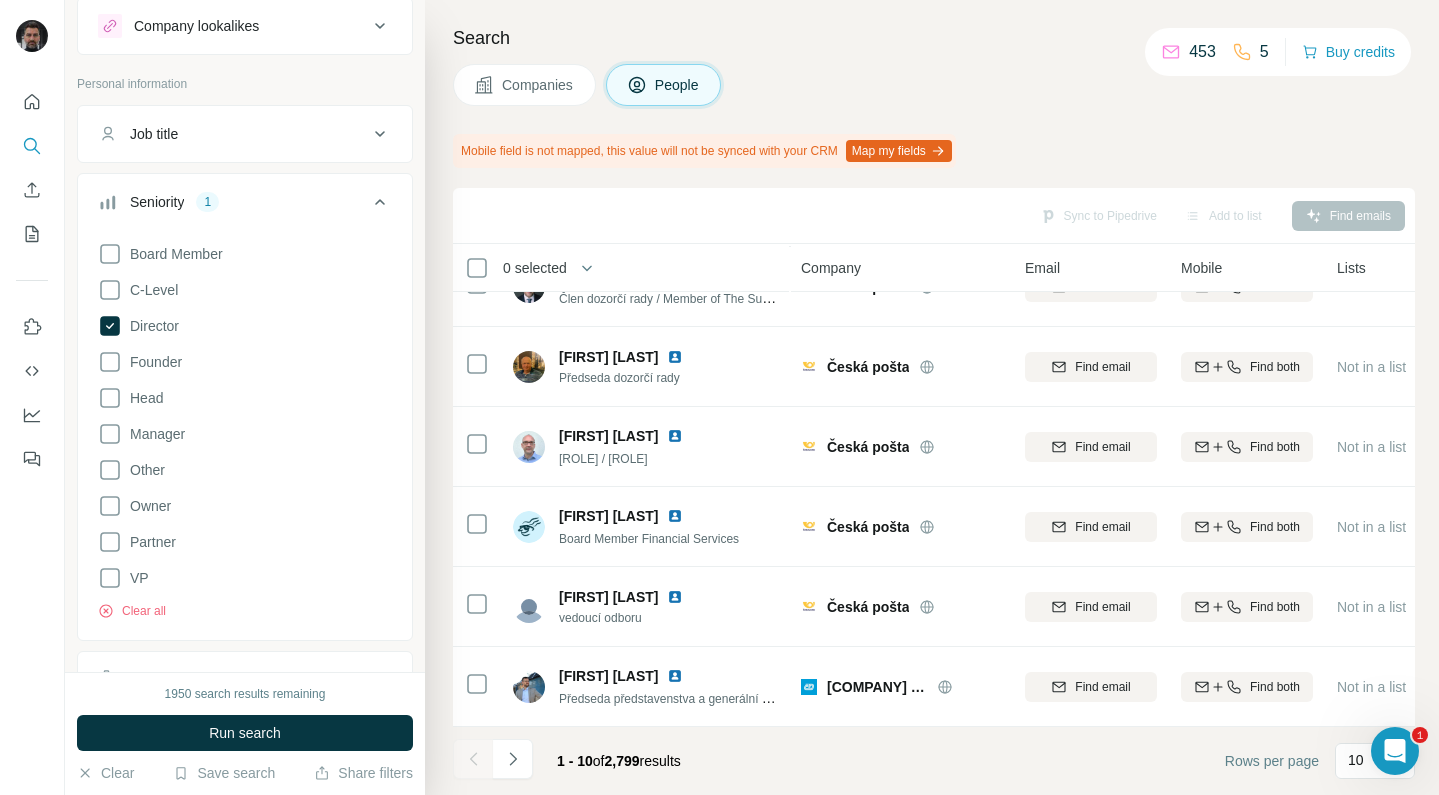 click 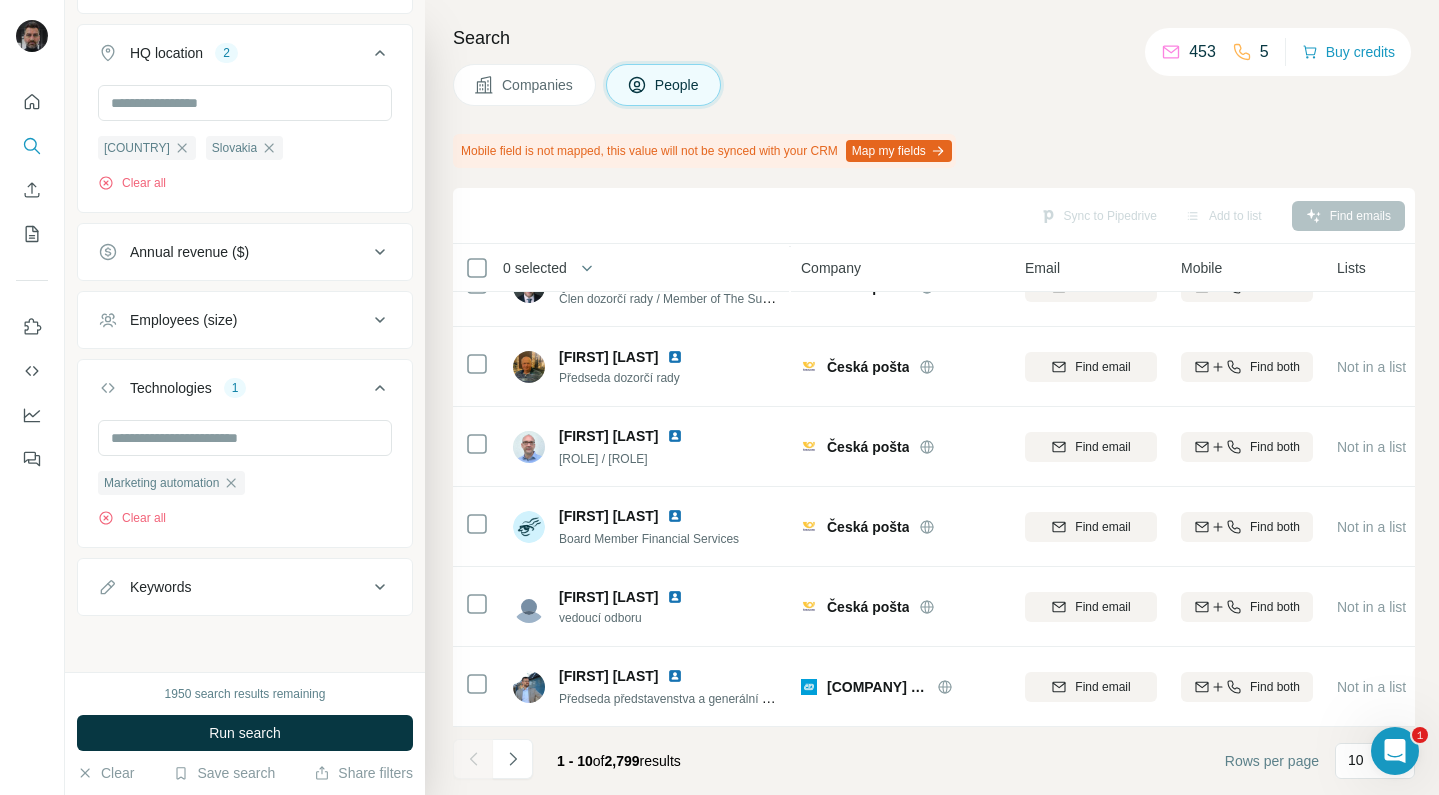 scroll, scrollTop: 646, scrollLeft: 0, axis: vertical 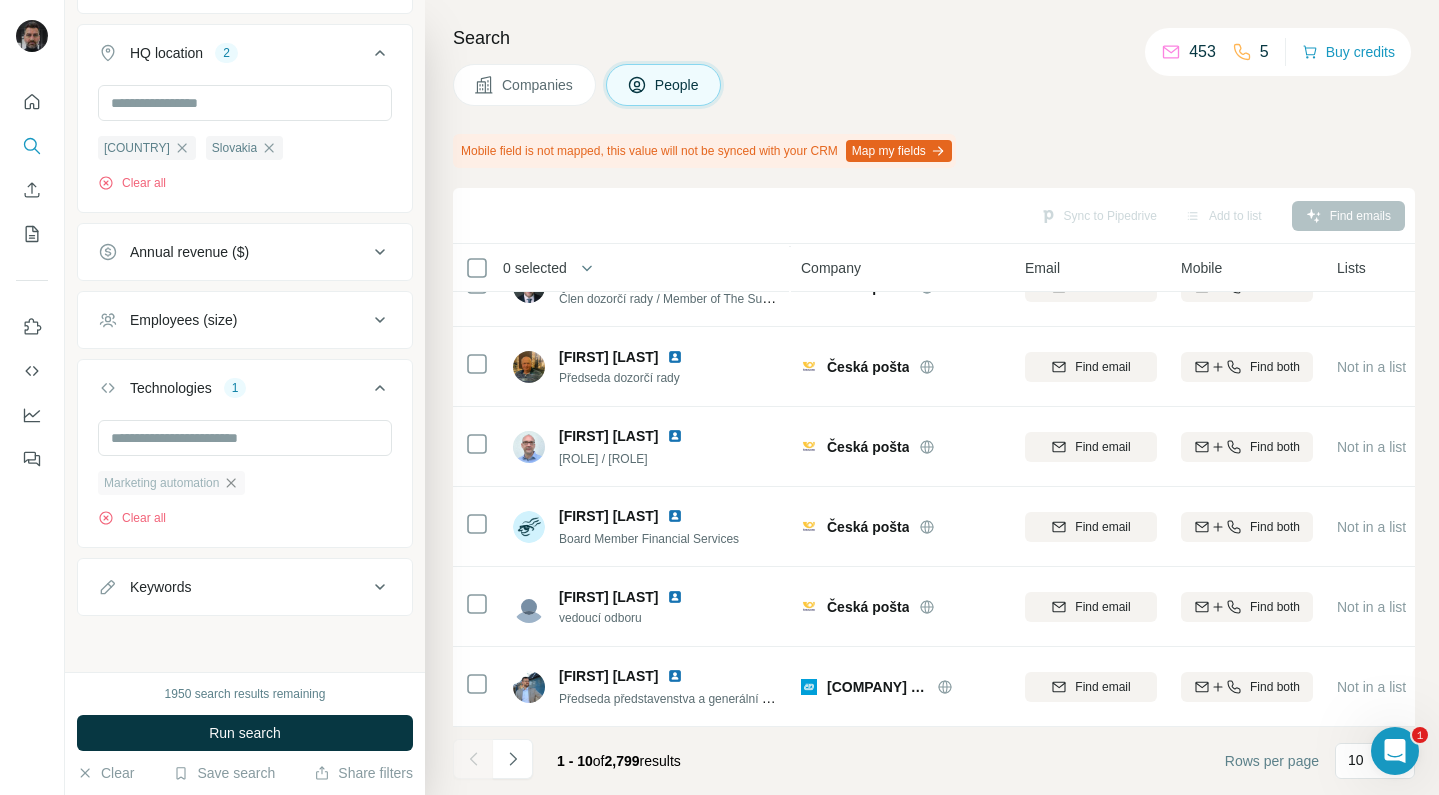 click 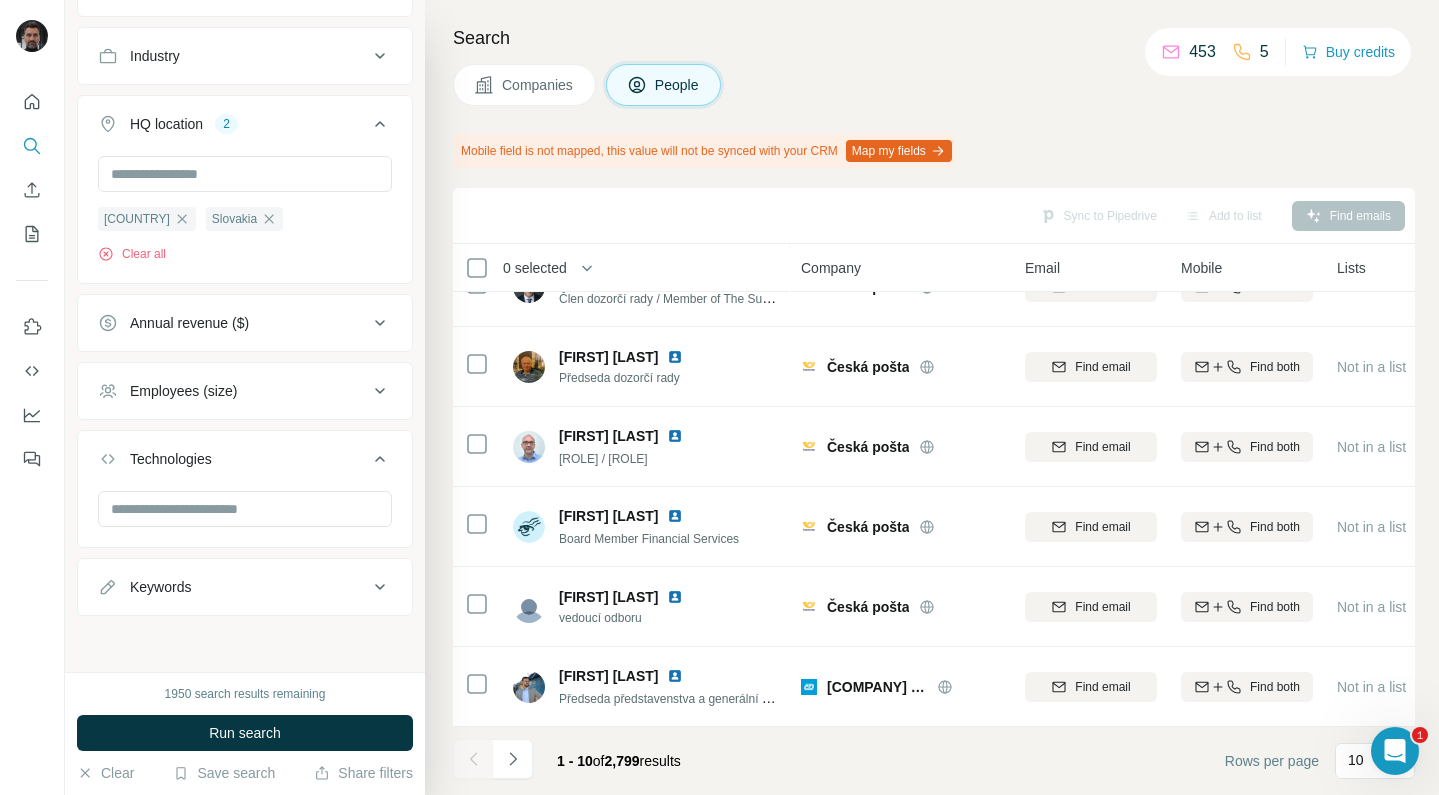scroll, scrollTop: 574, scrollLeft: 0, axis: vertical 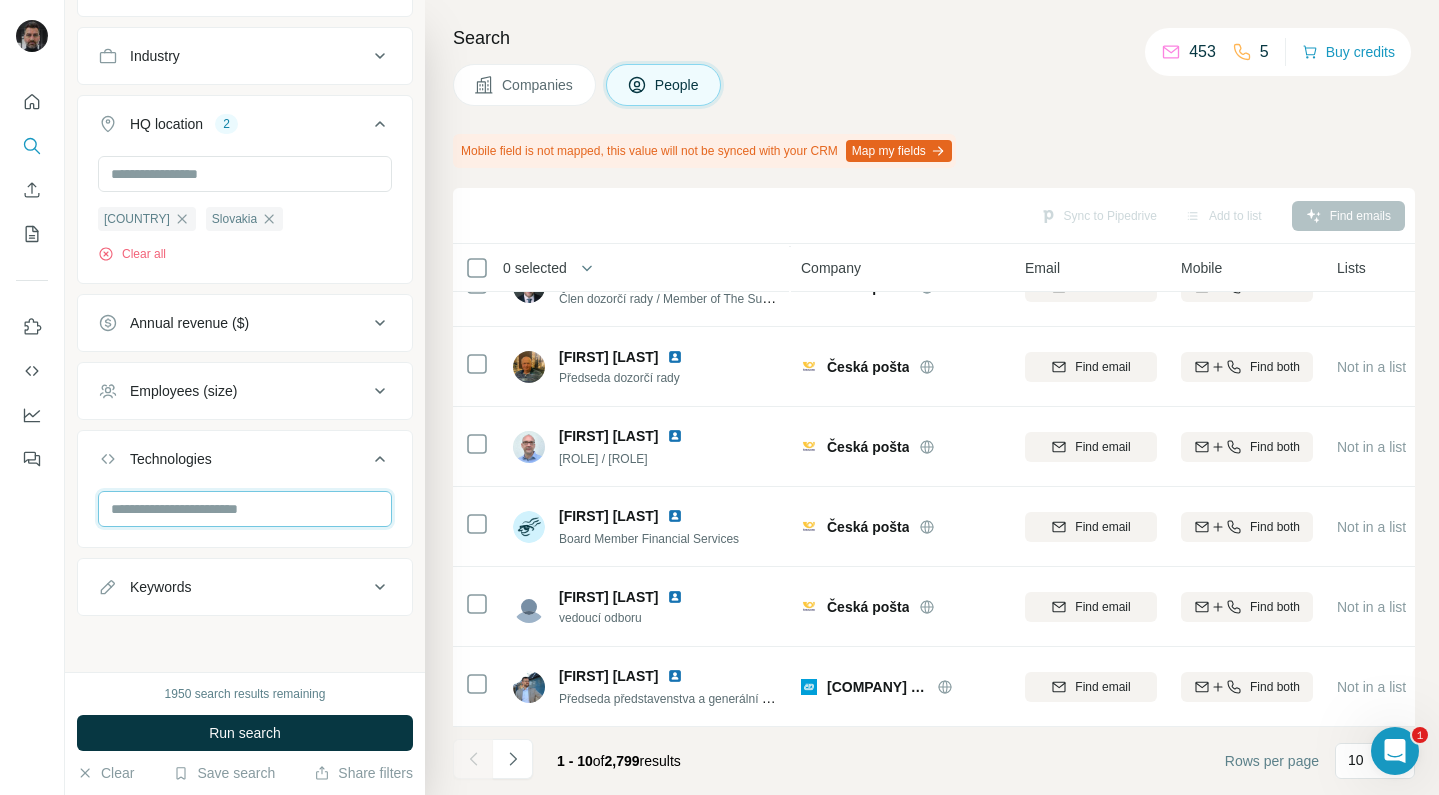 click at bounding box center (245, 509) 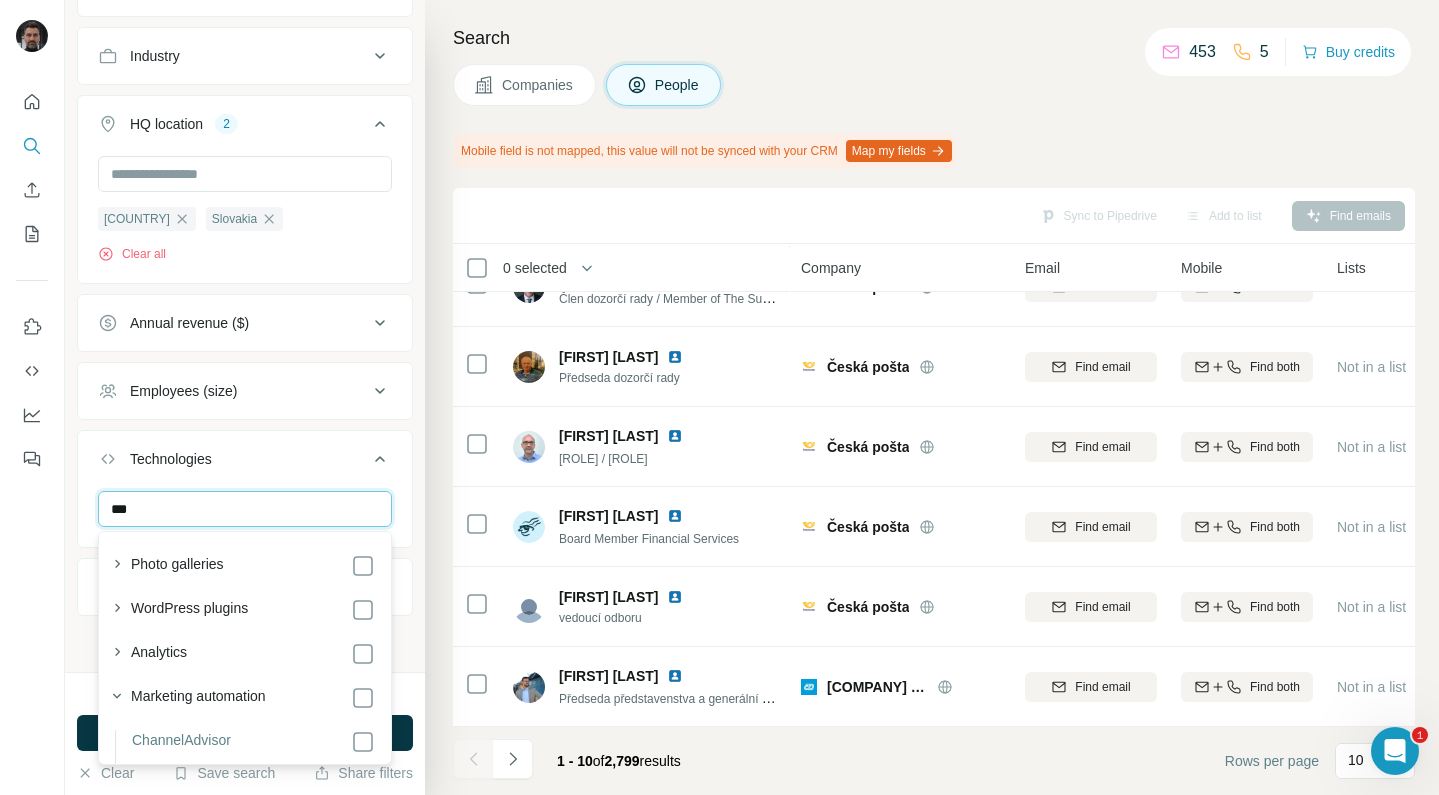 type on "****" 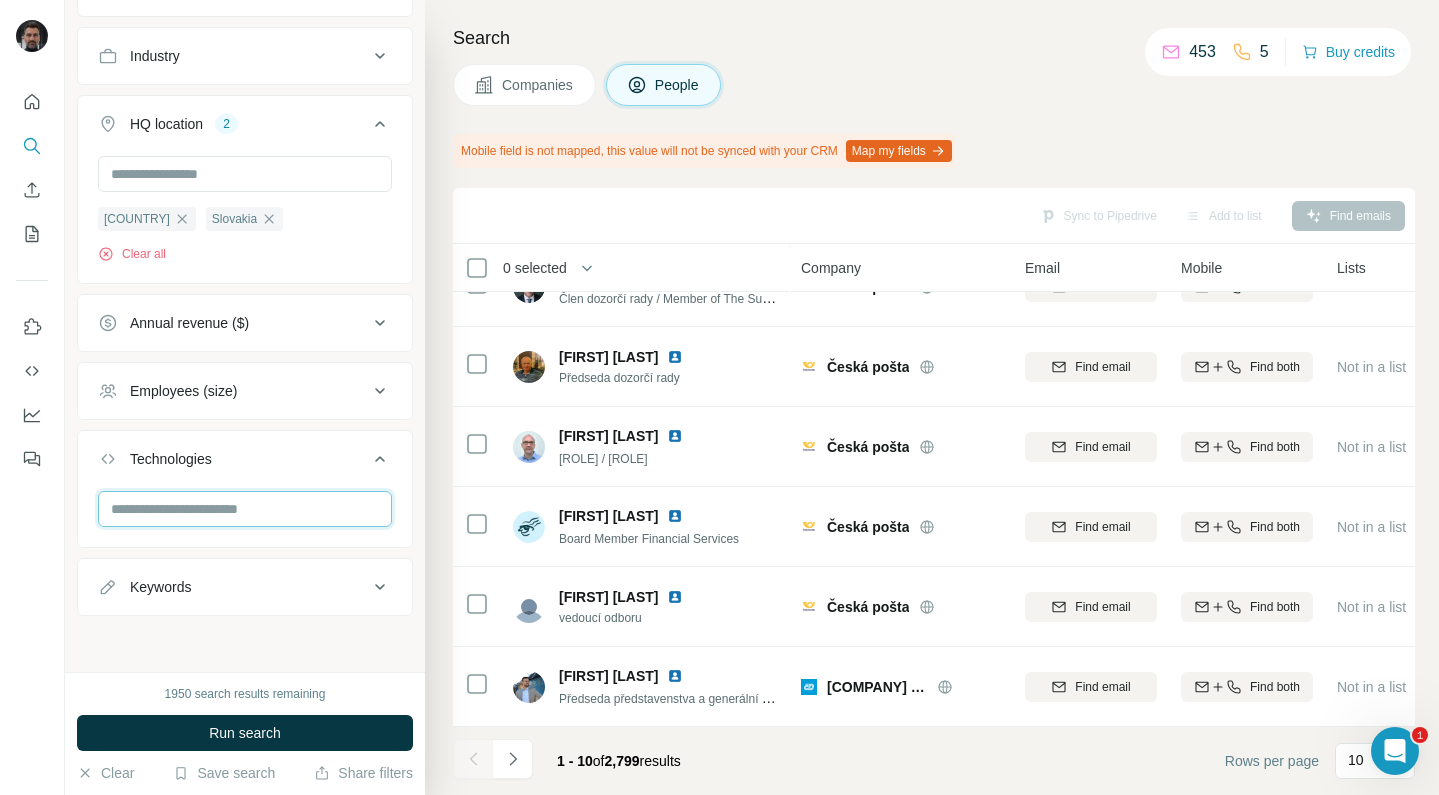 scroll, scrollTop: 6, scrollLeft: 0, axis: vertical 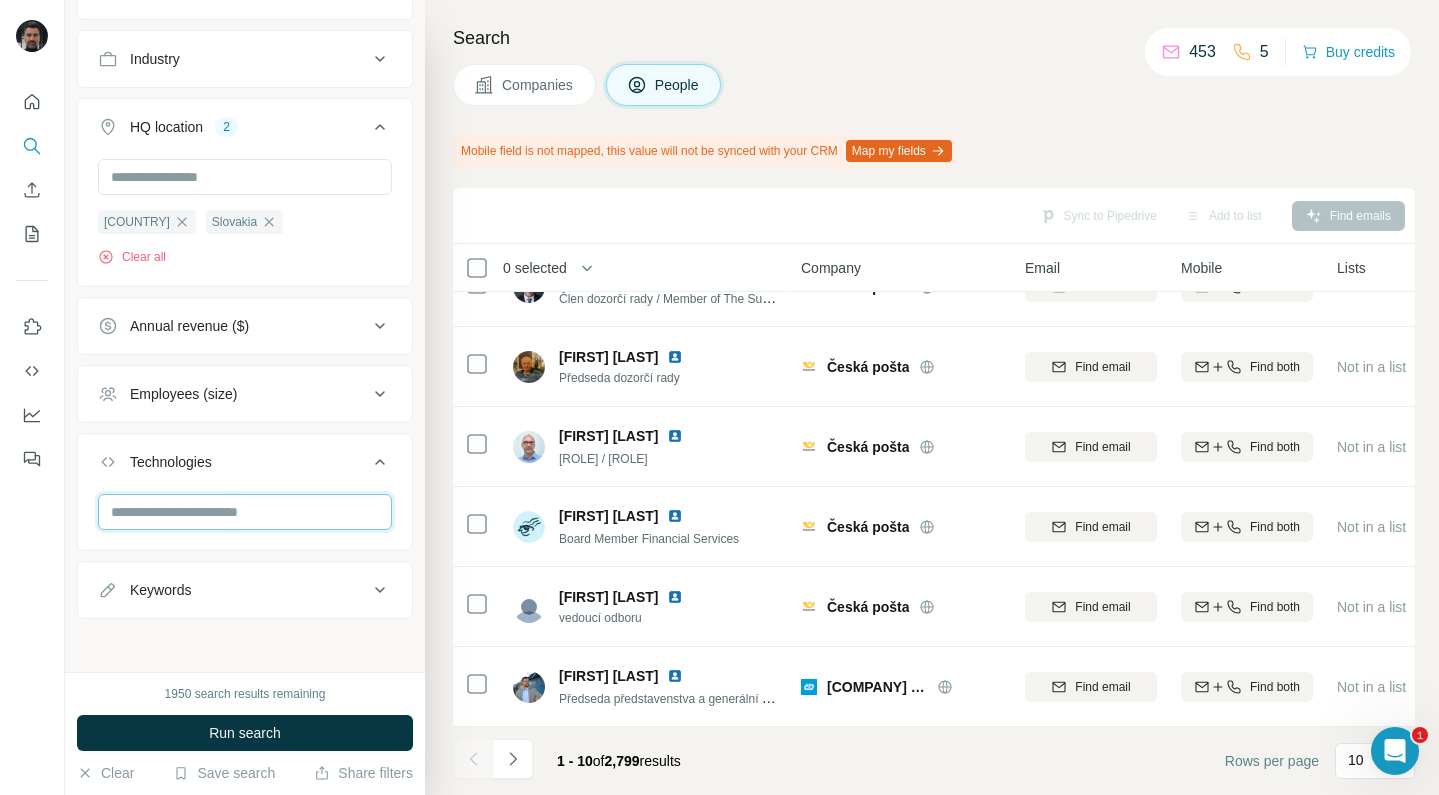 click at bounding box center [245, 512] 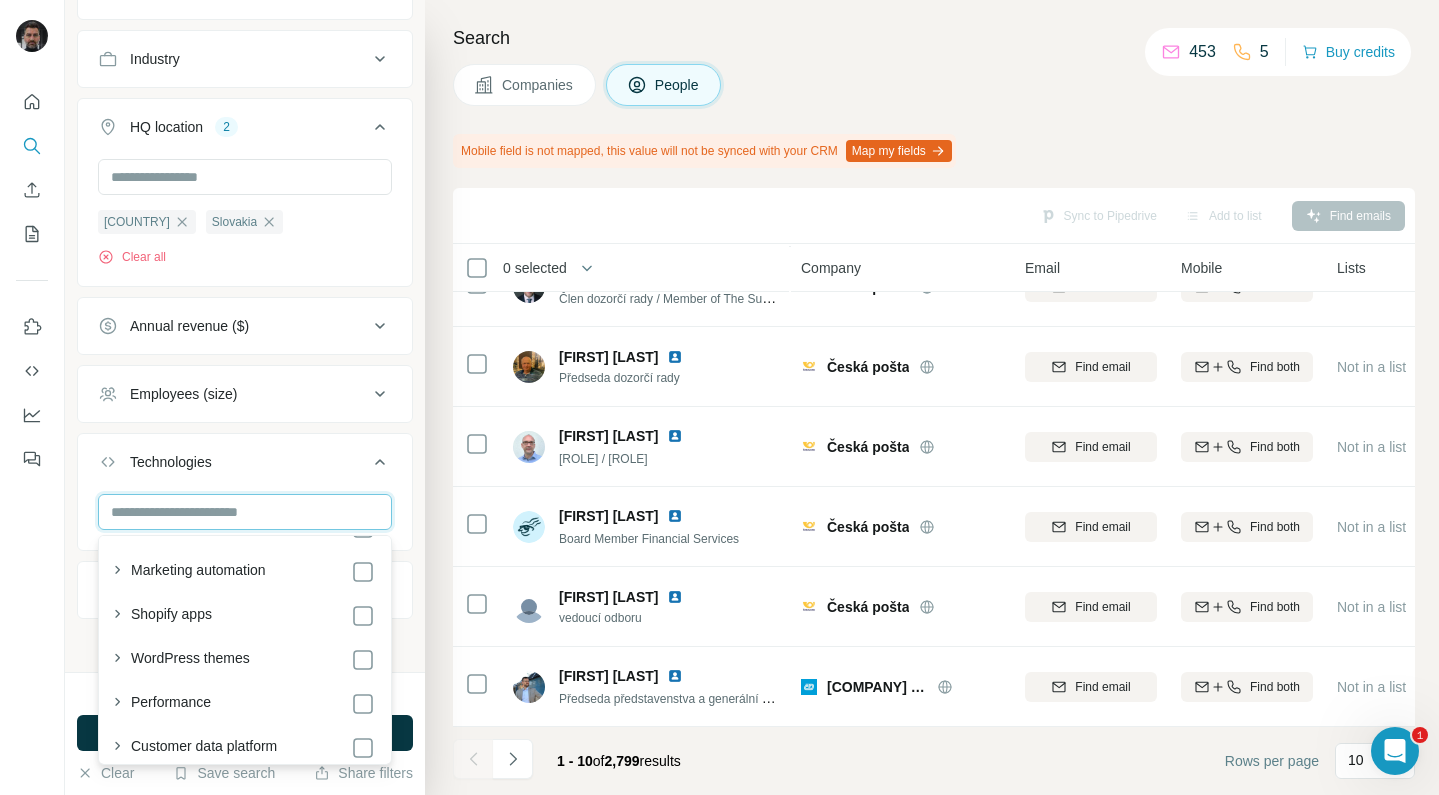scroll, scrollTop: 131, scrollLeft: 0, axis: vertical 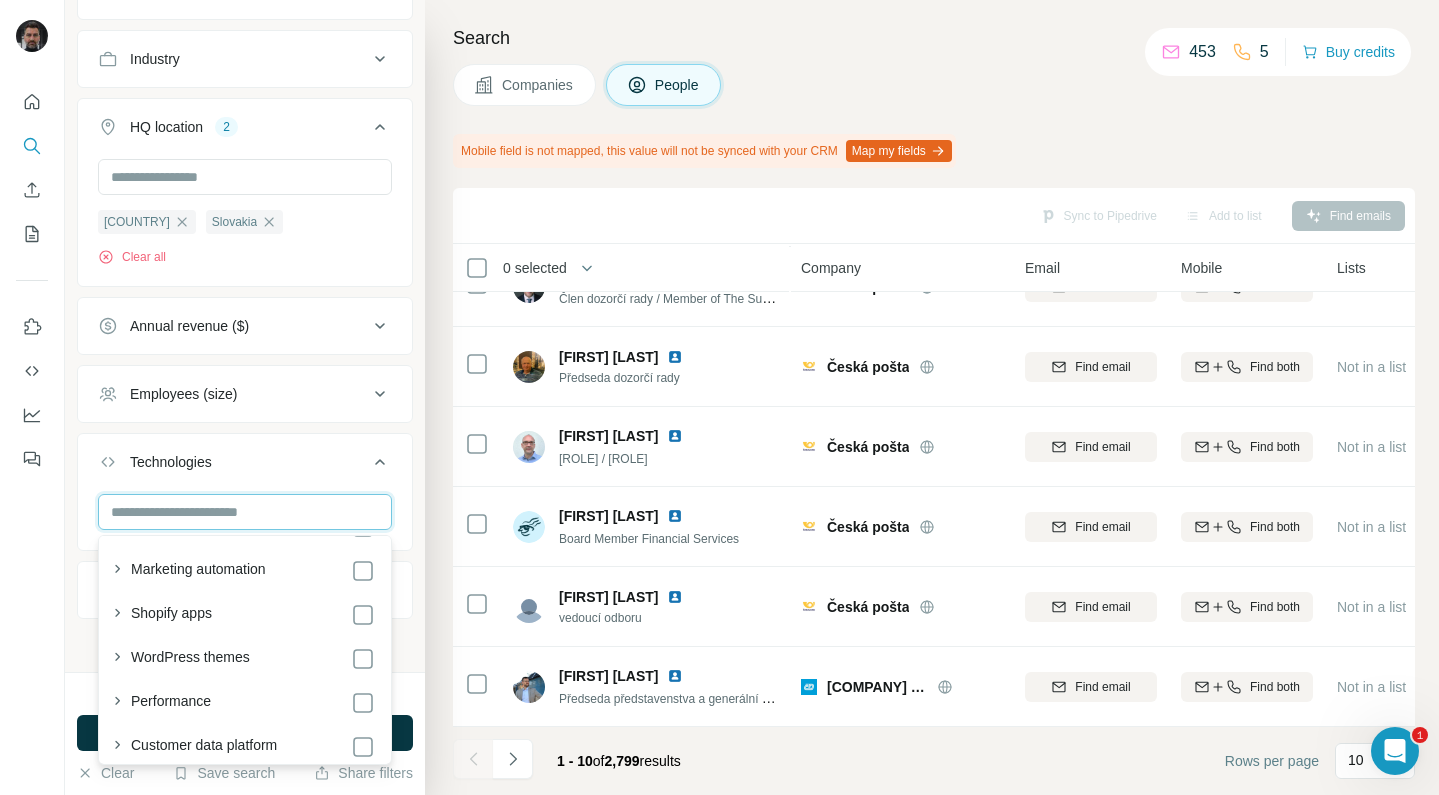 click at bounding box center (245, 512) 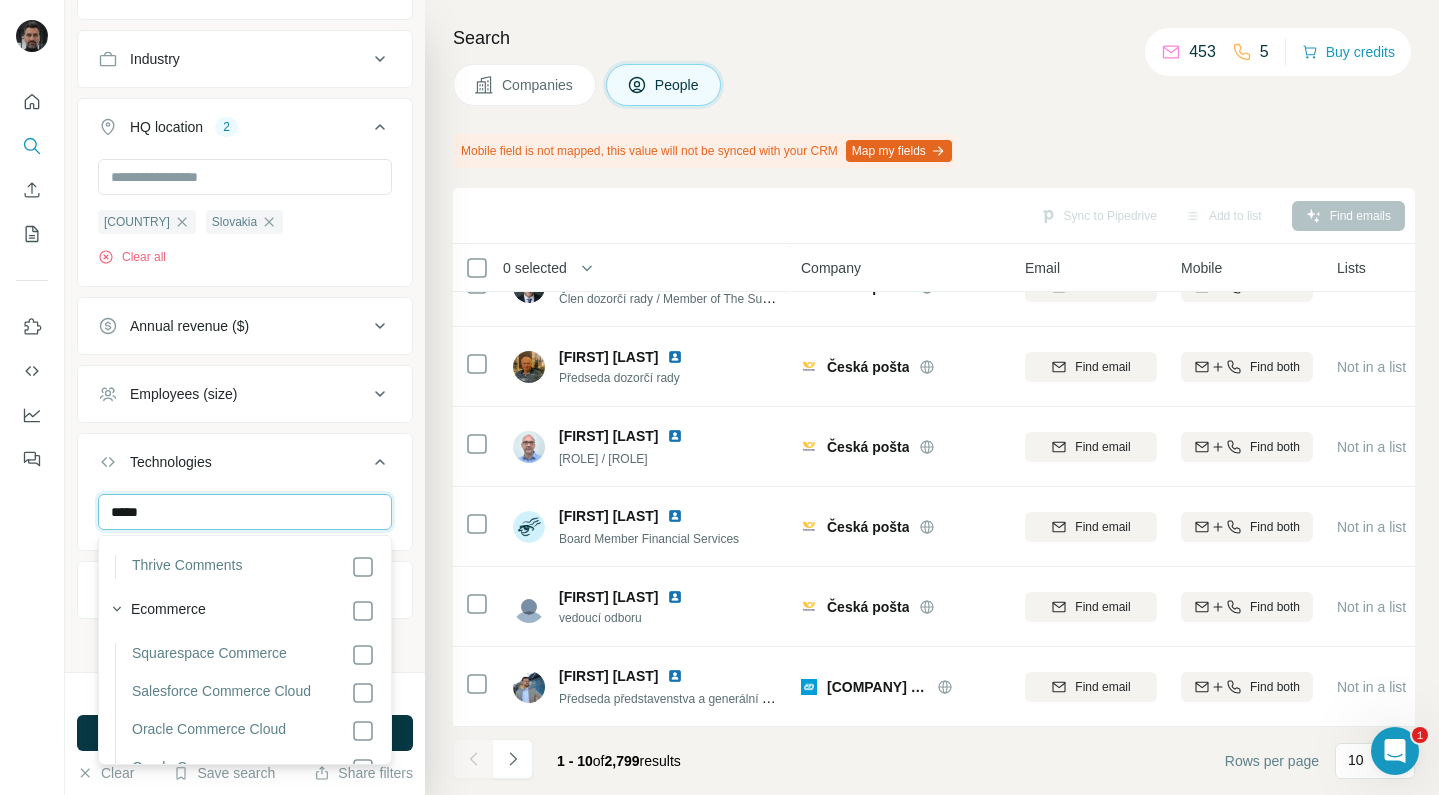 scroll, scrollTop: 0, scrollLeft: 0, axis: both 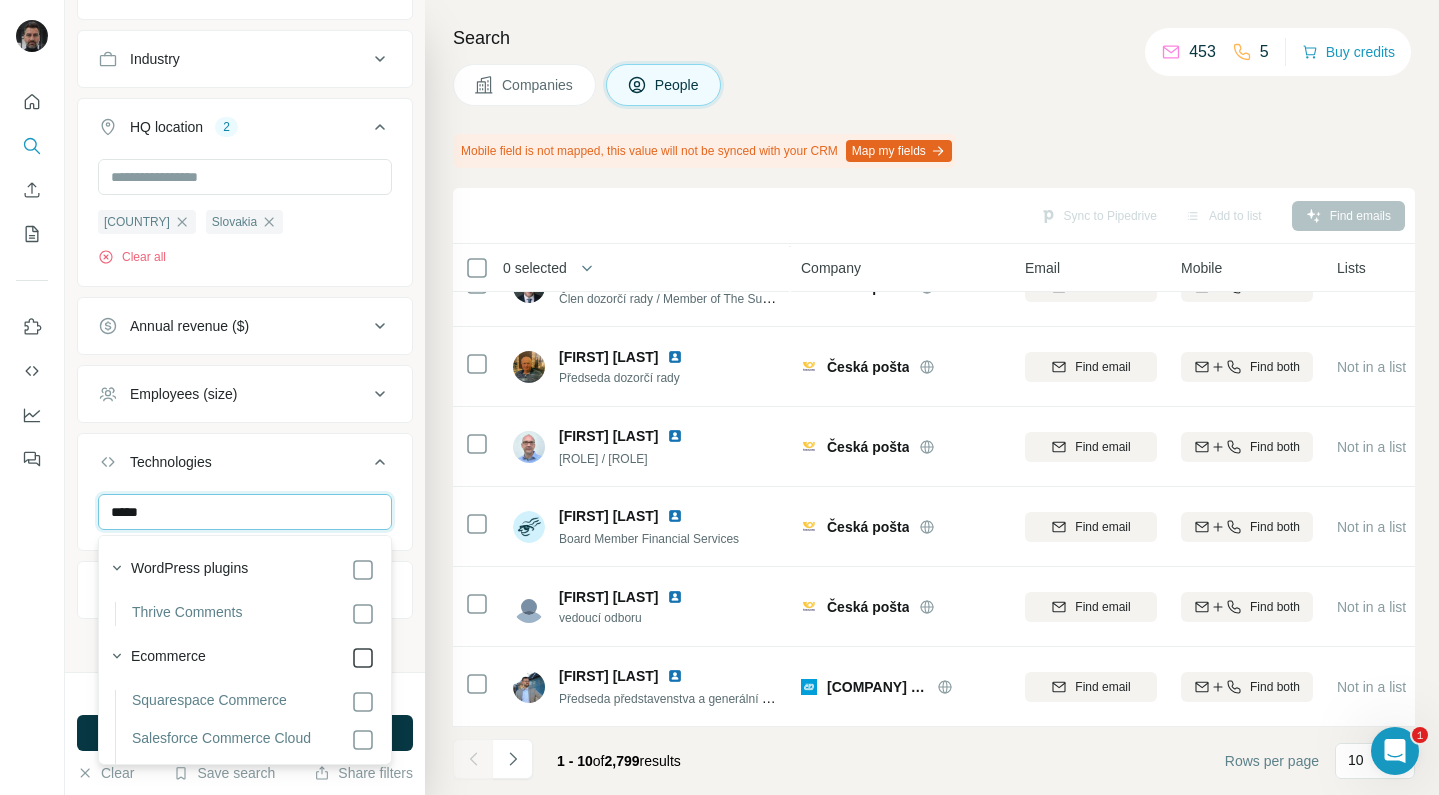 type on "*****" 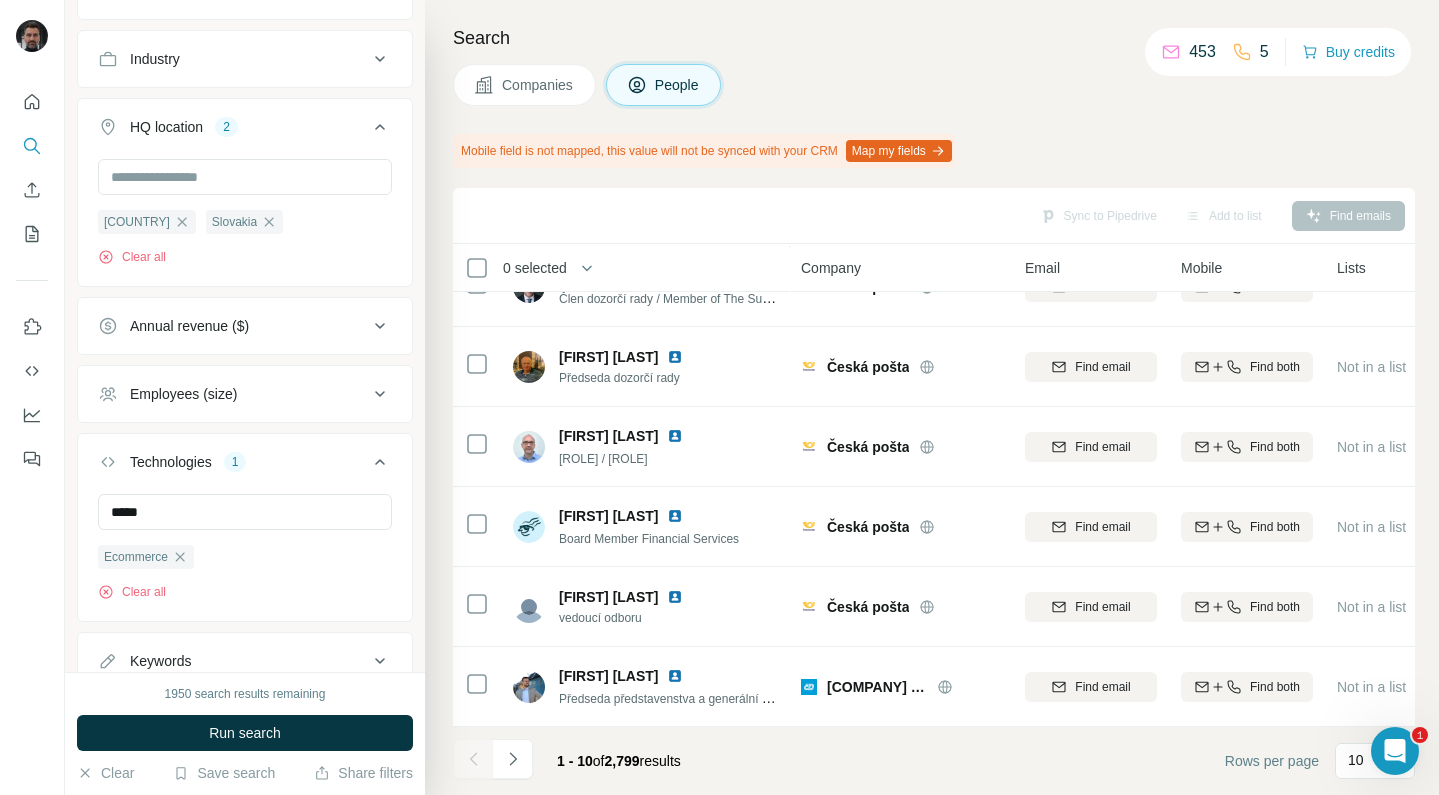 click on "Technologies 1" at bounding box center [245, 466] 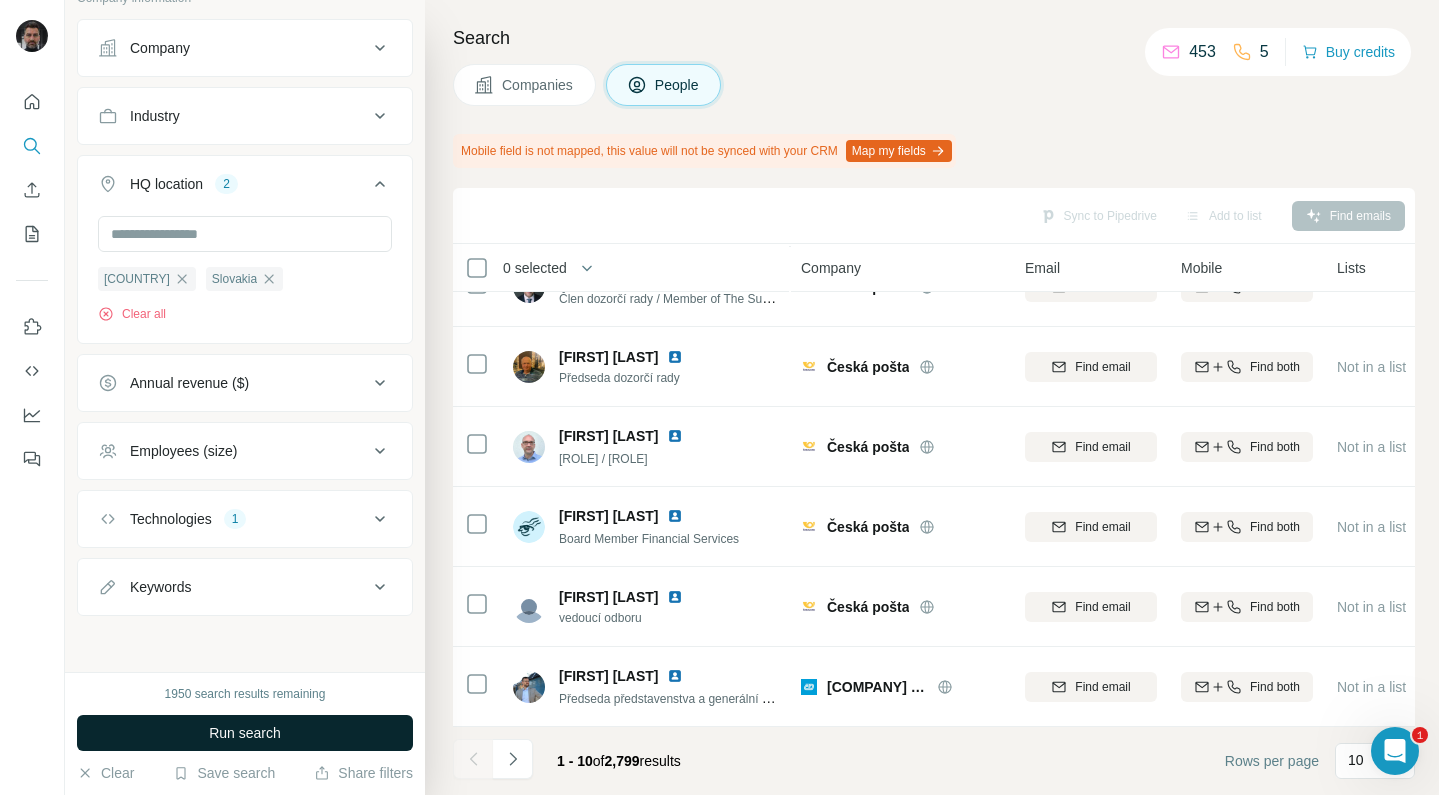 click on "Run search" at bounding box center [245, 733] 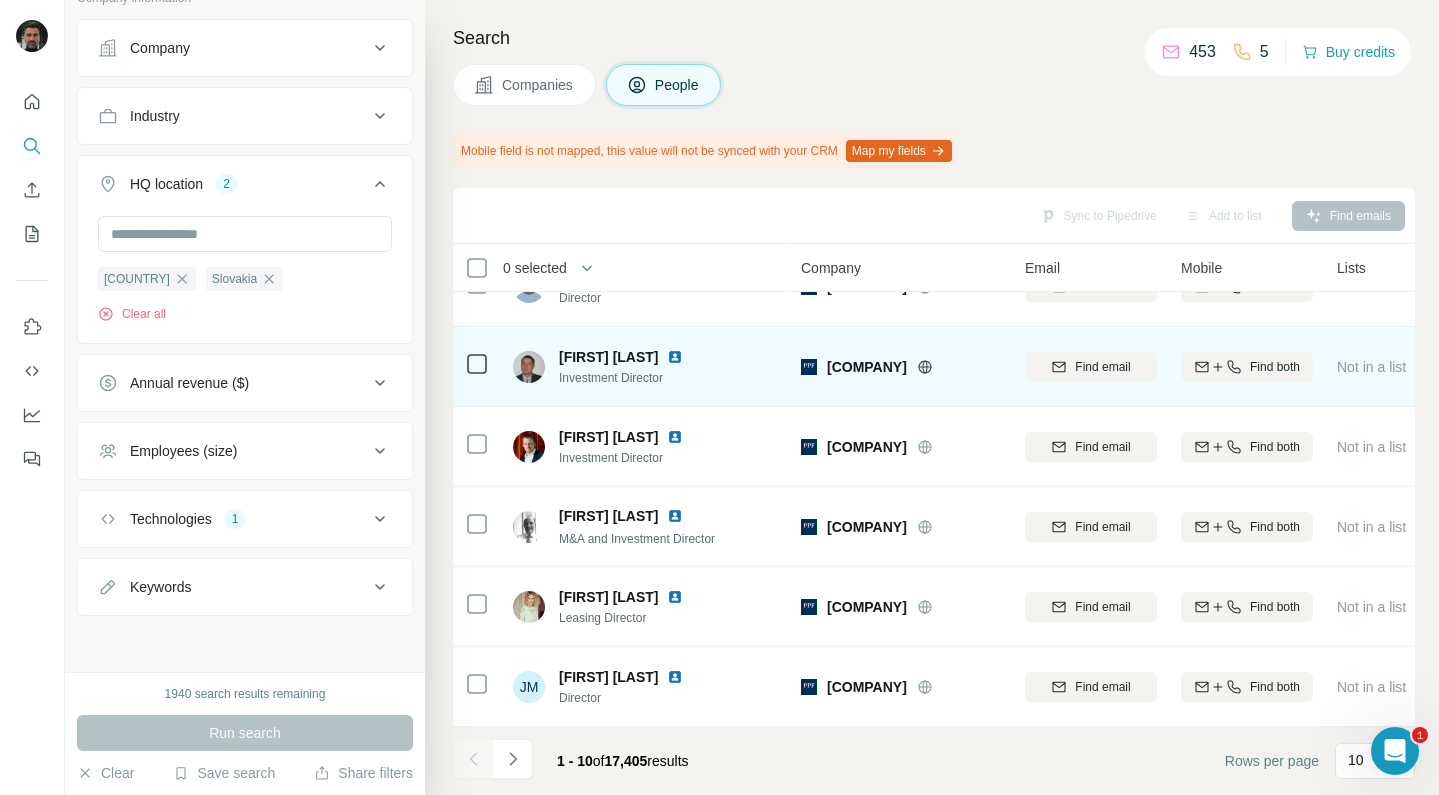 scroll, scrollTop: 365, scrollLeft: 0, axis: vertical 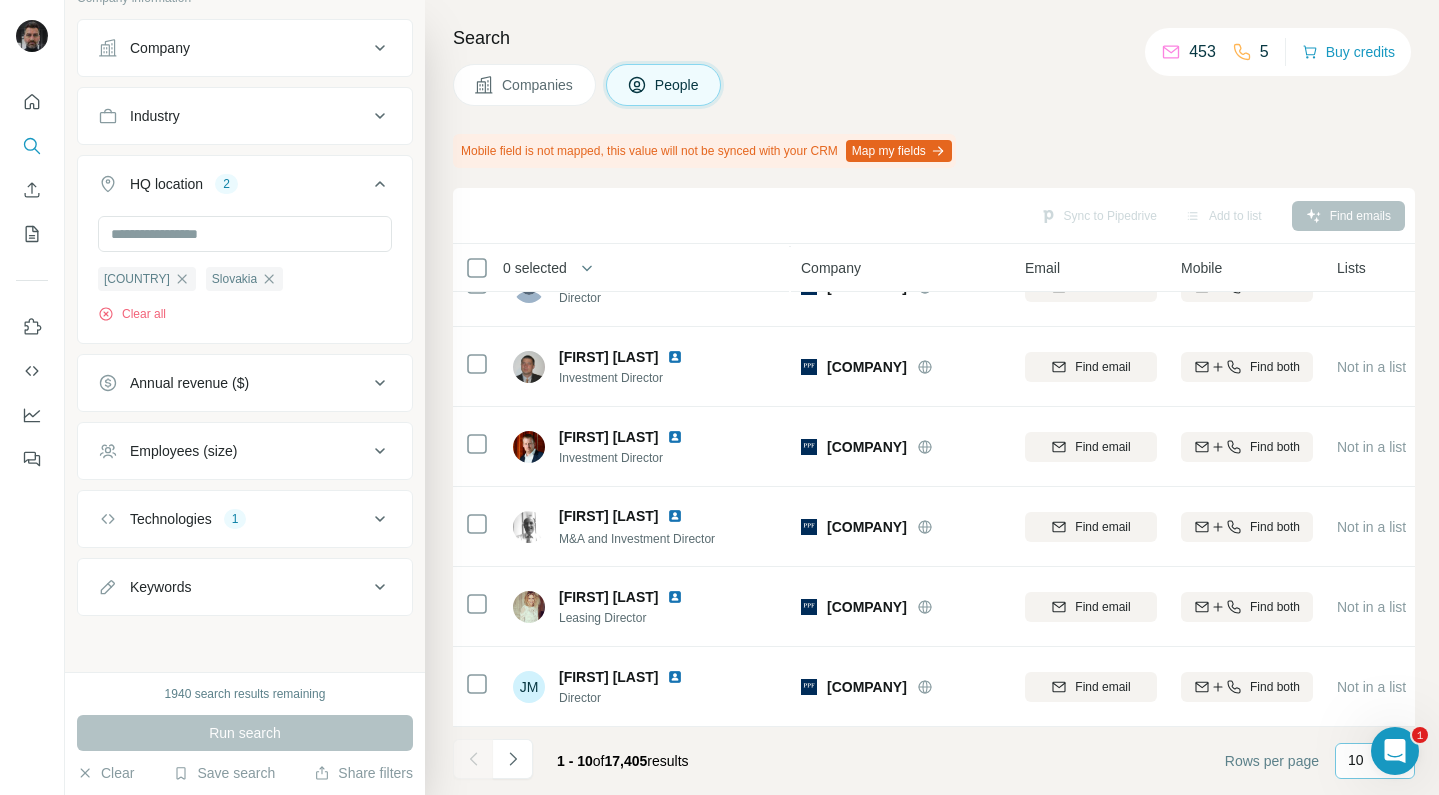 click on "10" at bounding box center [1356, 760] 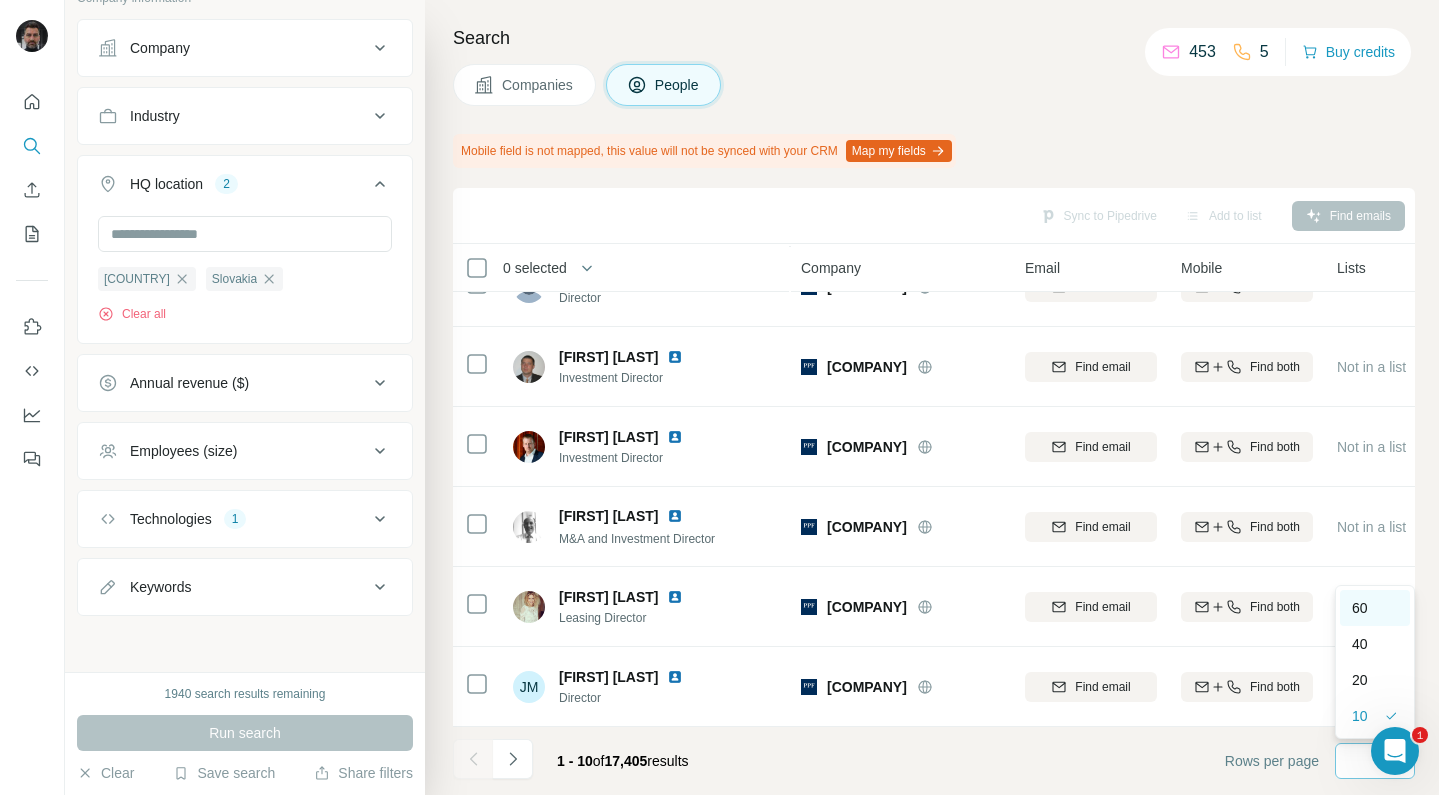 click on "60" at bounding box center (1360, 608) 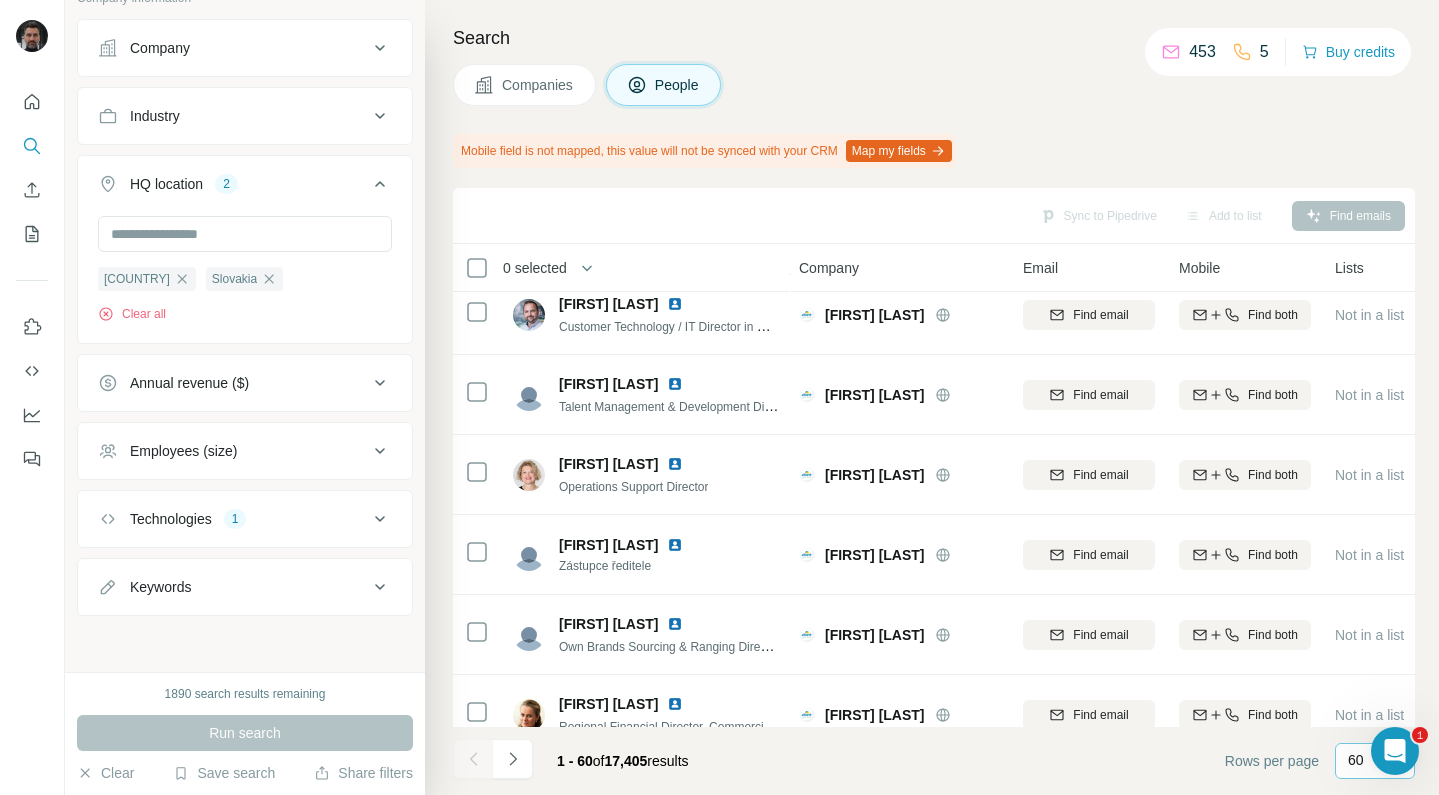 scroll, scrollTop: 2584, scrollLeft: 2, axis: both 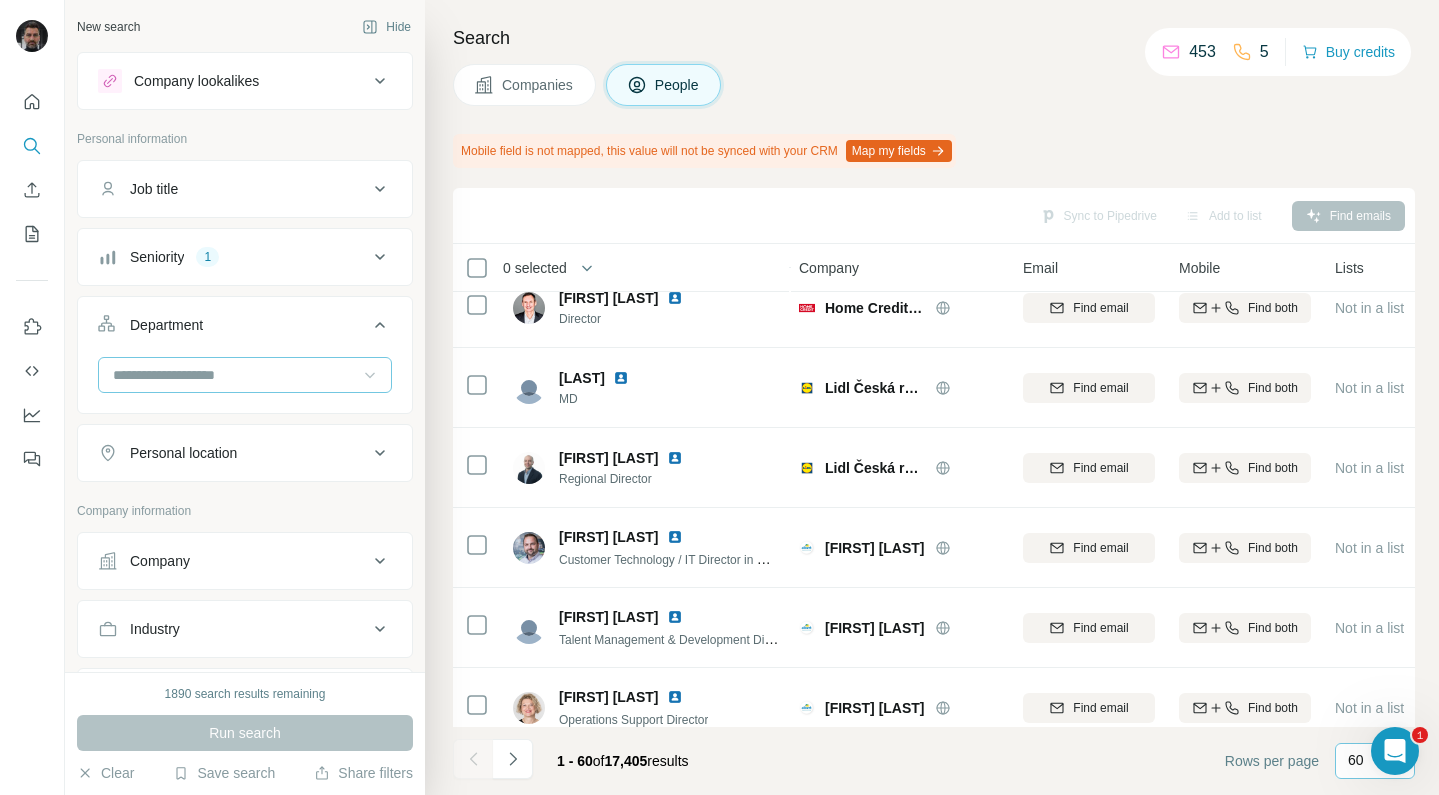click 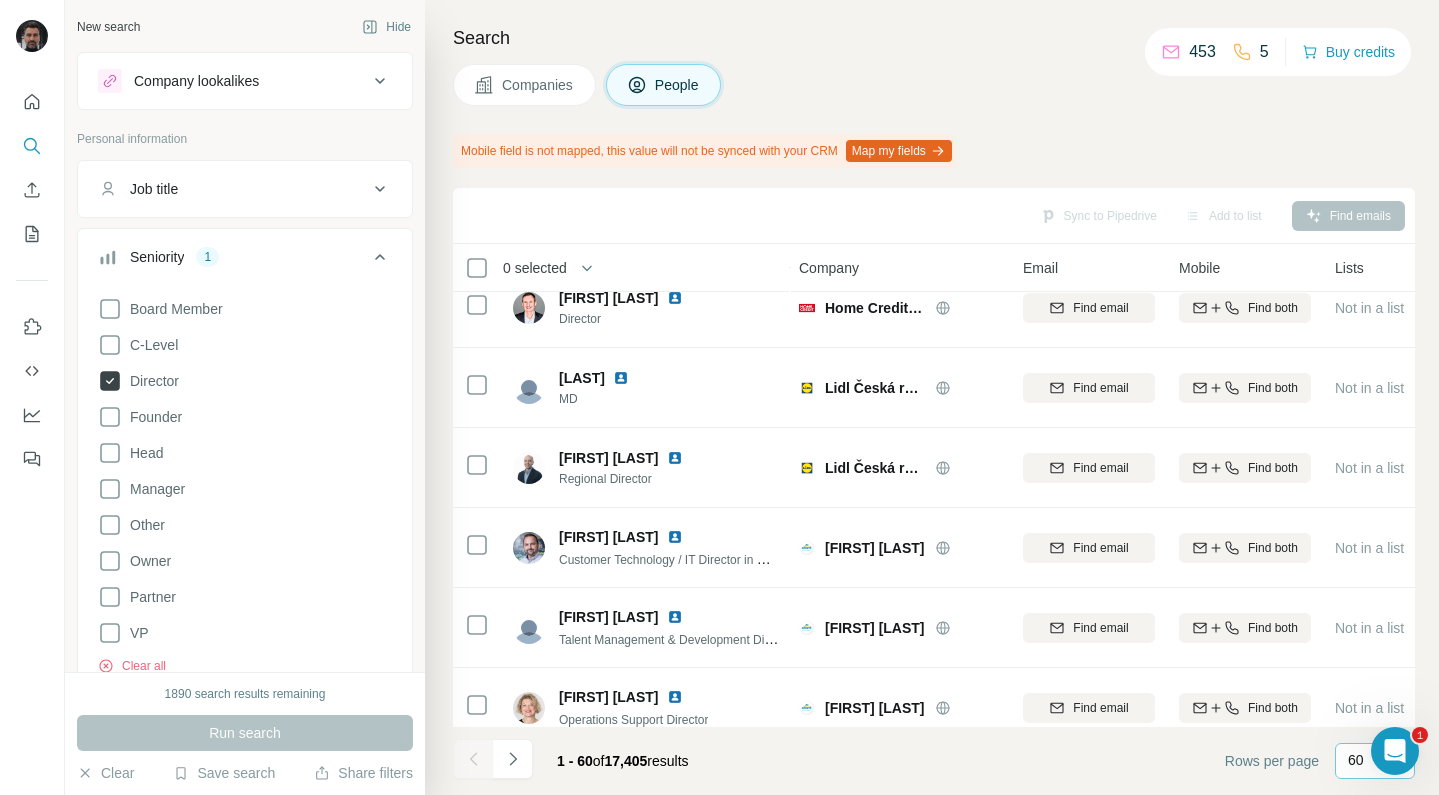 click 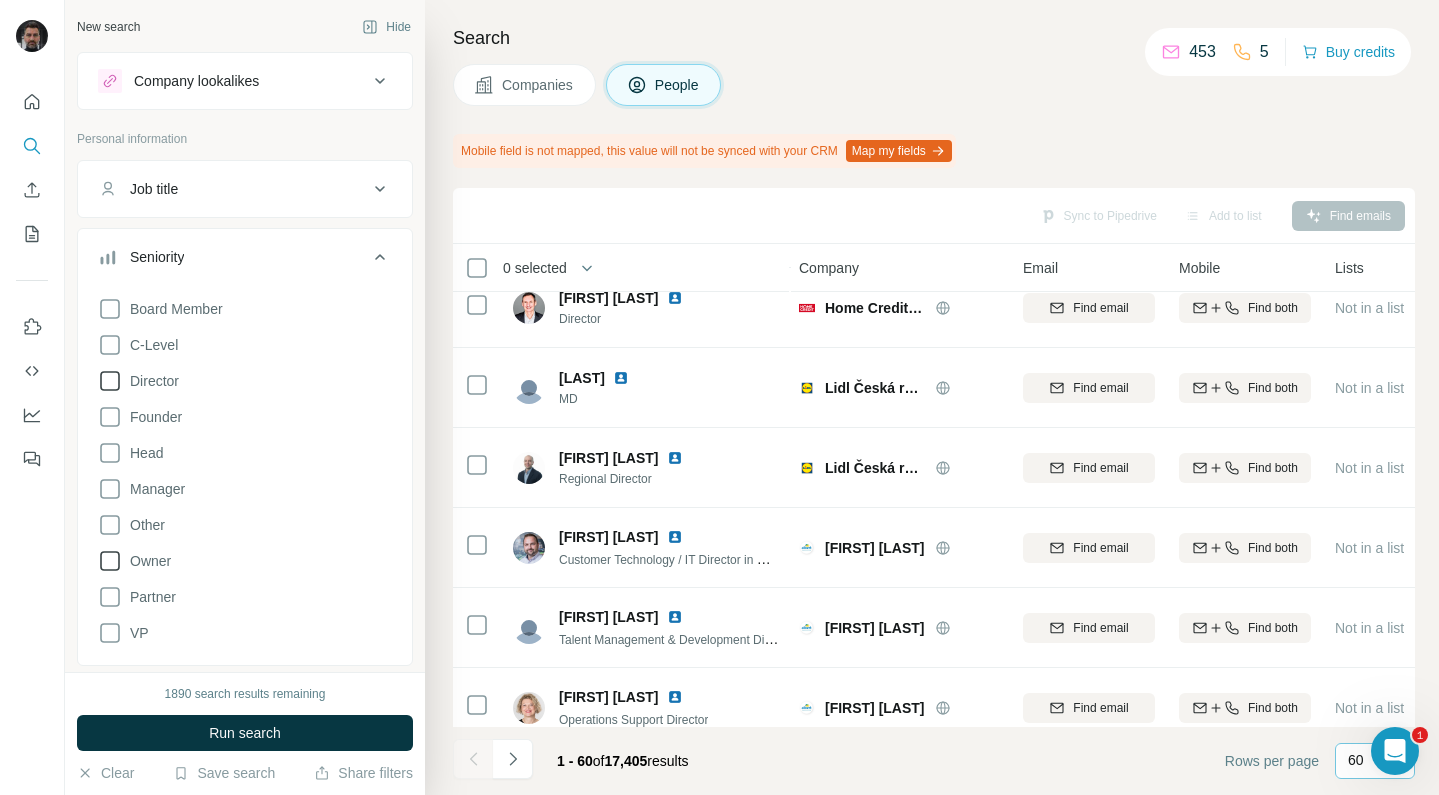 click 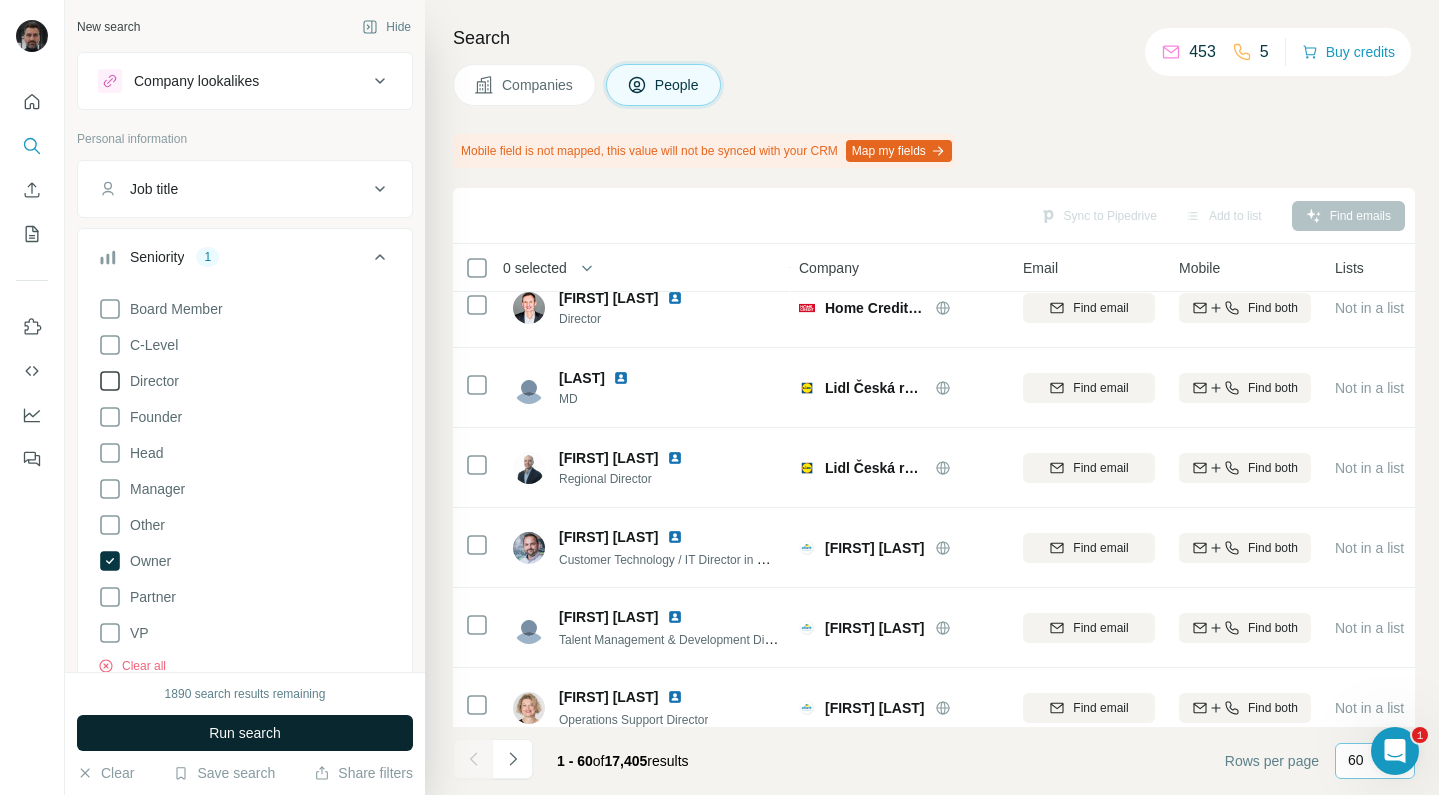 click on "Run search" at bounding box center [245, 733] 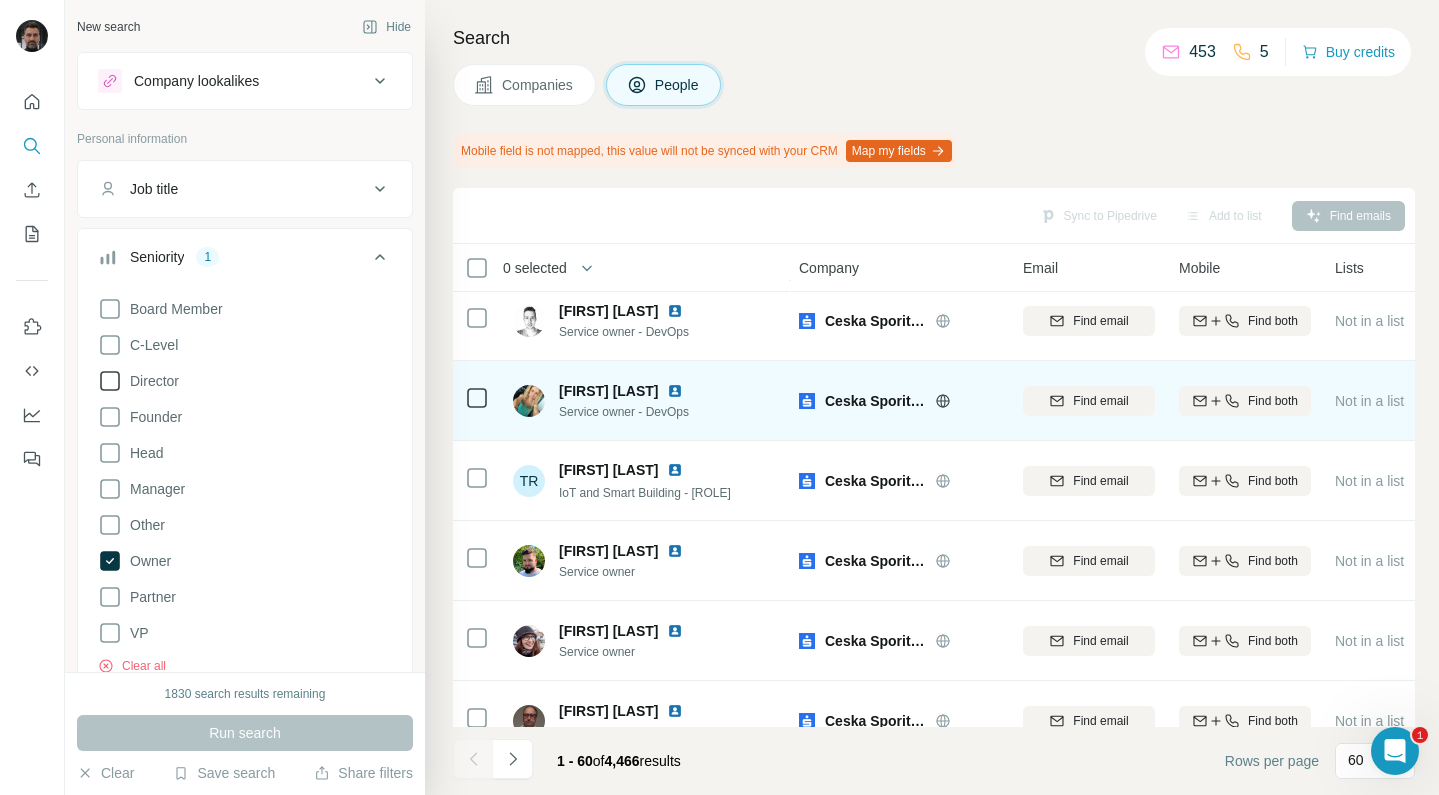 scroll, scrollTop: 1248, scrollLeft: 2, axis: both 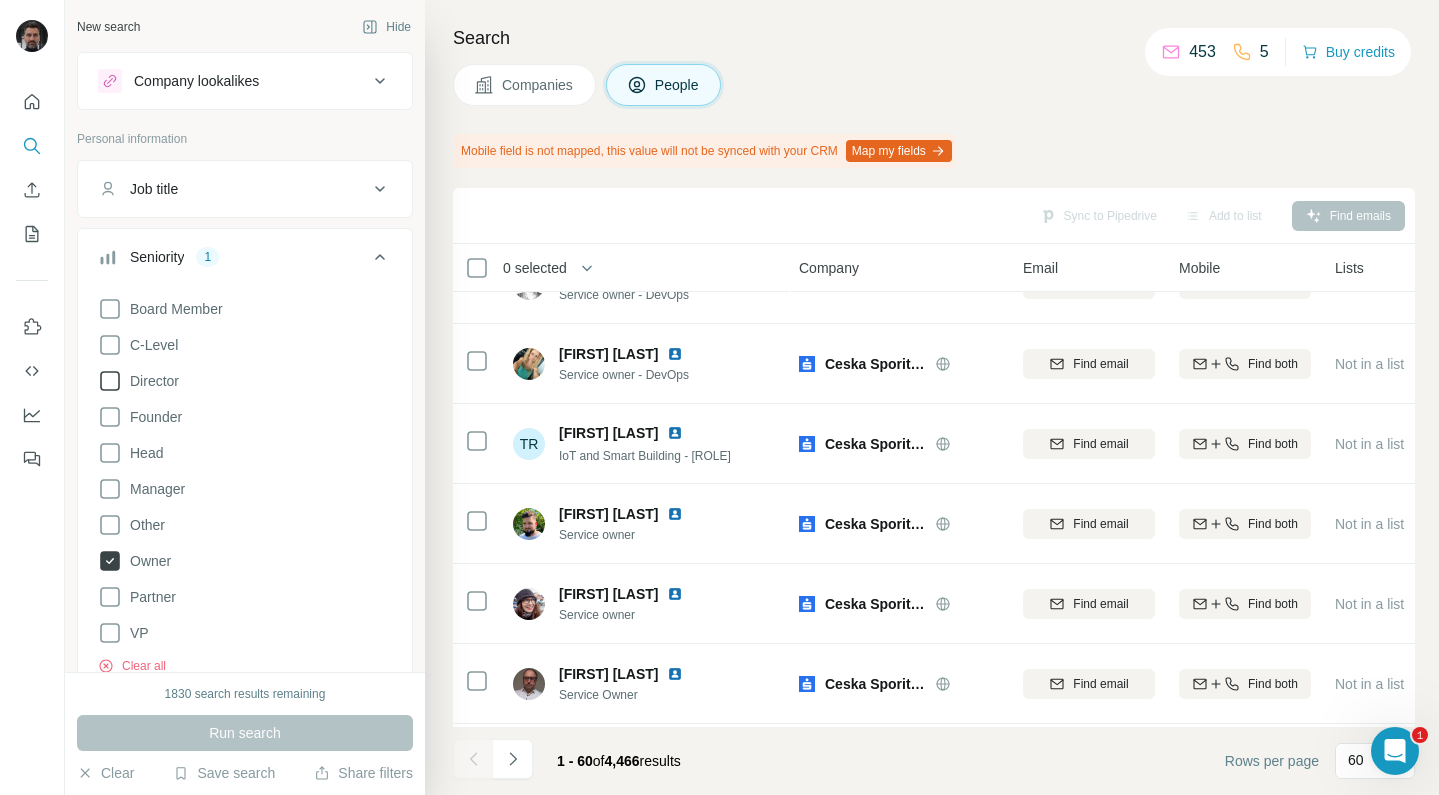 click 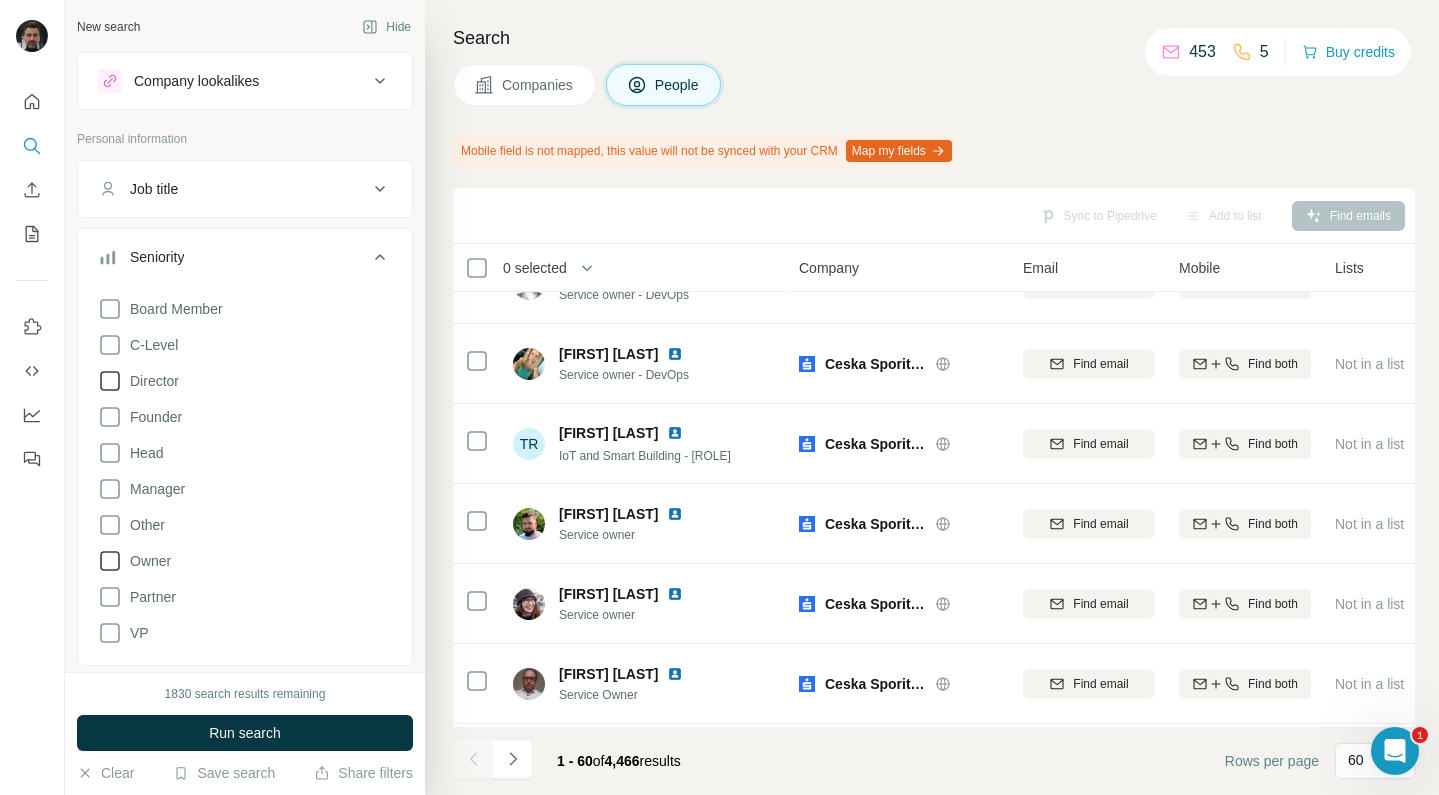 scroll, scrollTop: 0, scrollLeft: 0, axis: both 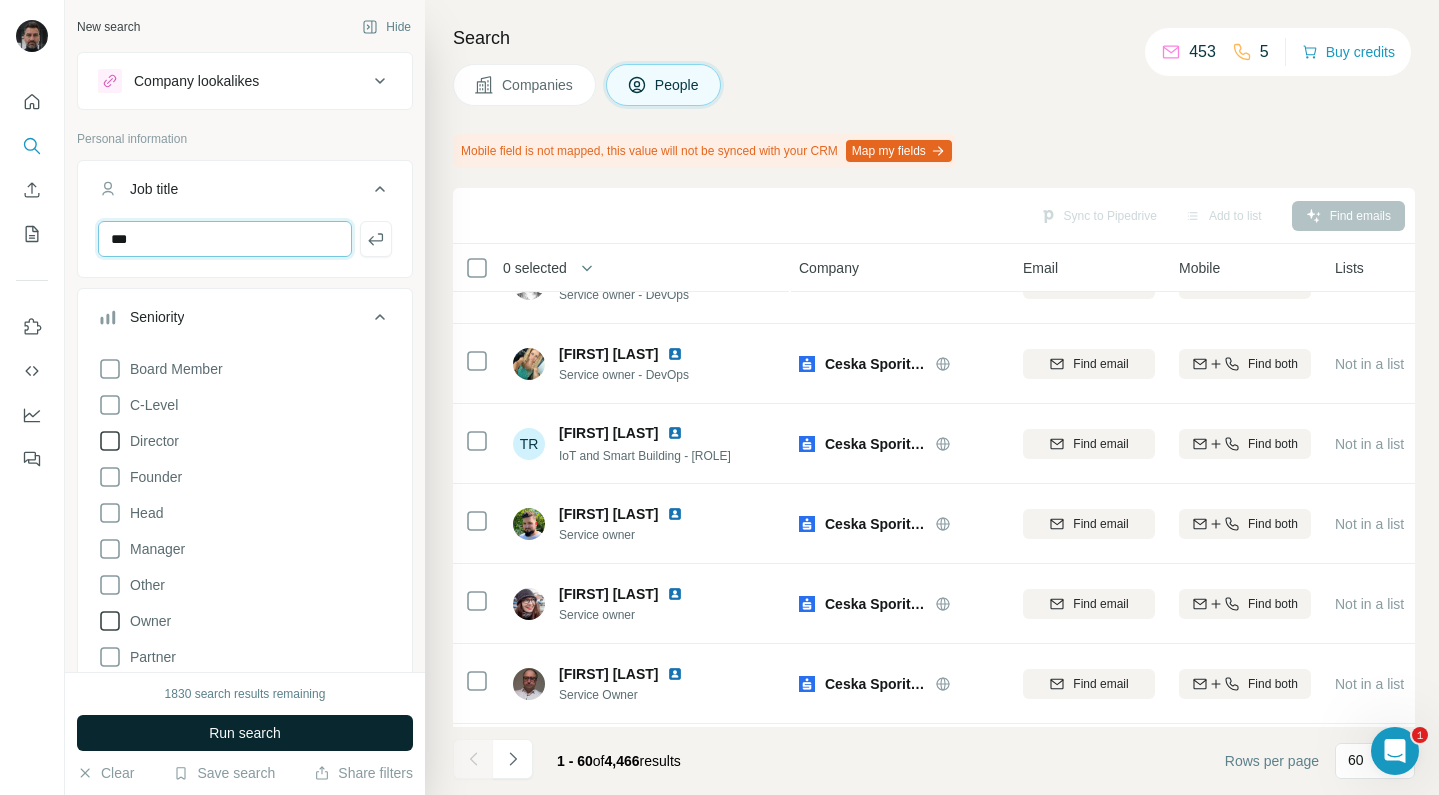 type on "***" 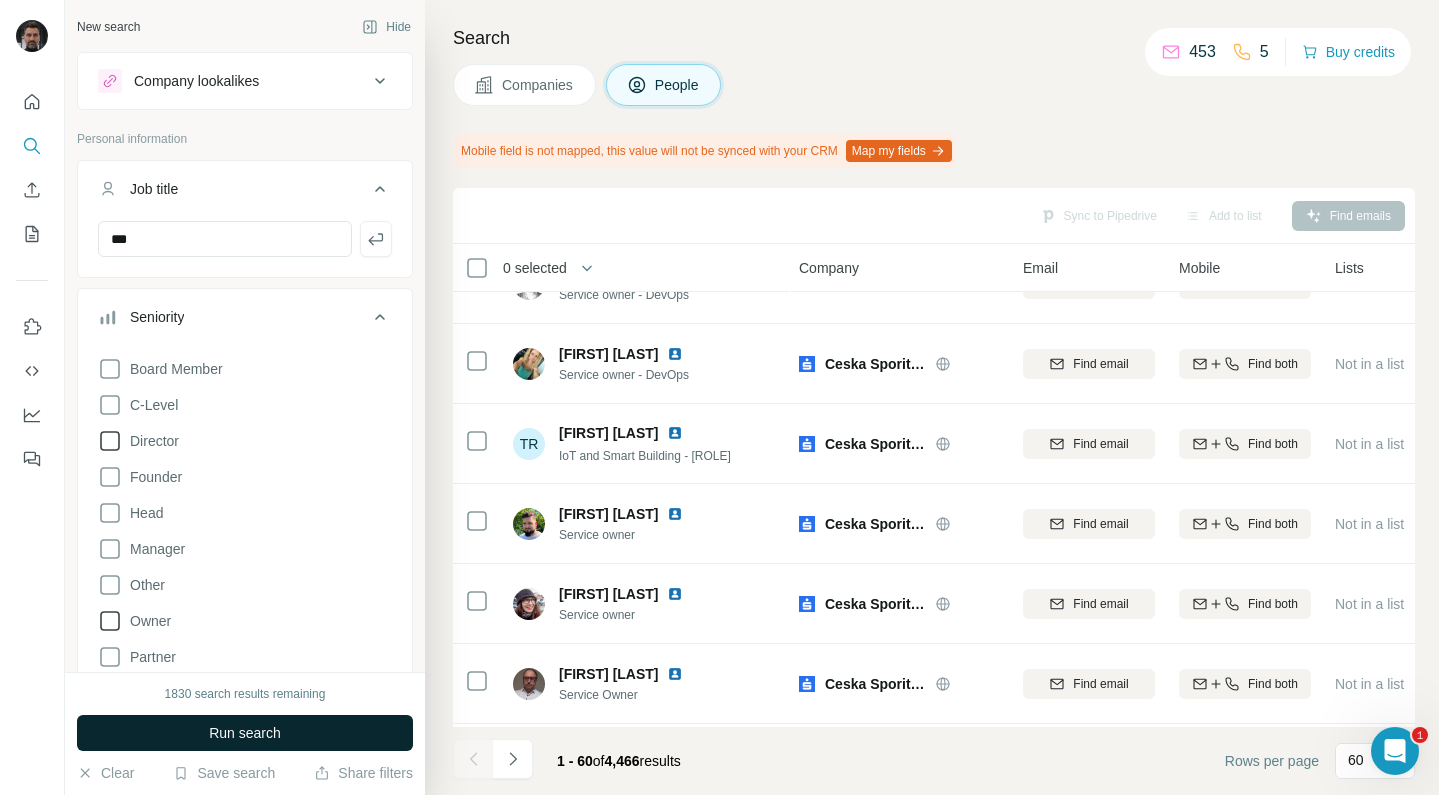 click on "Run search" at bounding box center (245, 733) 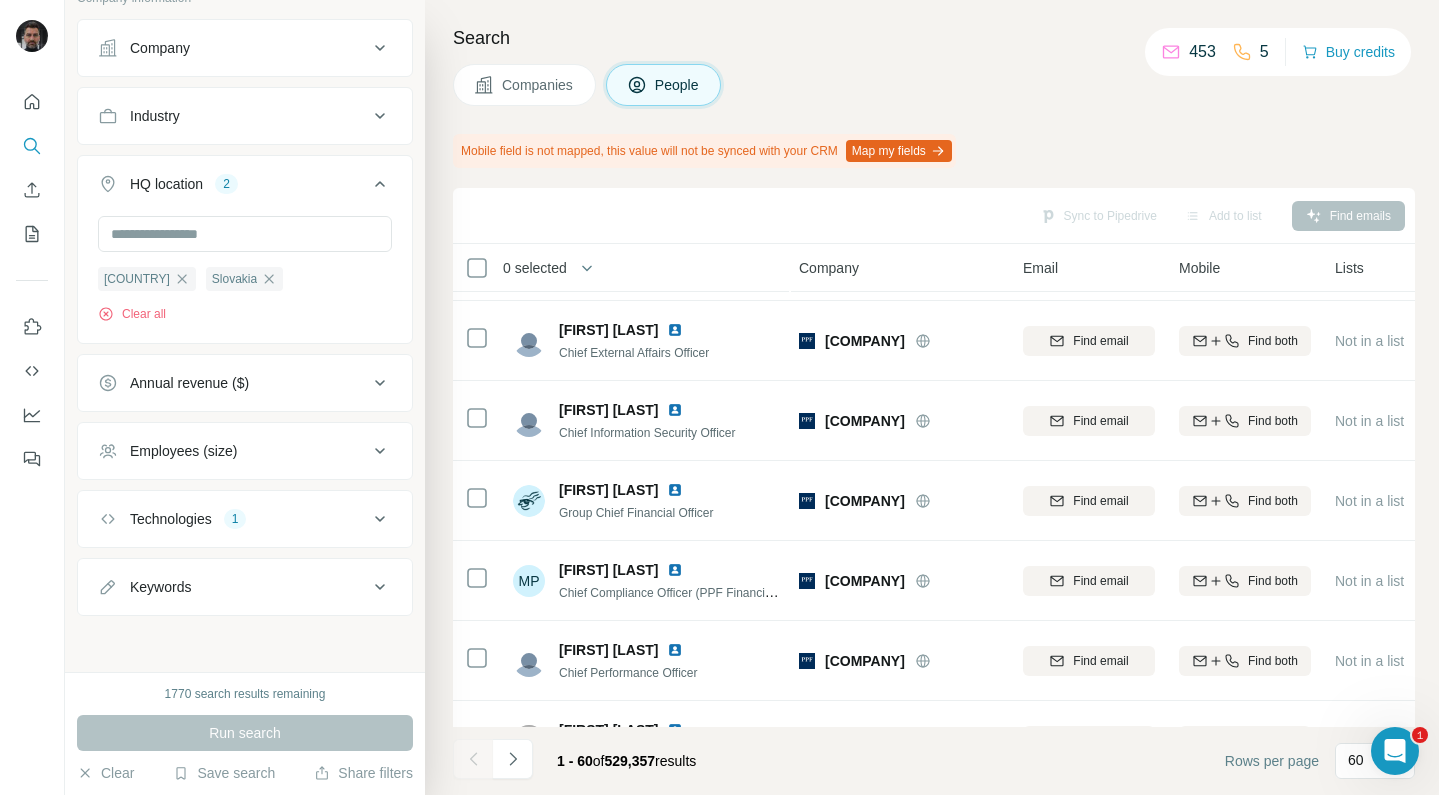 scroll, scrollTop: 954, scrollLeft: 0, axis: vertical 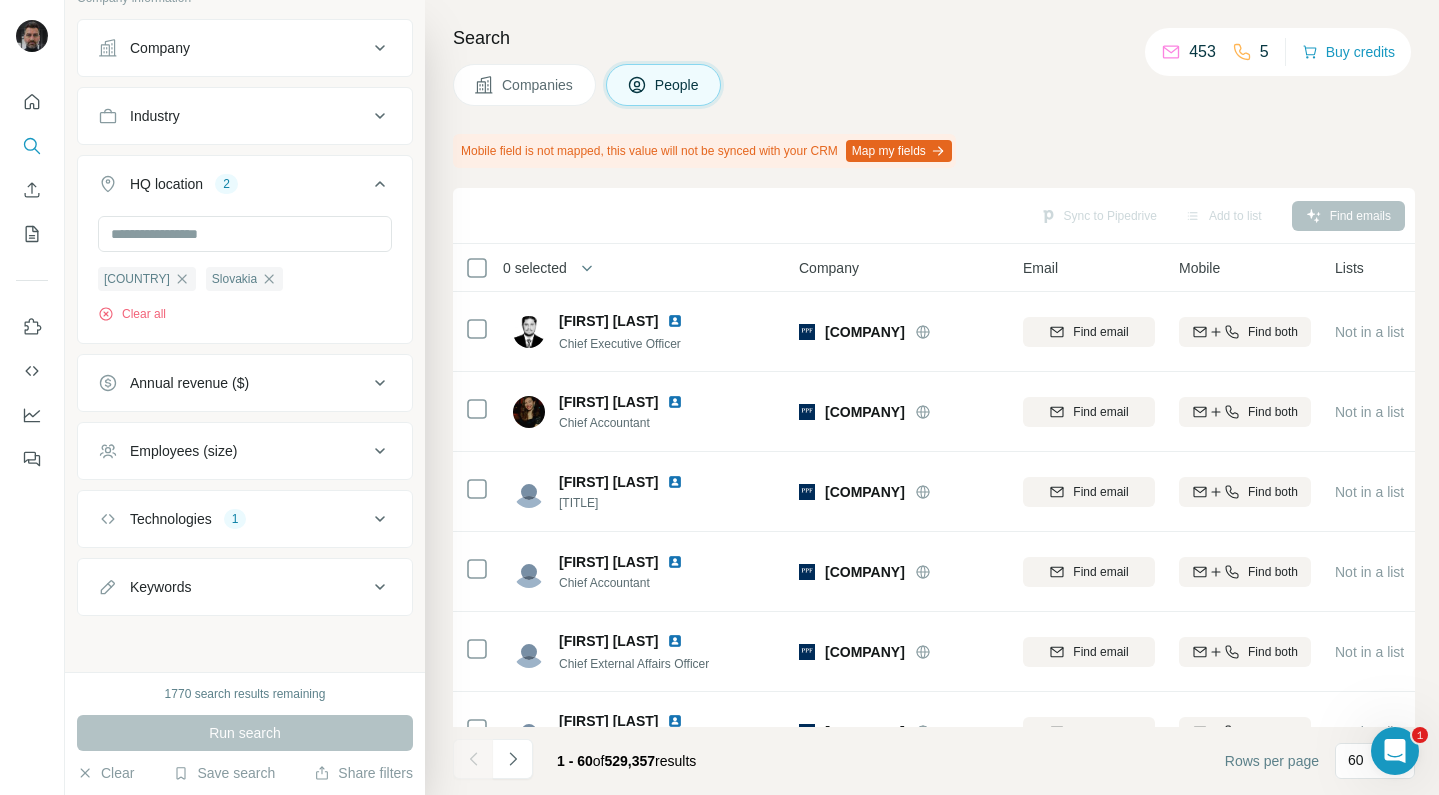 click 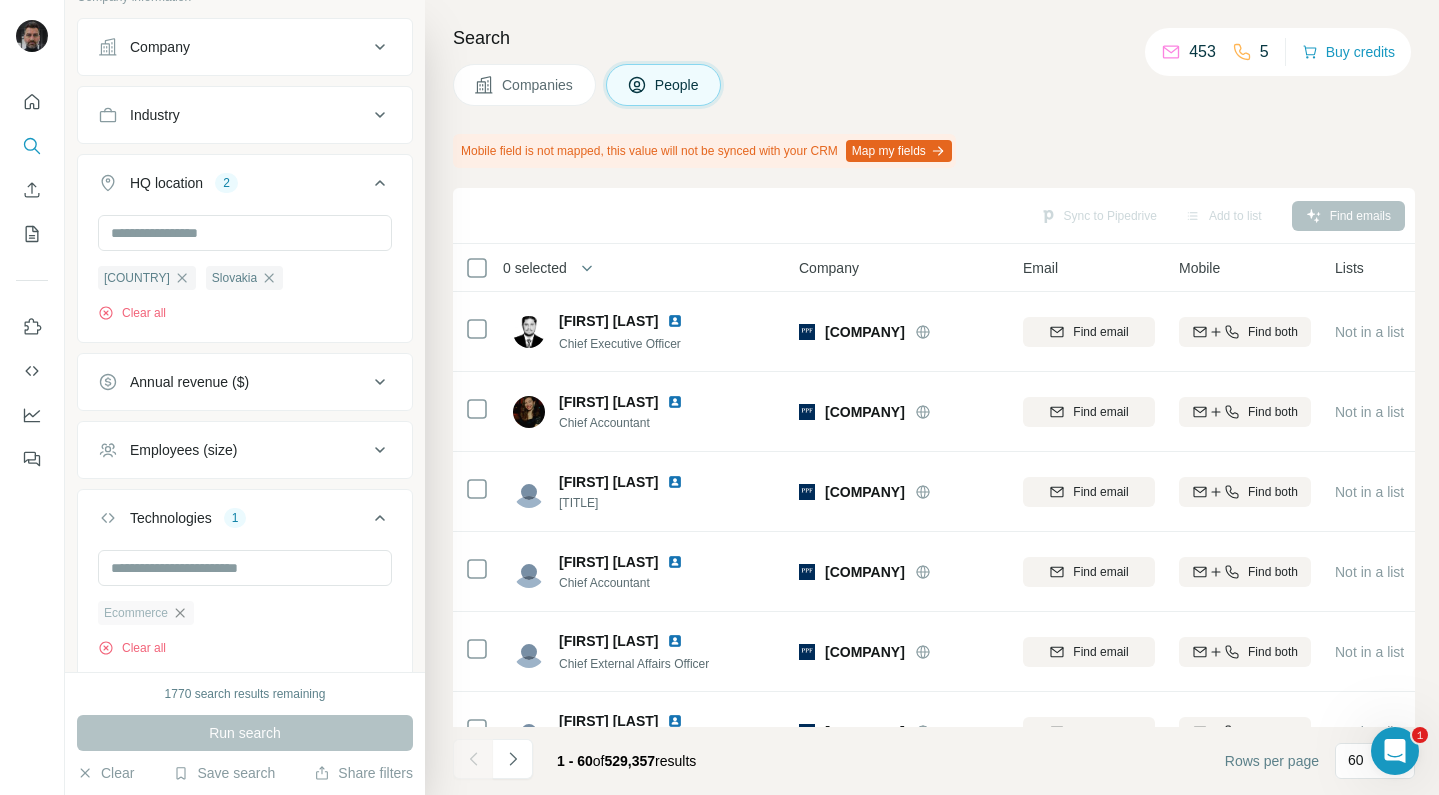 click 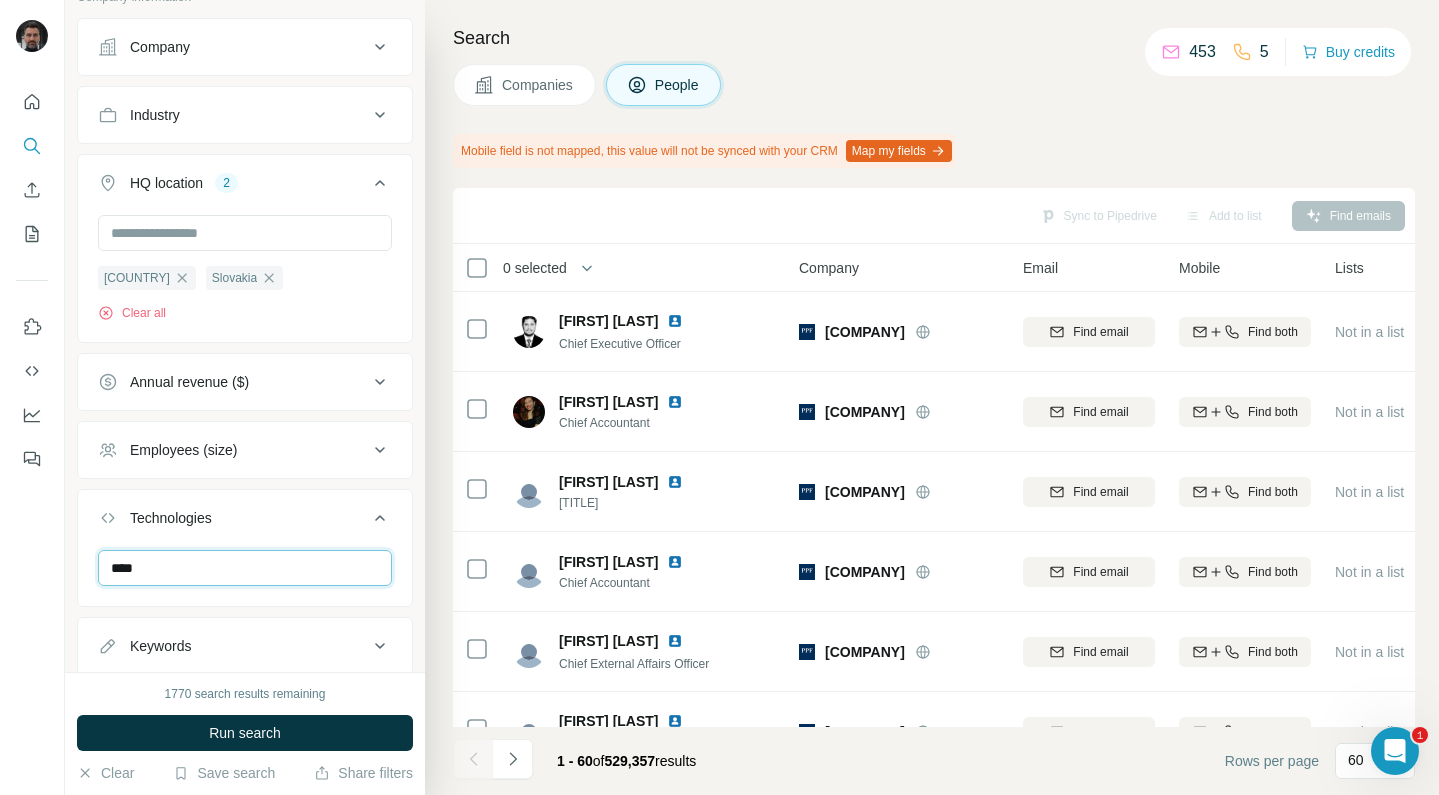 type on "*****" 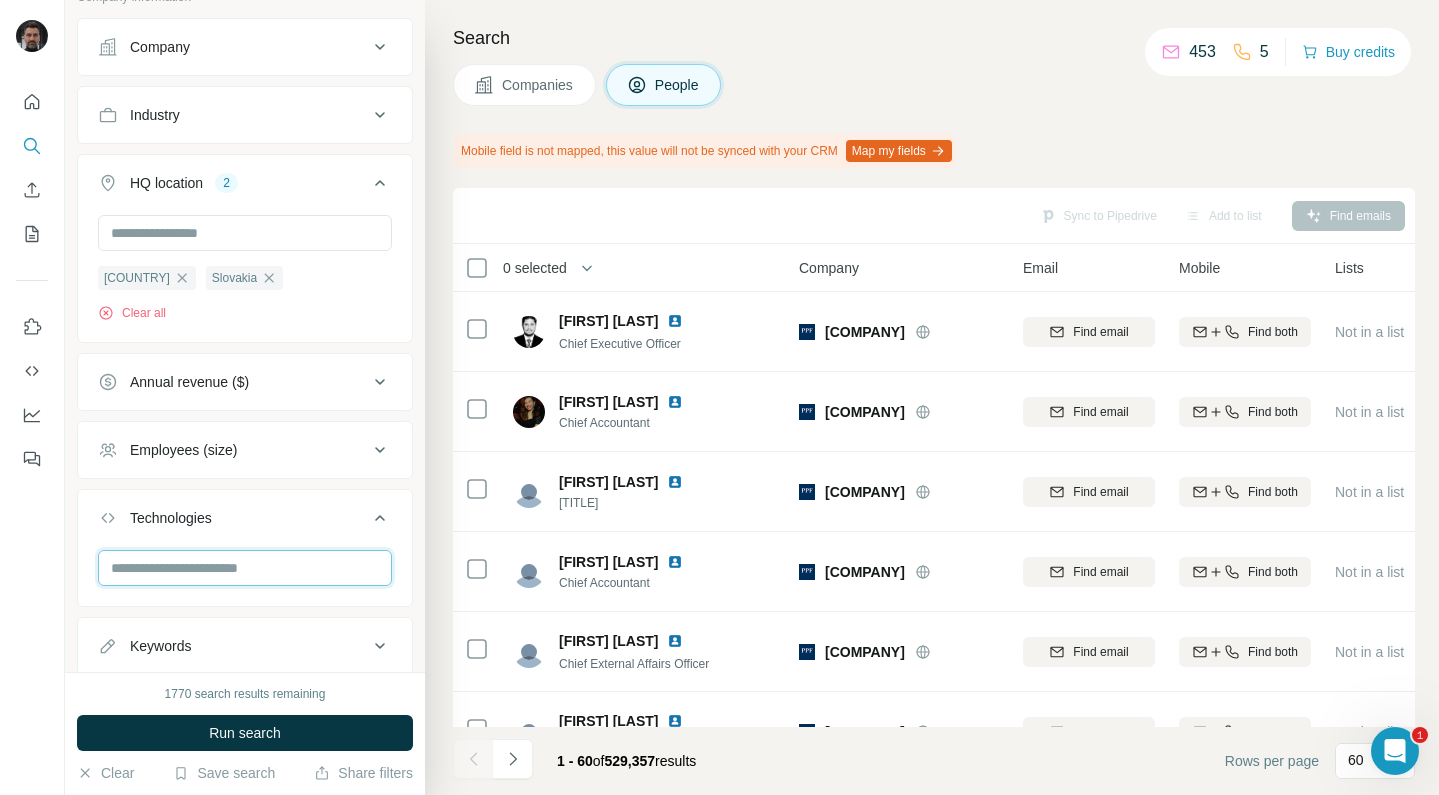click at bounding box center (245, 568) 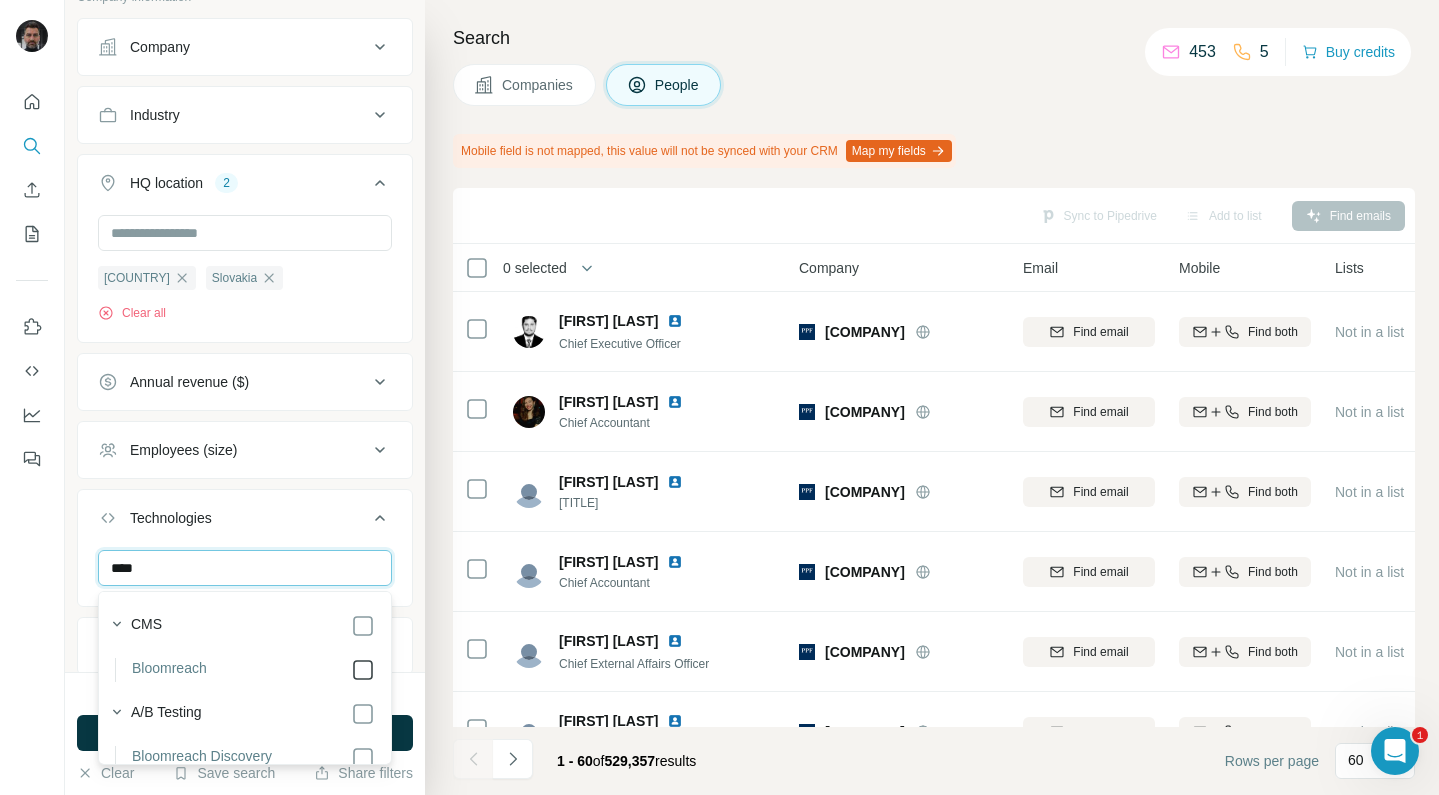 type on "****" 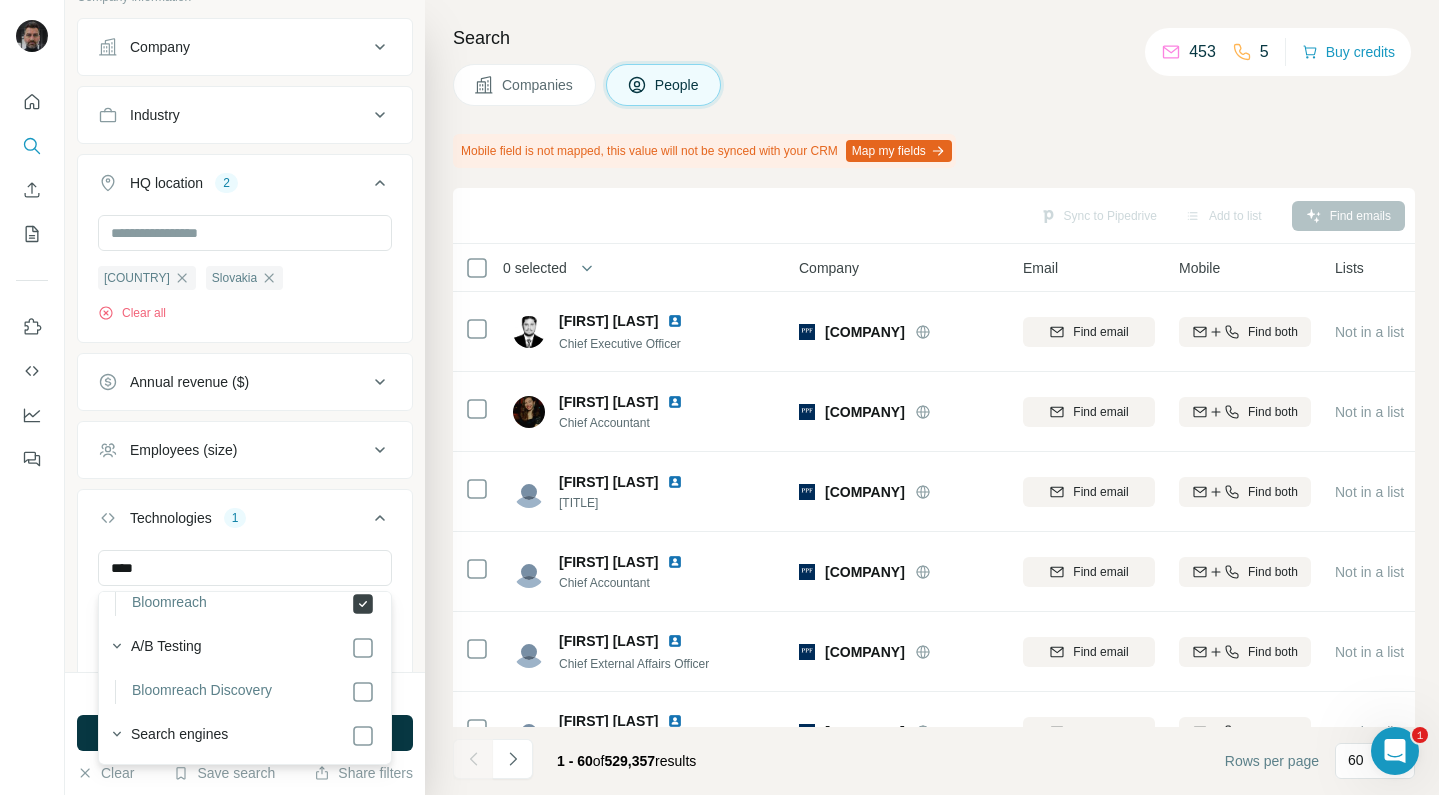 scroll, scrollTop: 112, scrollLeft: 0, axis: vertical 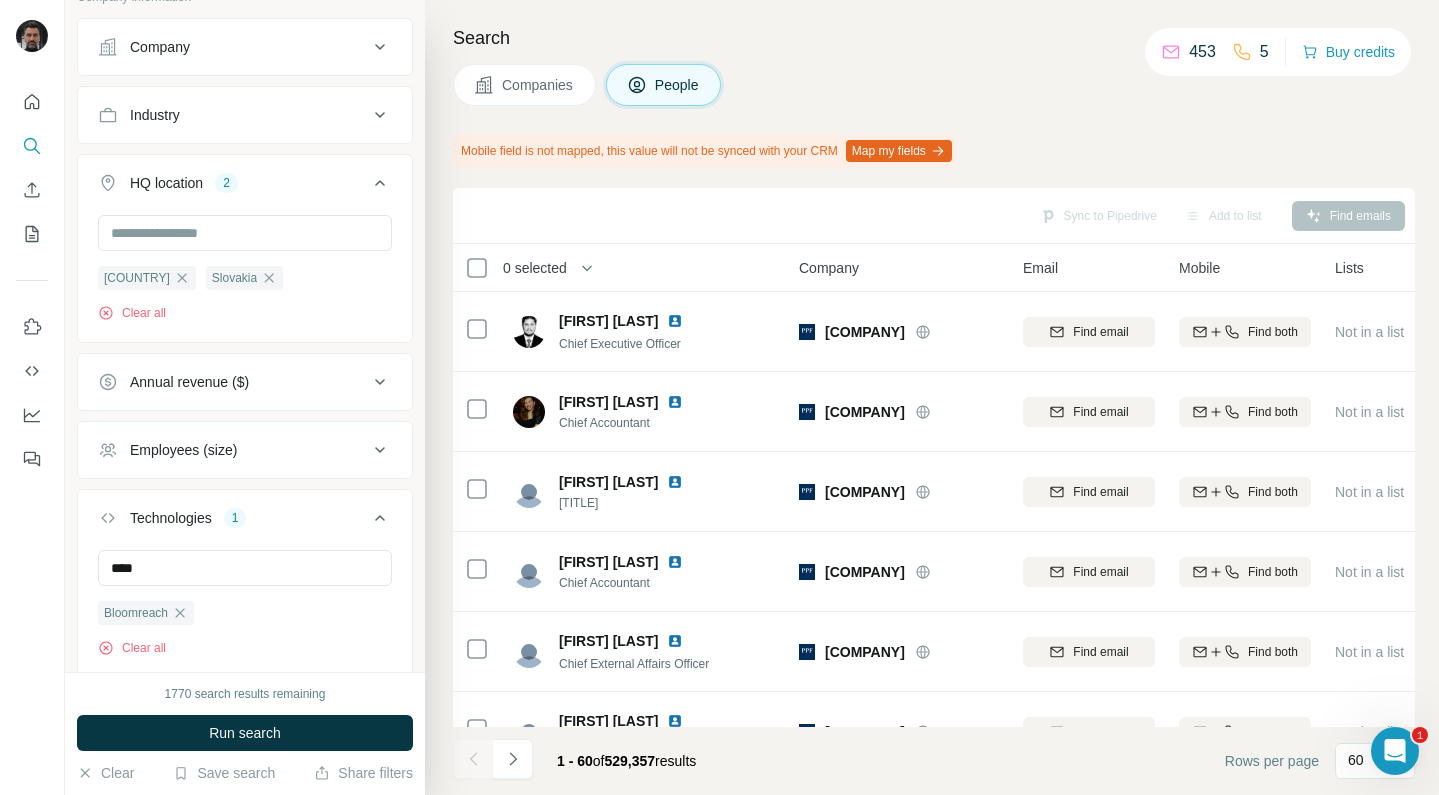 click on "Search Companies People Mobile field is not mapped, this value will not be synced with your CRM Map my fields Sync to Pipedrive Add to list Find emails 0 selected People Company Email Mobile Lists Personal location Seniority Department Landline [FIRST] [LAST] Chief Executive Officer Ppf Group Find email Find both Not in a list 🇬🇧 [COUNTRY] C-Level Management Find email first [FIRST] [LAST] Chief Accountant Ppf Group Find email Find both Not in a list 🇨🇿 [COUNTRY] C-Level Accounting and Finance Find email first [FIRST] [LAST] Chief people officer Ppf Group Find email Find both Not in a list 🇨🇿 [COUNTRY] C-Level Management Find email first [FIRST] [LAST] Chief Accountant Ppf Group Find email Find both Not in a list 🇨🇿 [COUNTRY] C-Level Accounting and Finance Find email first [FIRST] [LAST] Chief External Affairs Officer Ppf Group Find email Find both Not in a list 🇨🇿 [COUNTRY] C-Level Management Find email first [FIRST] Chief Information Security Officer MP VP" at bounding box center (932, 397) 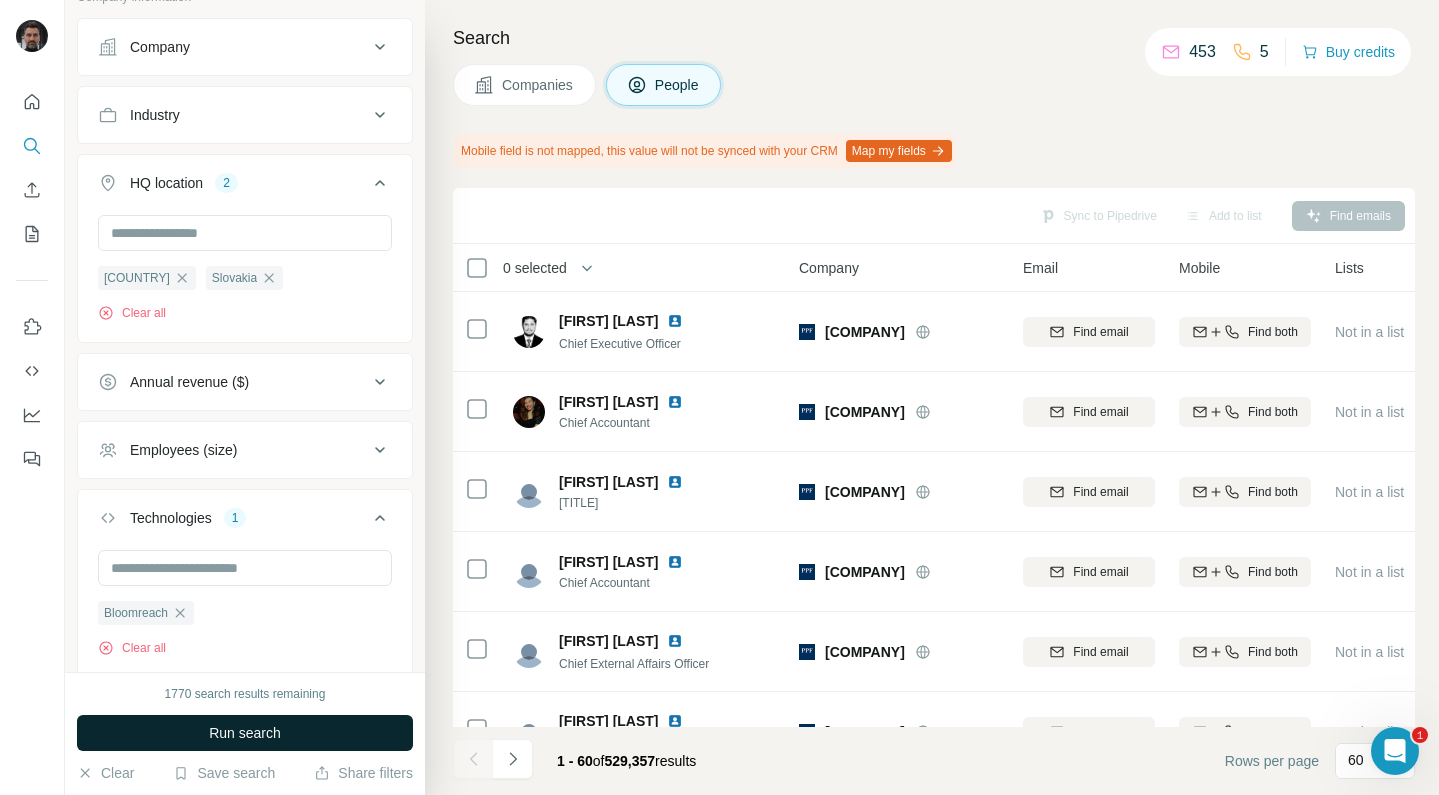 click on "Run search" at bounding box center [245, 733] 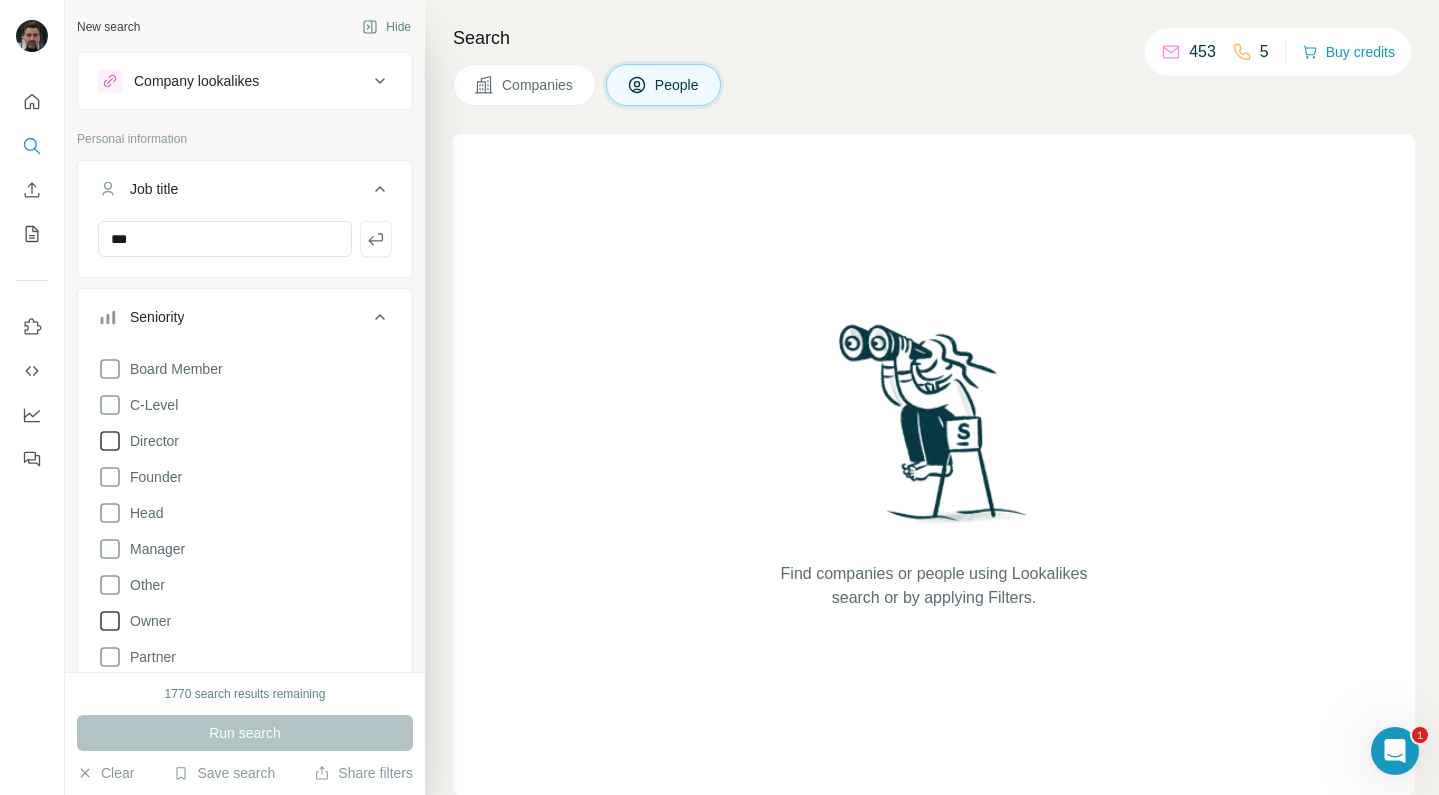 scroll, scrollTop: 0, scrollLeft: 0, axis: both 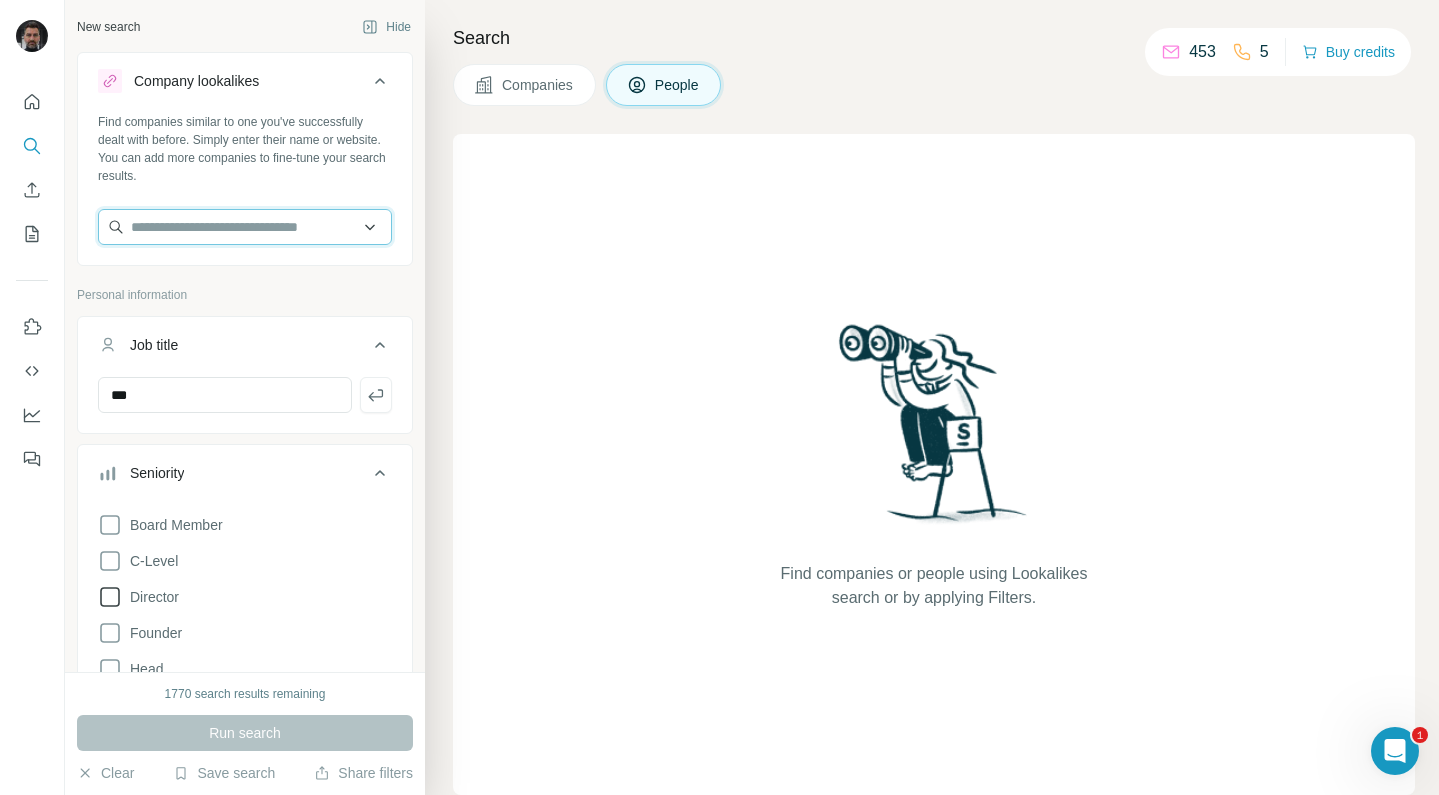click at bounding box center [245, 227] 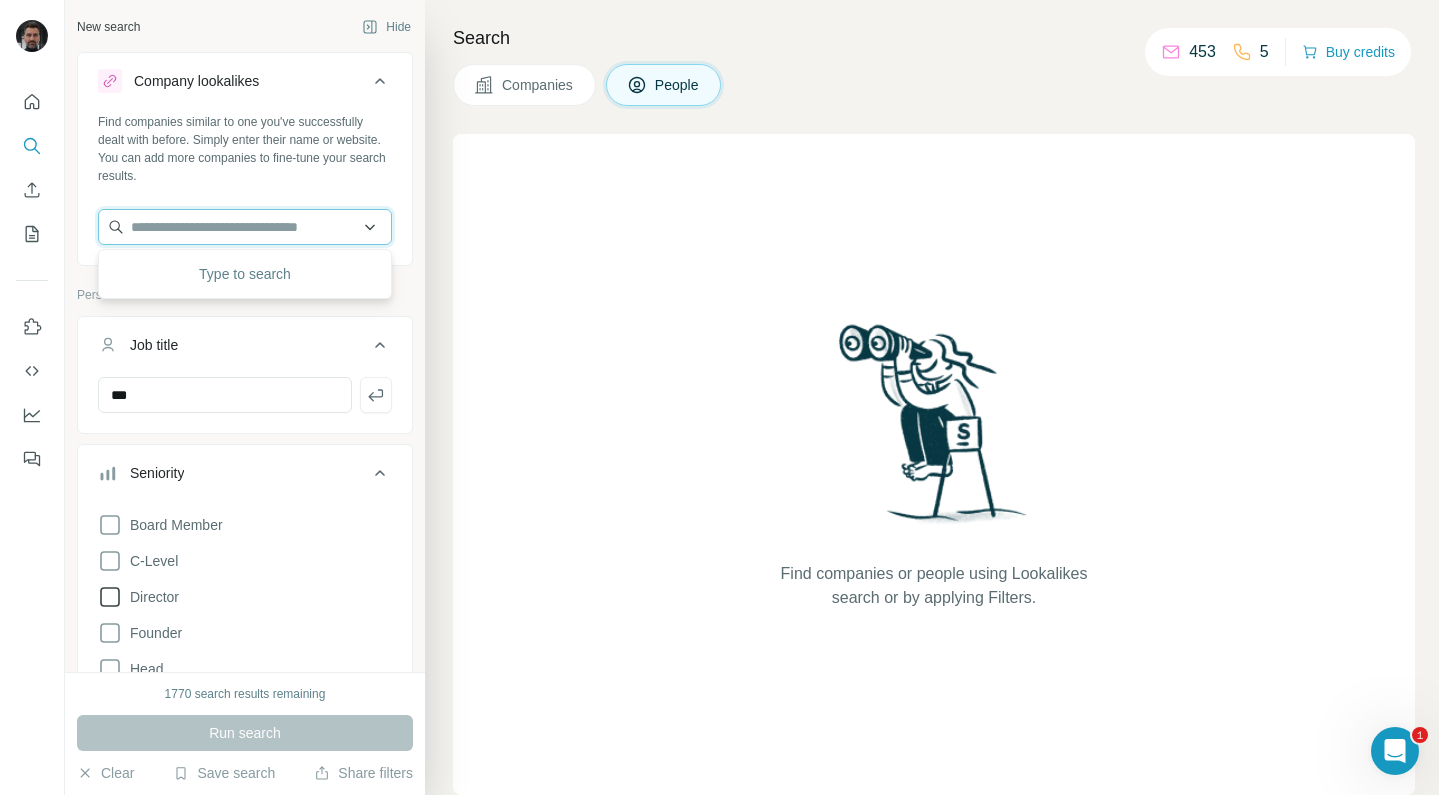 click at bounding box center (245, 227) 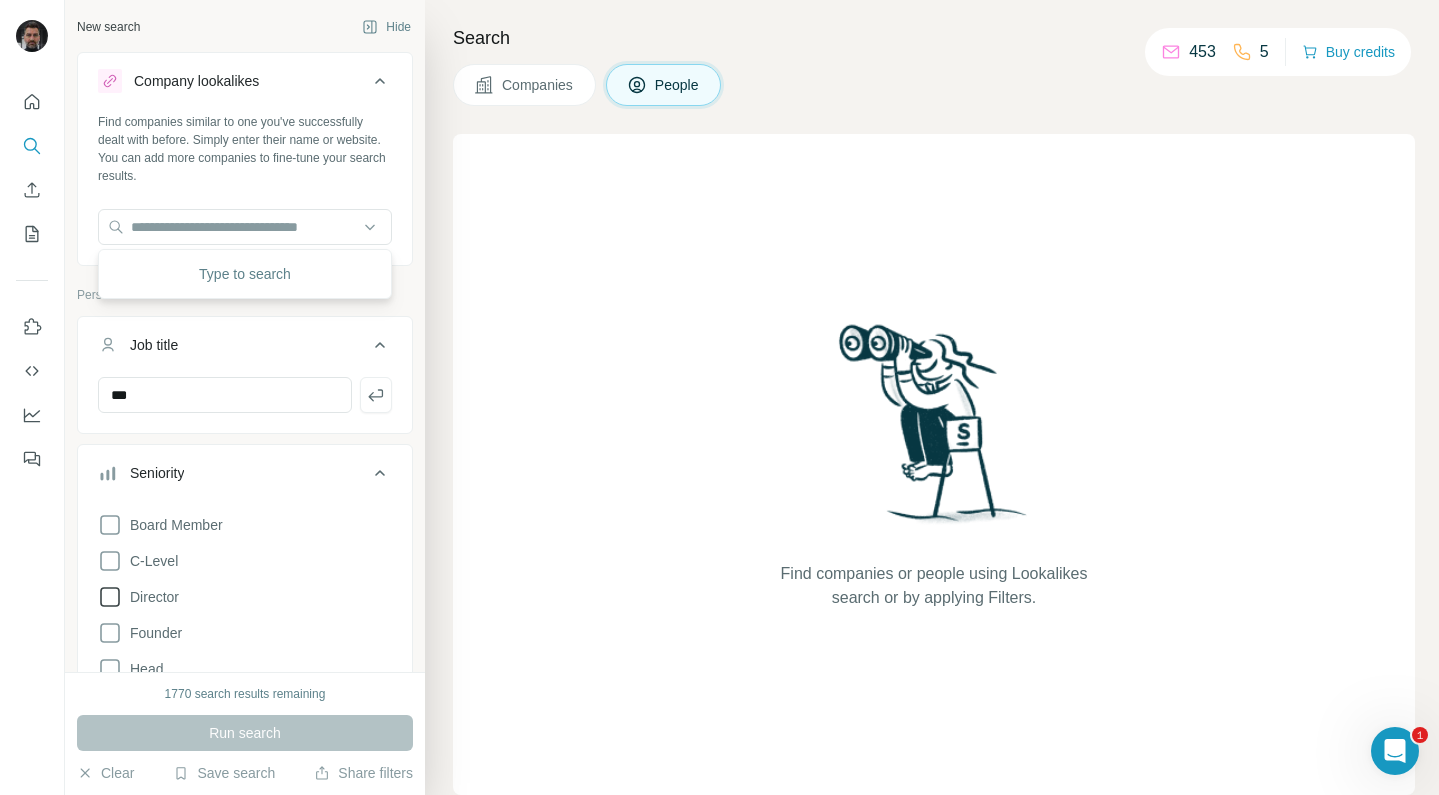 click on "Find companies or people using Lookalikes search or by applying Filters." at bounding box center (934, 464) 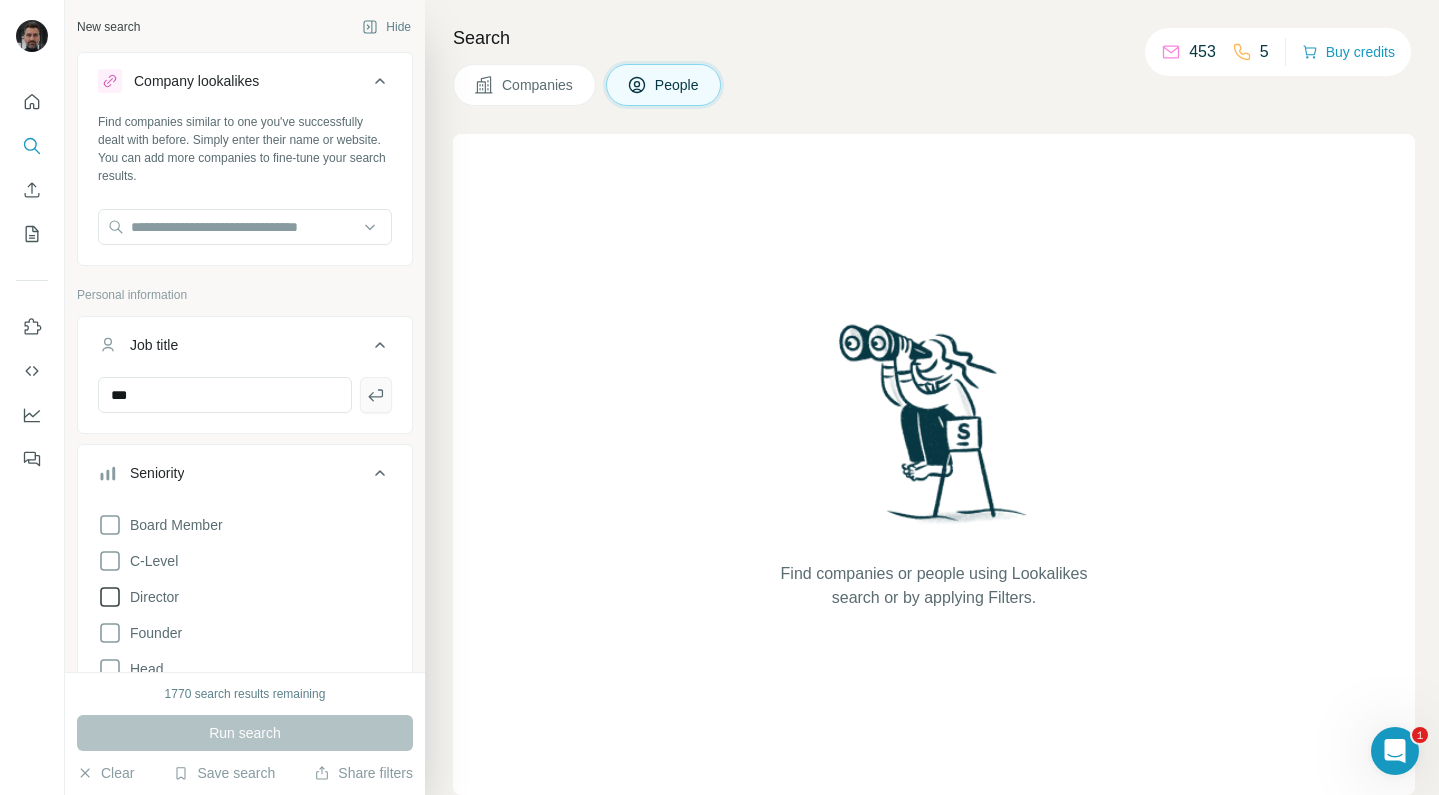 click 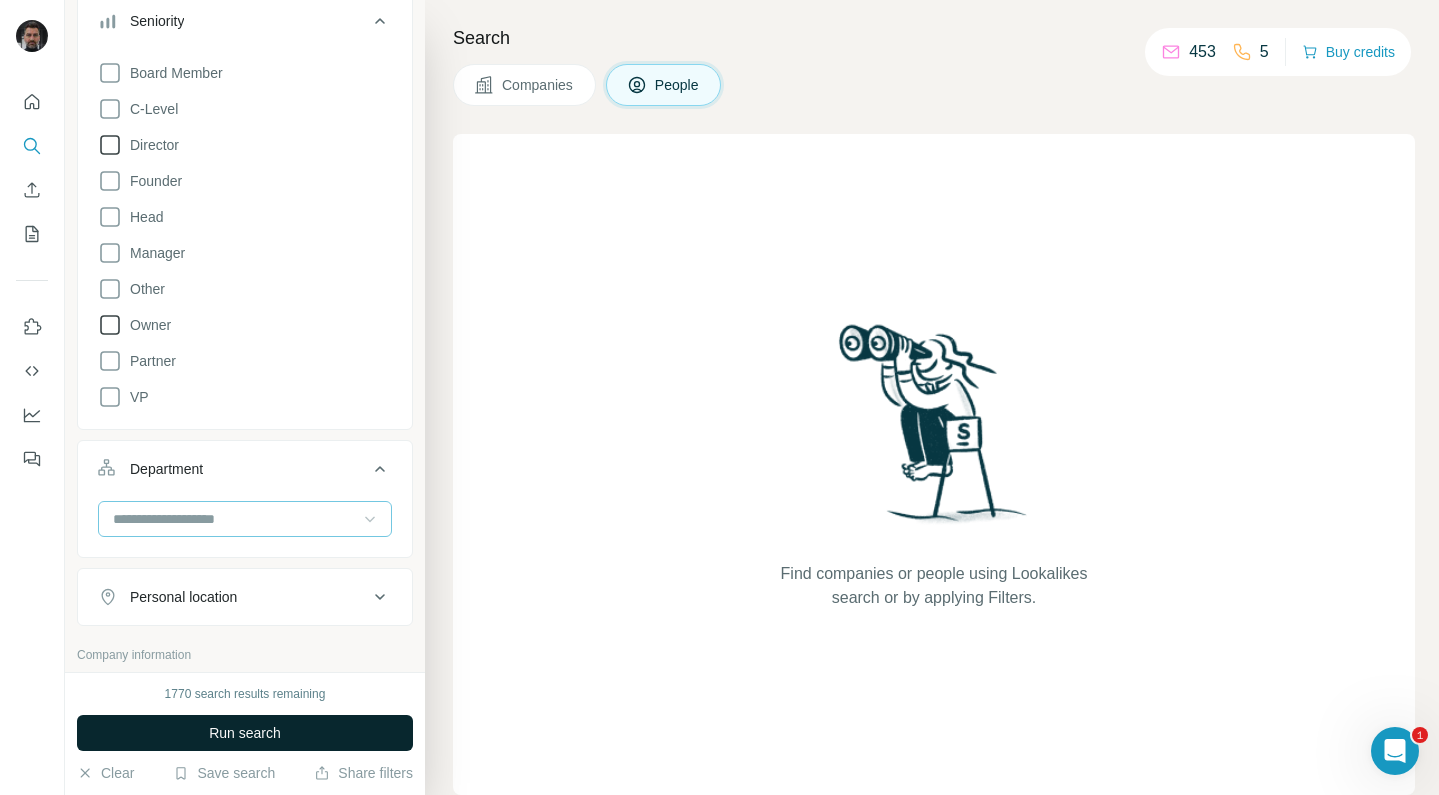 scroll, scrollTop: 543, scrollLeft: 0, axis: vertical 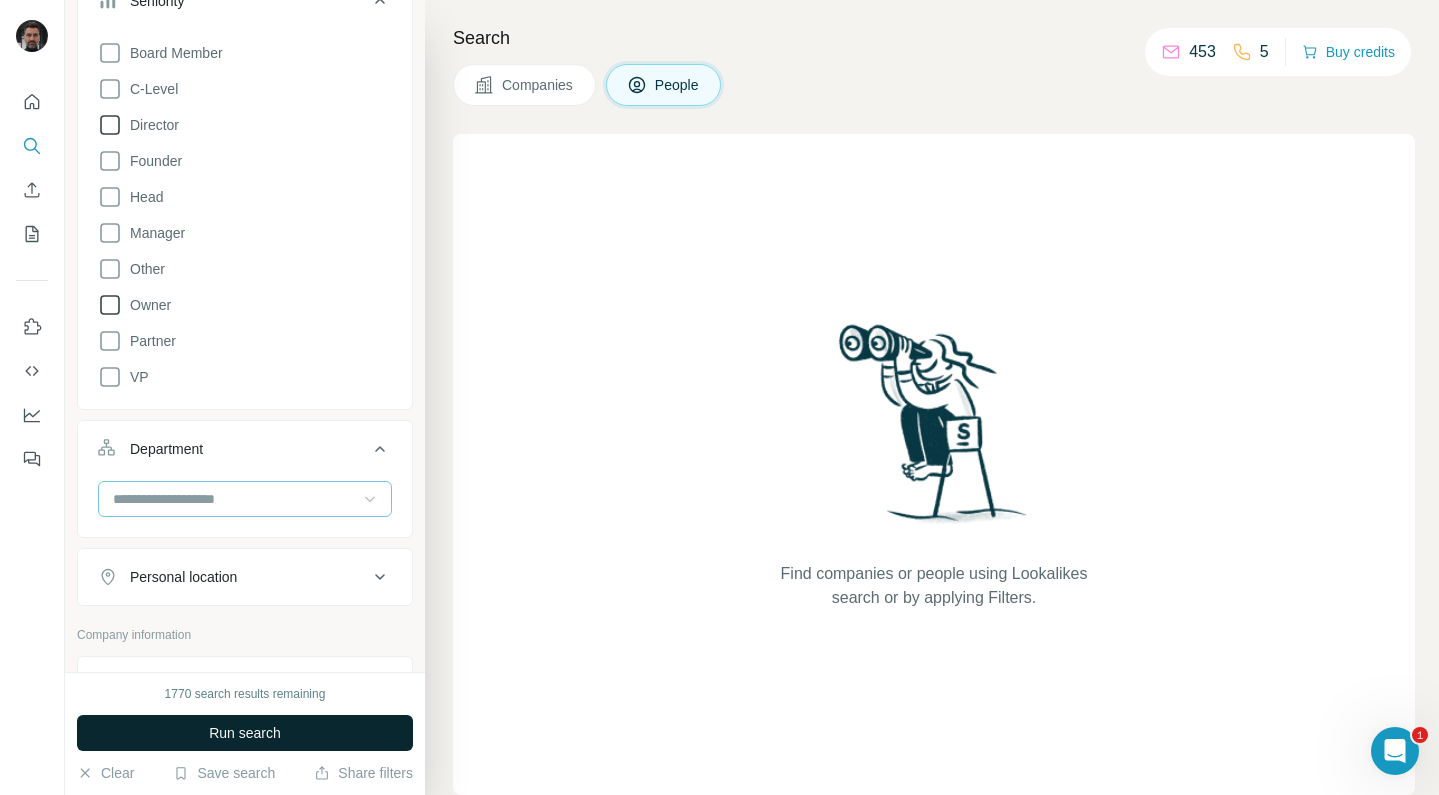 click on "Run search" at bounding box center [245, 733] 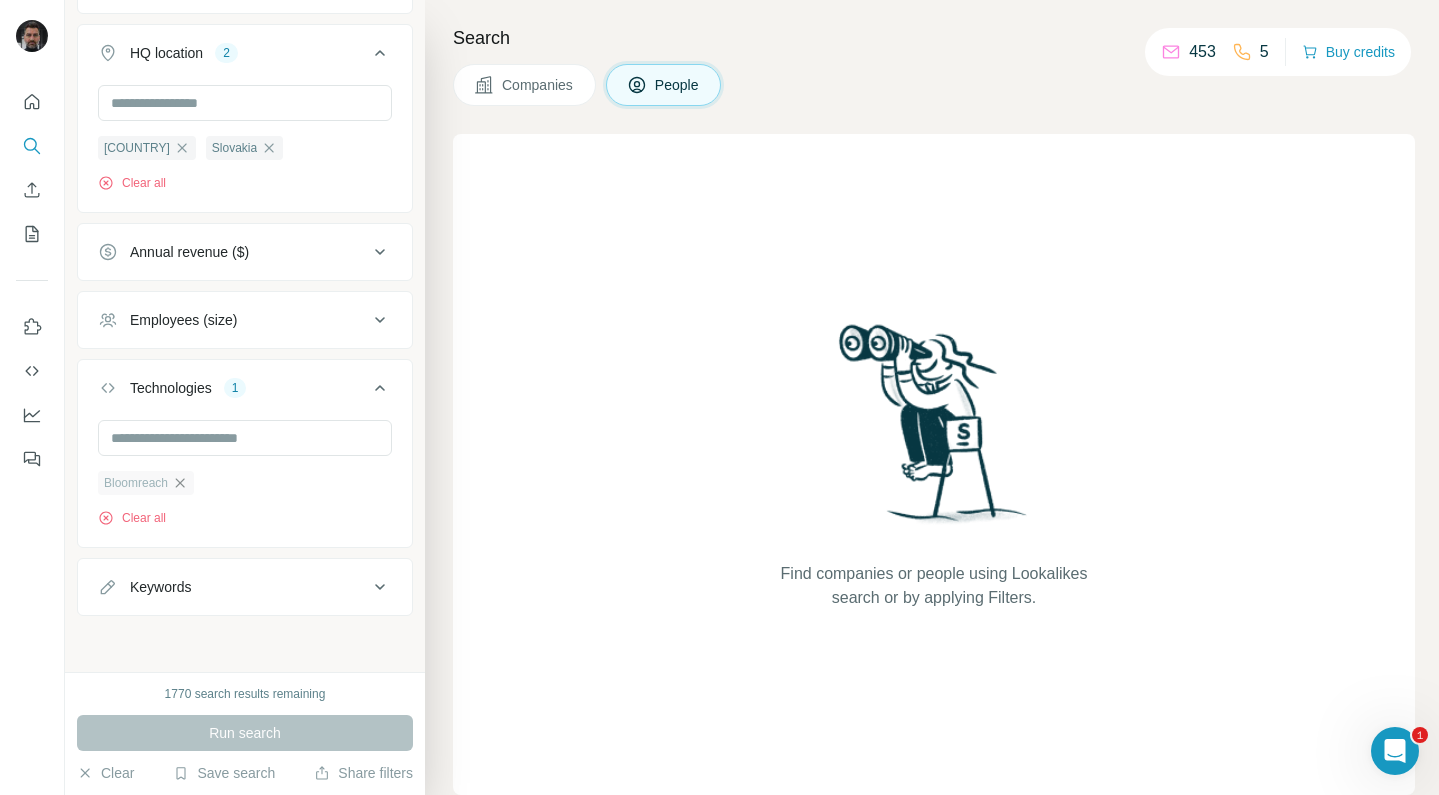 click 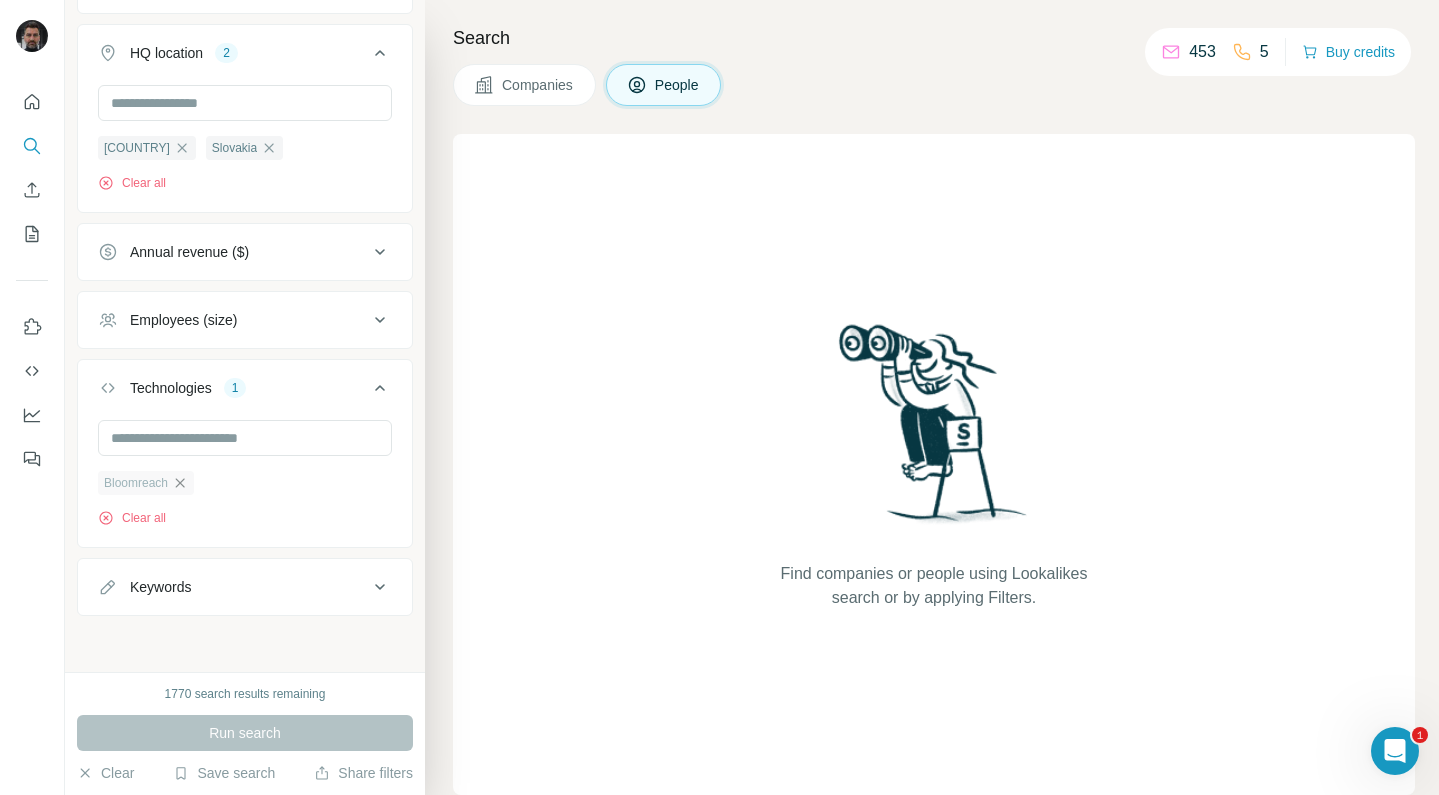 scroll, scrollTop: 1242, scrollLeft: 0, axis: vertical 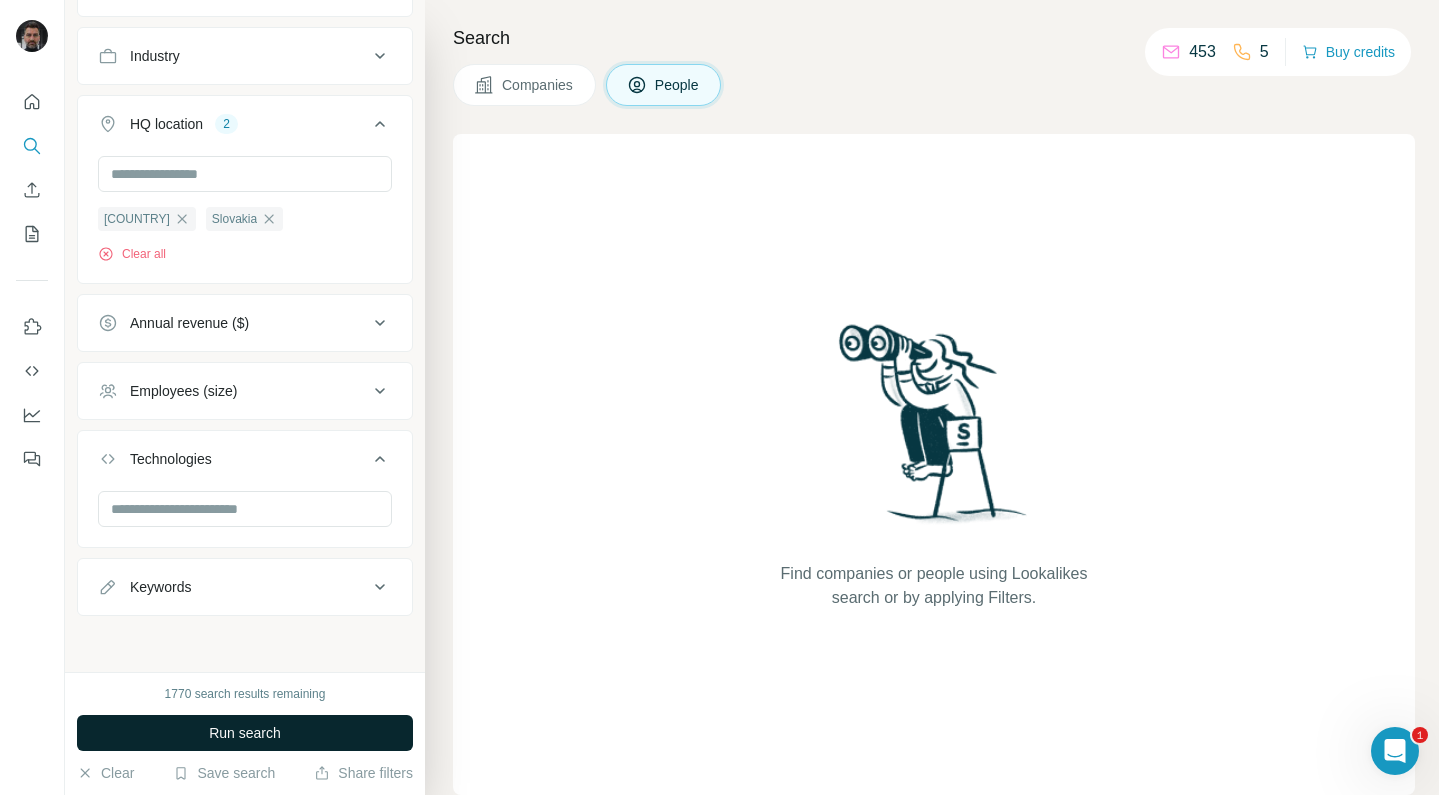 click on "Run search" at bounding box center (245, 733) 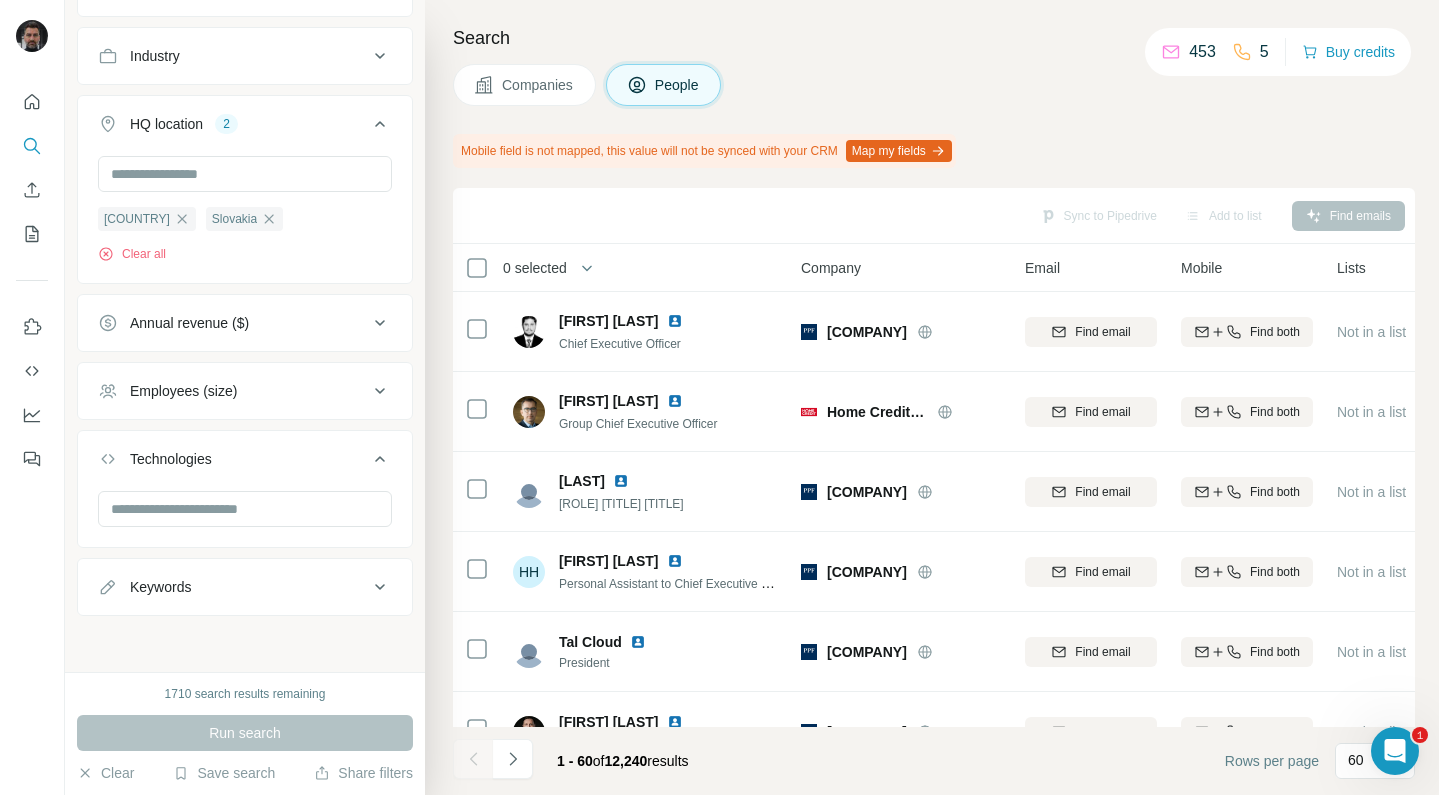 scroll, scrollTop: 0, scrollLeft: 0, axis: both 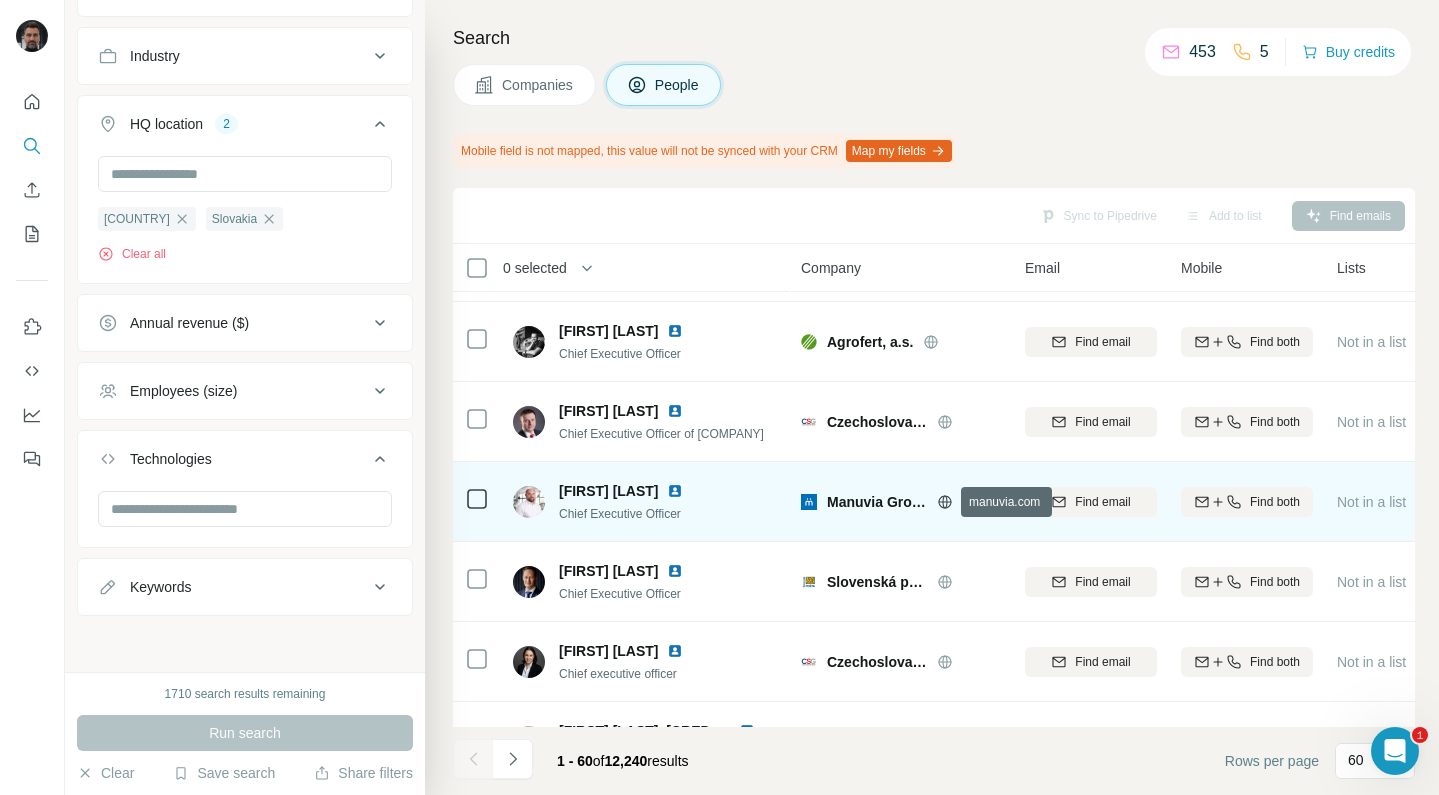 click 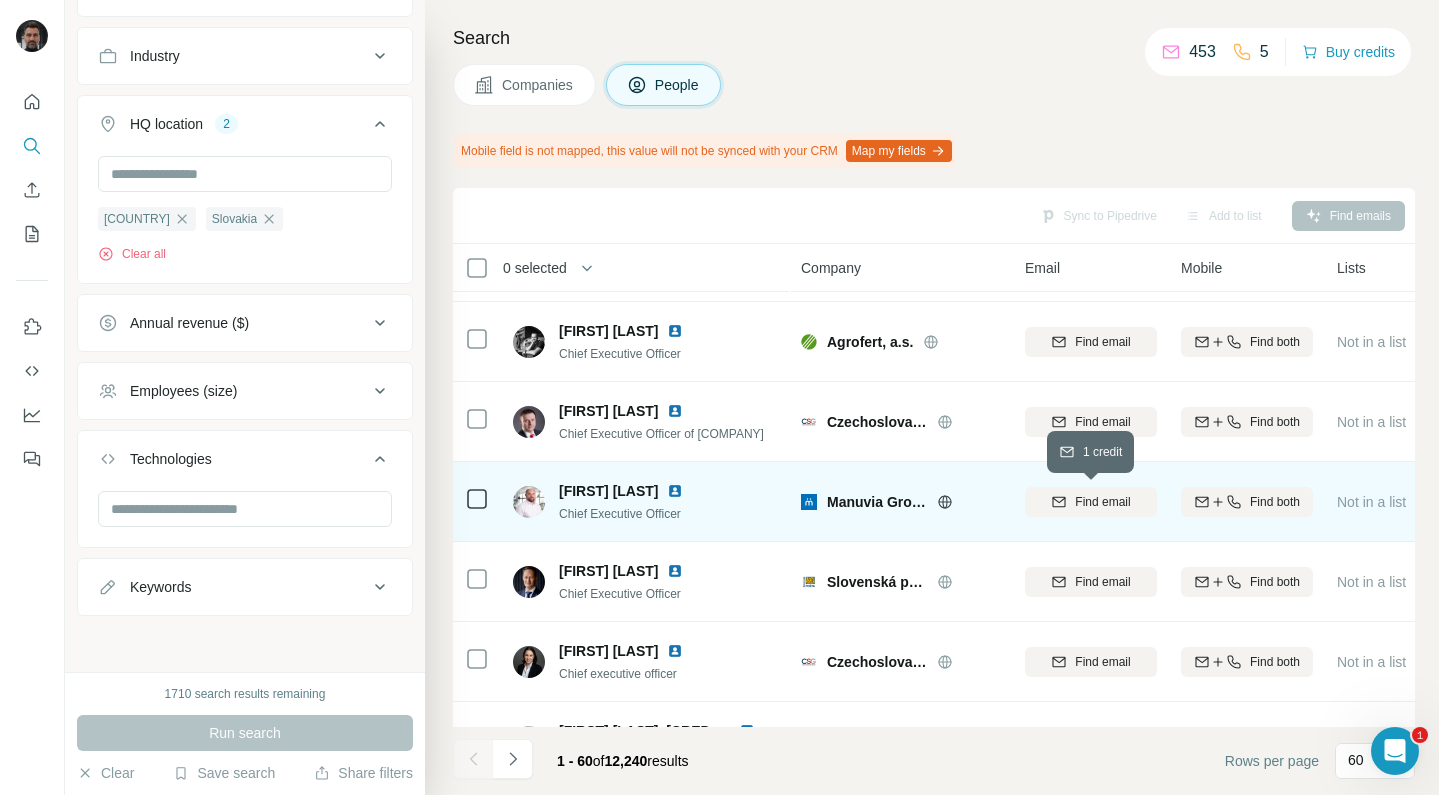 click on "Find email" at bounding box center [1102, 502] 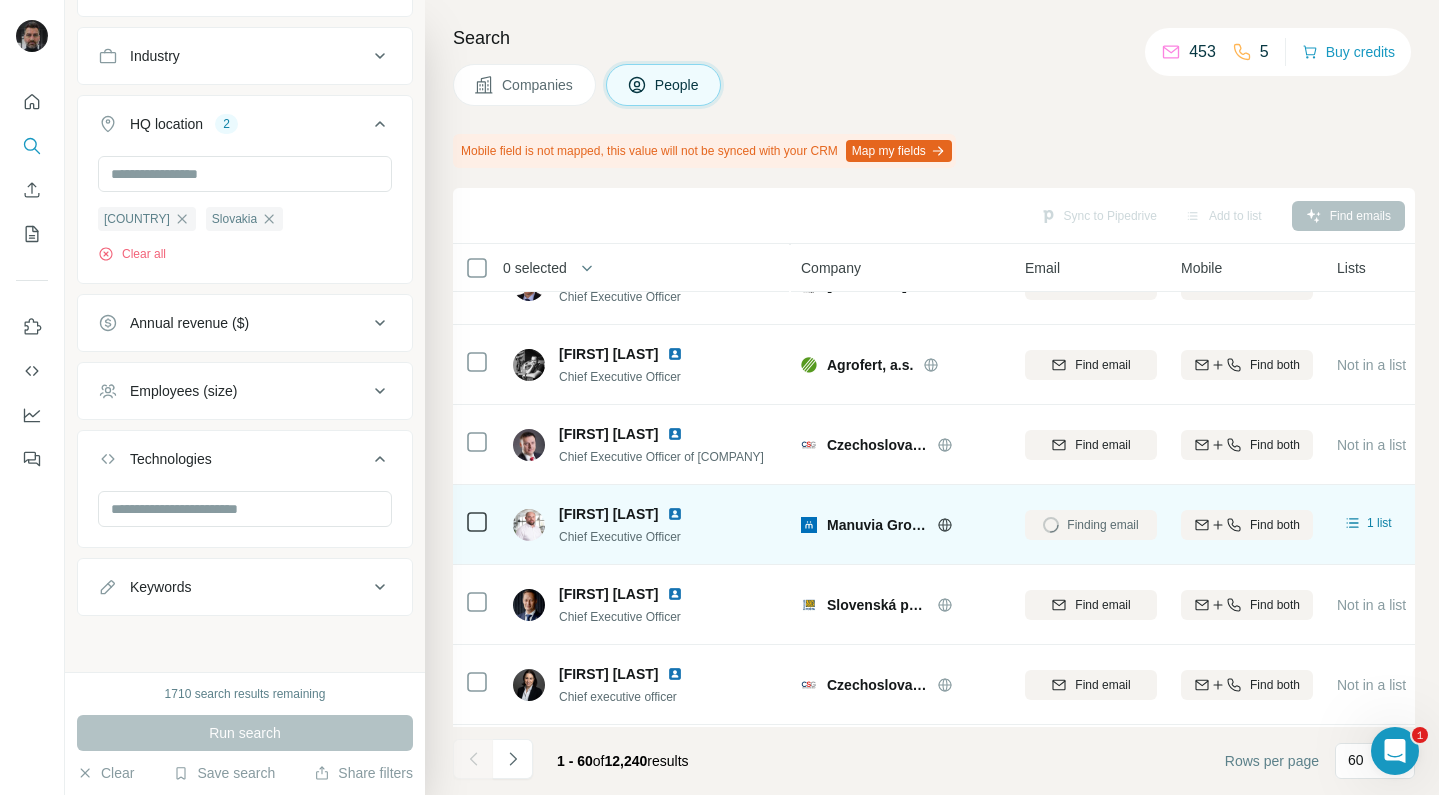 scroll, scrollTop: 3327, scrollLeft: 0, axis: vertical 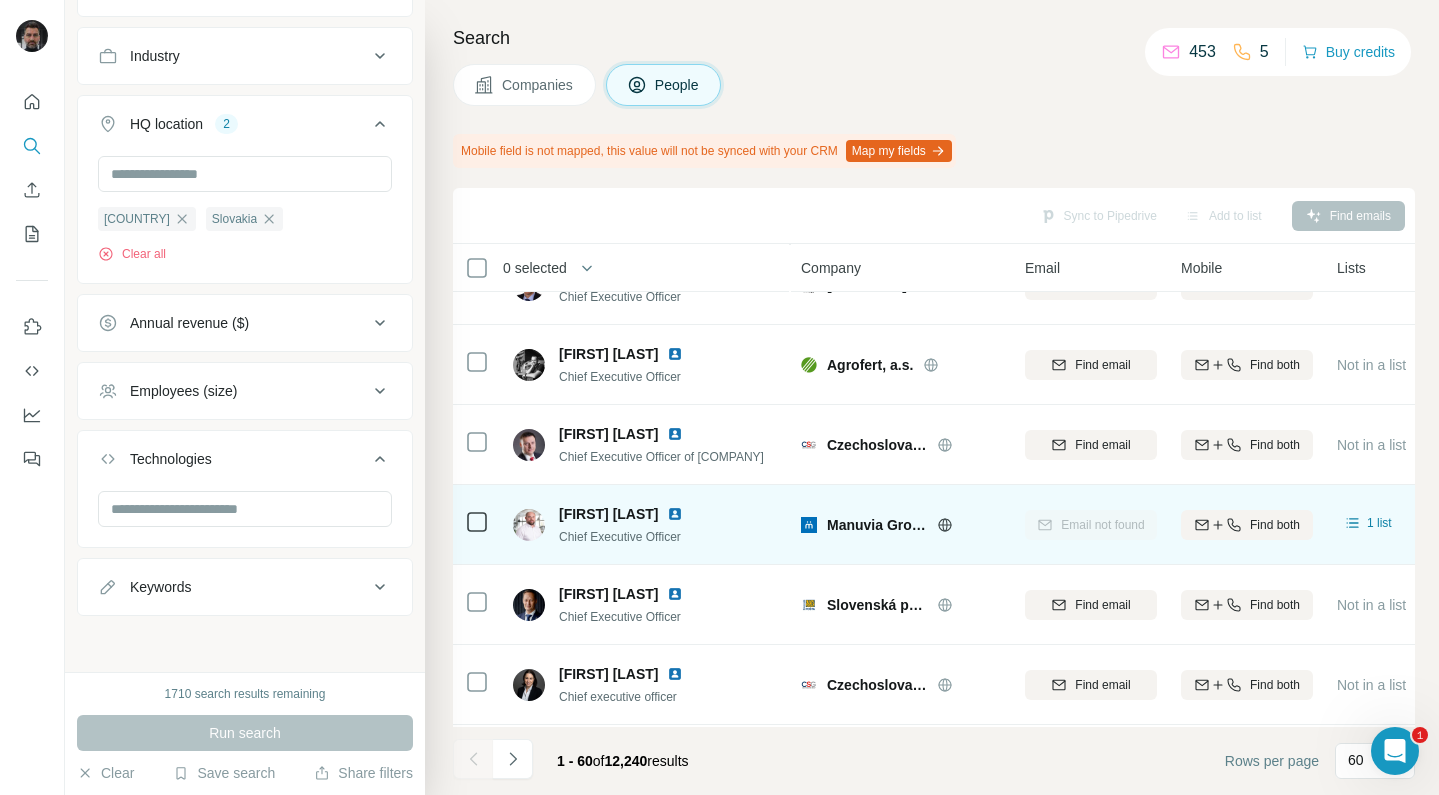 click at bounding box center [675, 514] 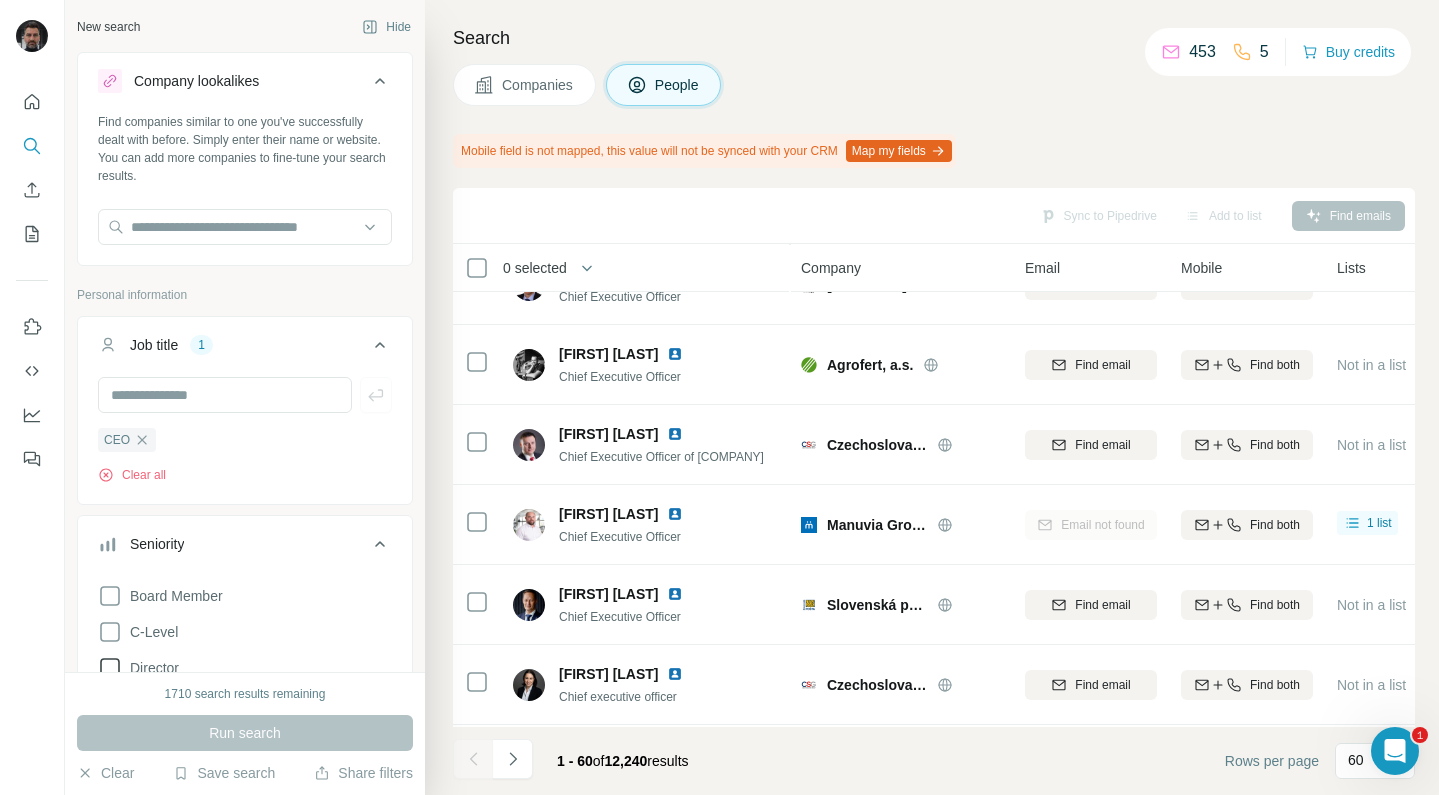 scroll, scrollTop: 0, scrollLeft: 0, axis: both 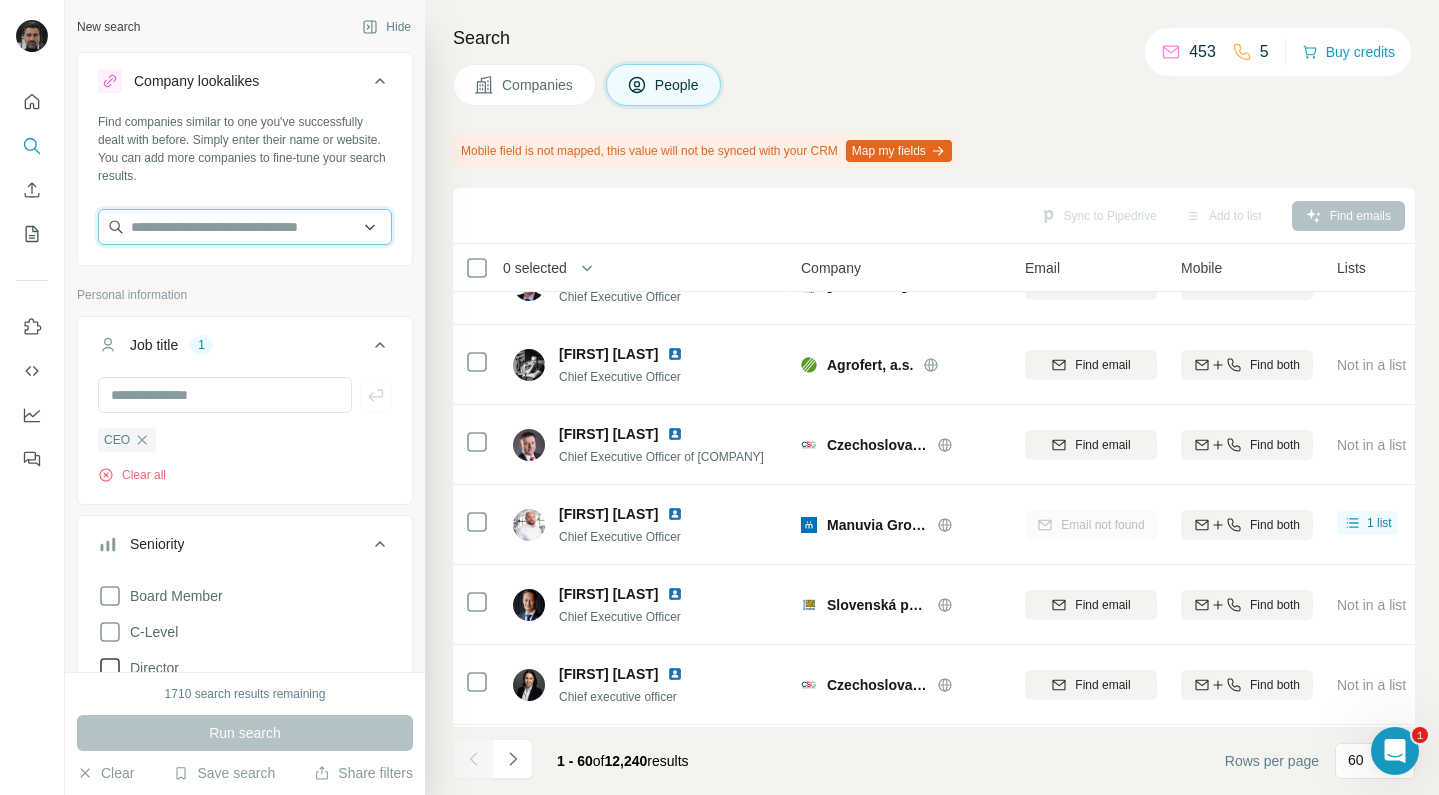 click at bounding box center [245, 227] 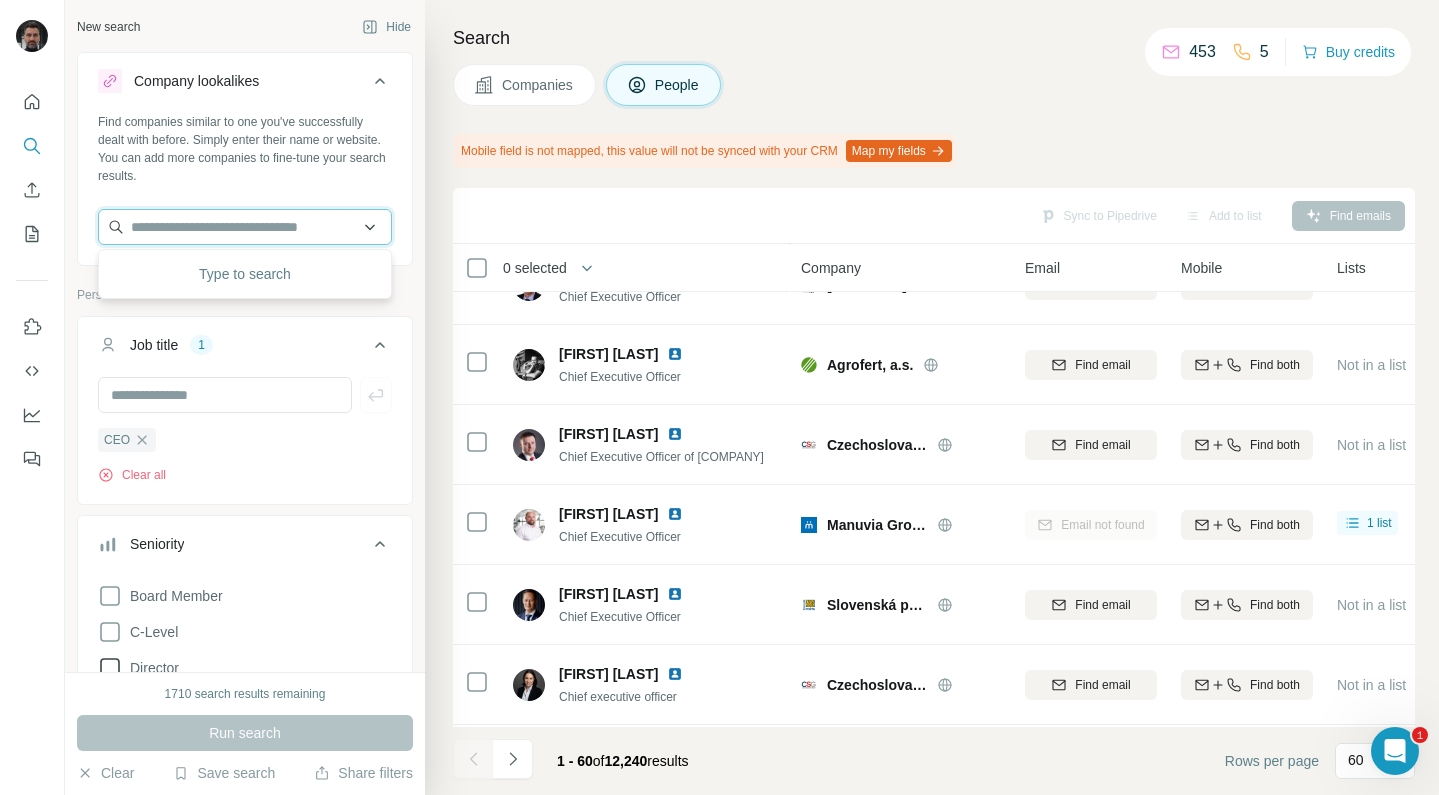paste on "**********" 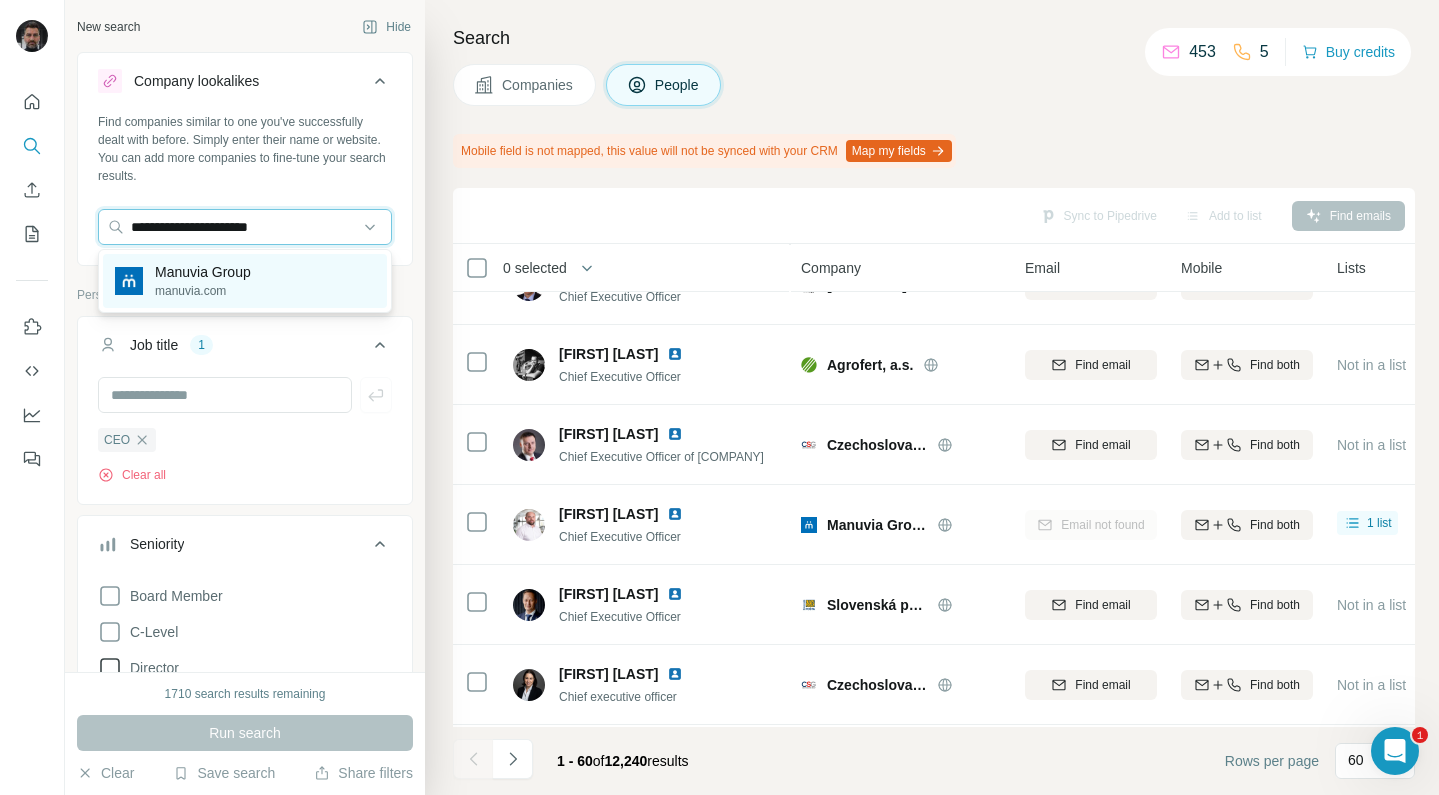 type on "**********" 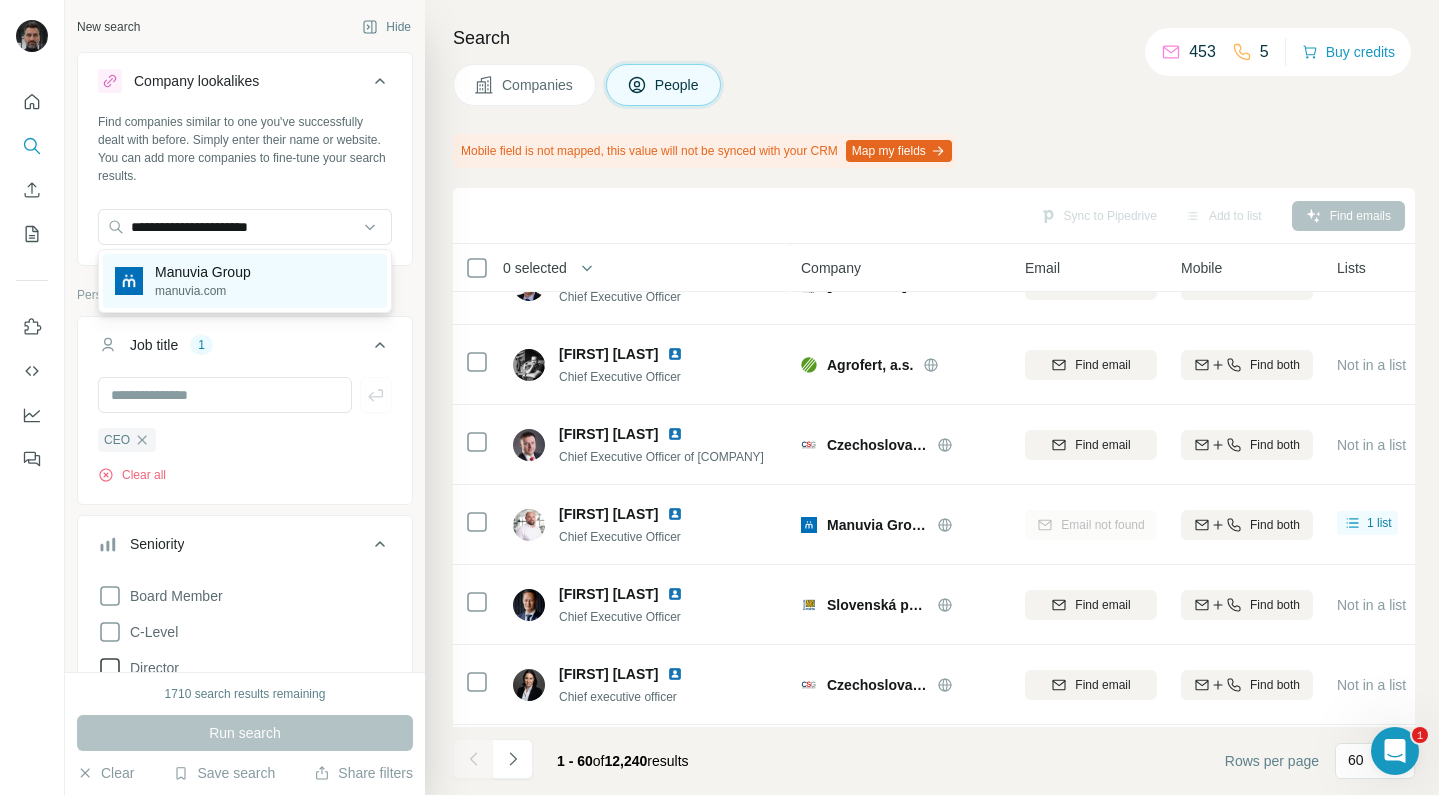click on "manuvia.com" at bounding box center [203, 291] 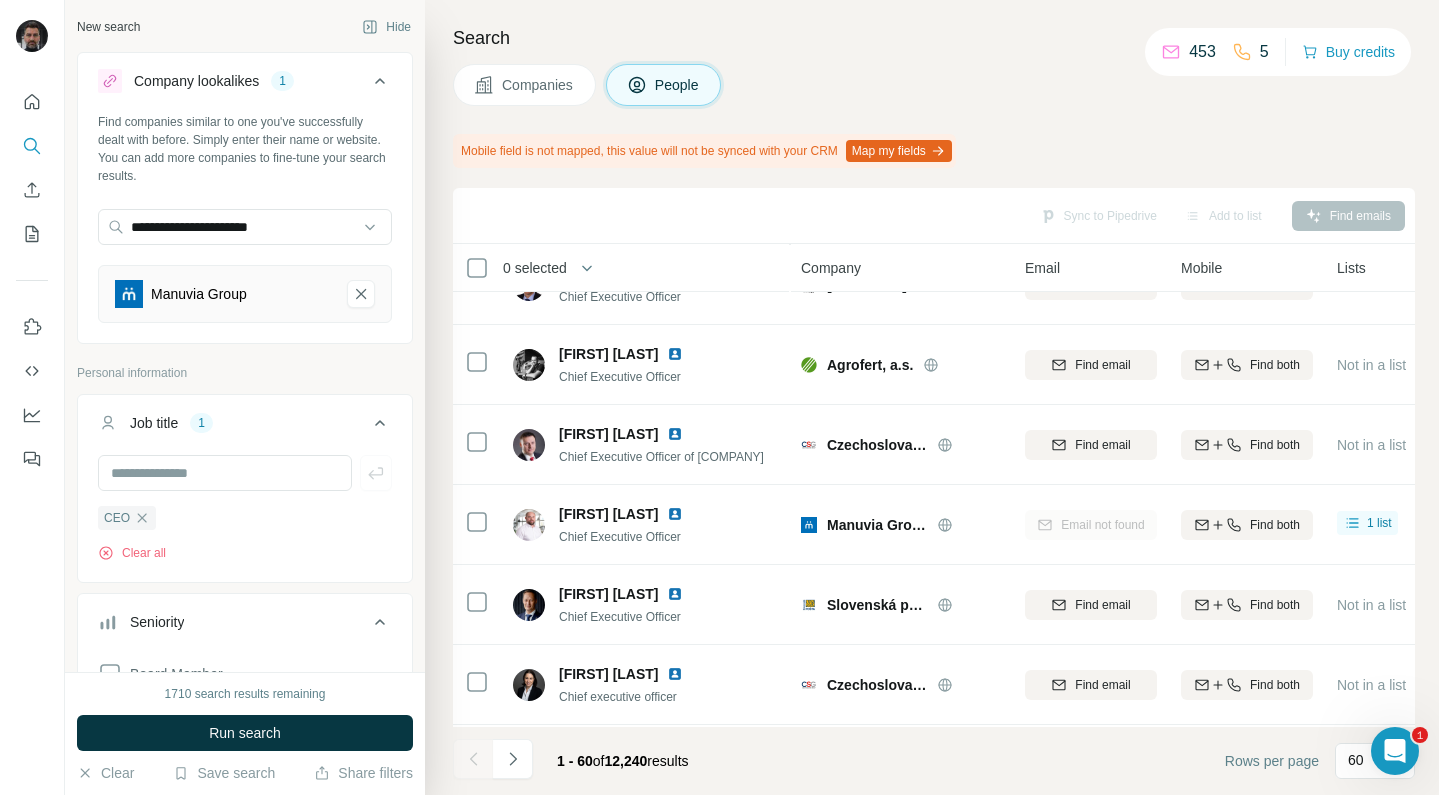 type 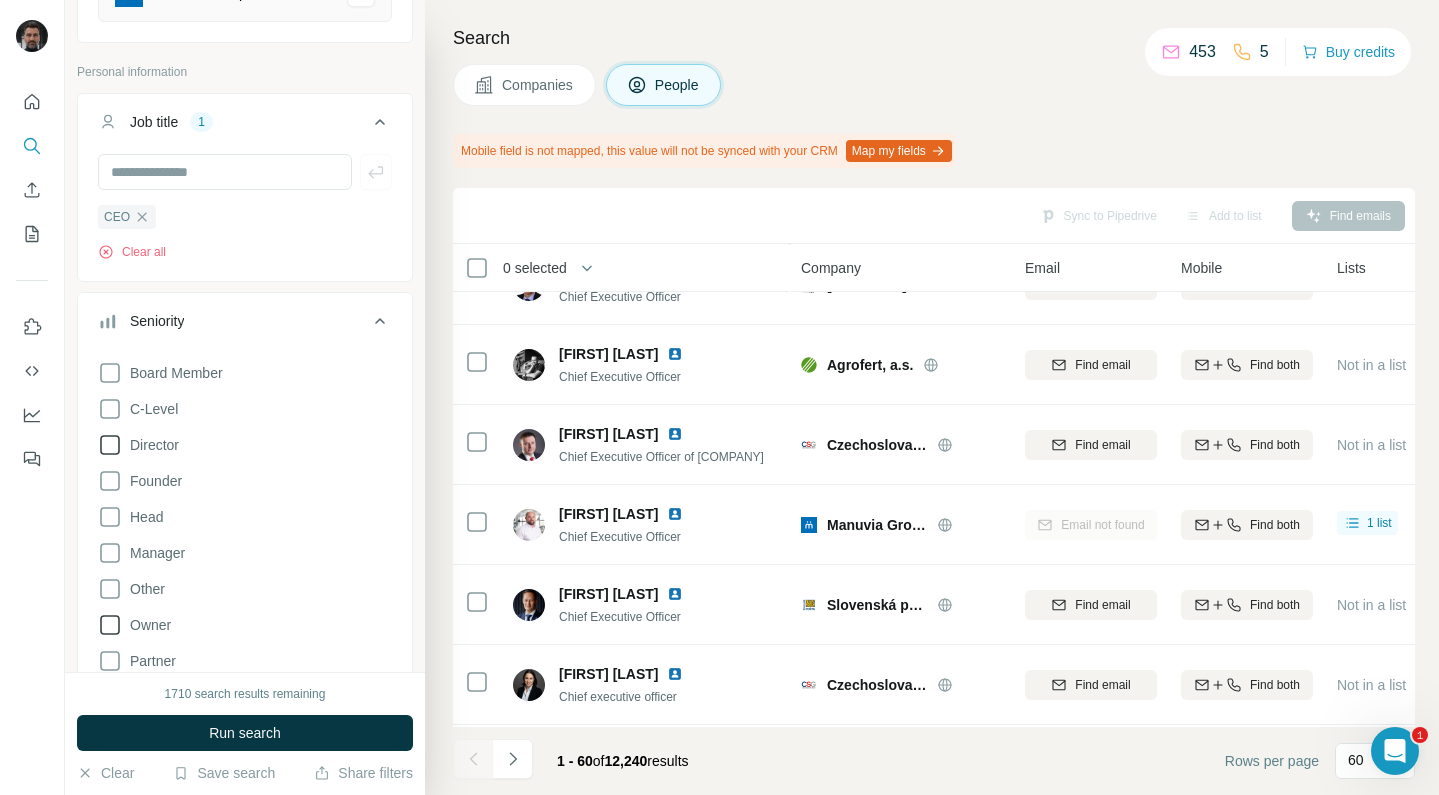 scroll, scrollTop: 360, scrollLeft: 0, axis: vertical 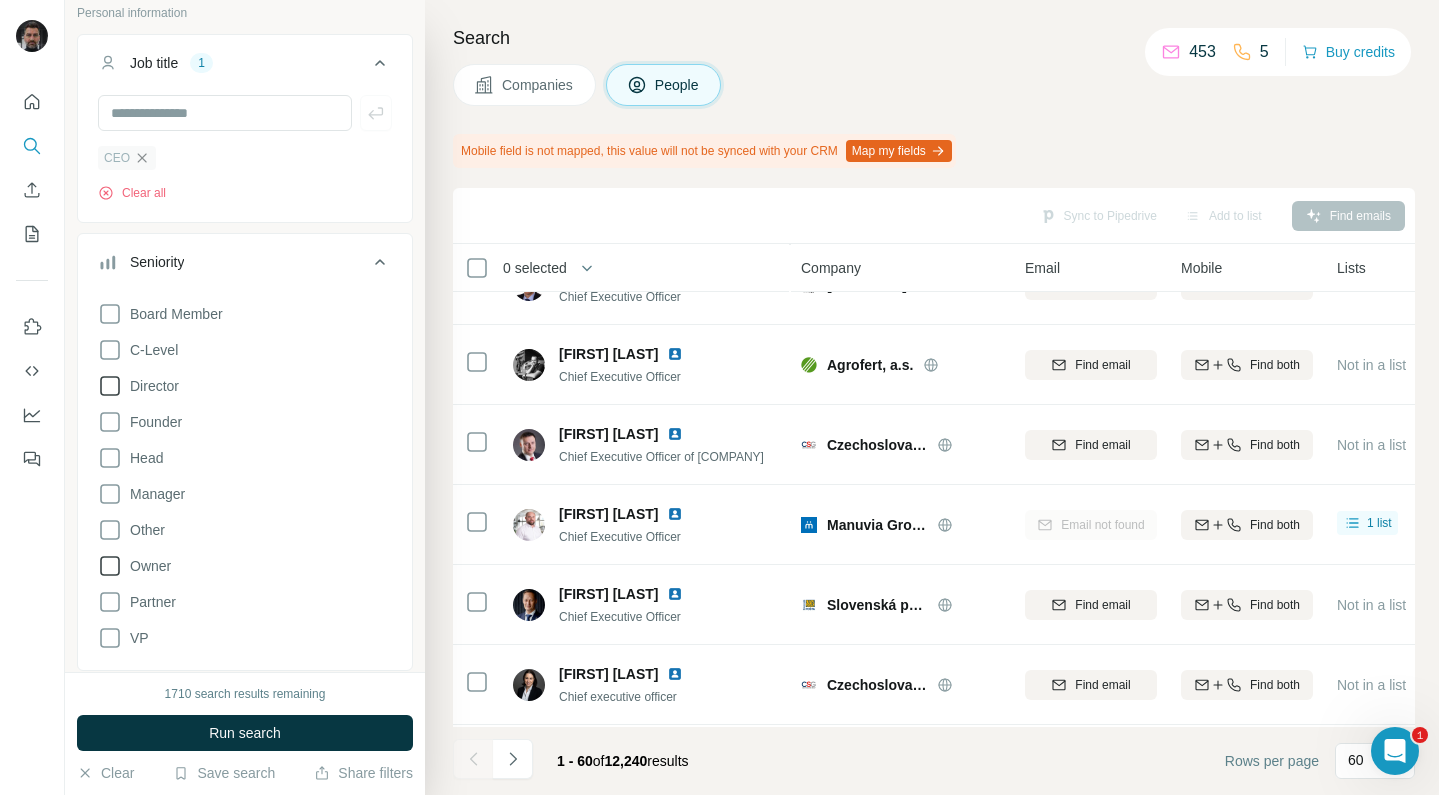 click 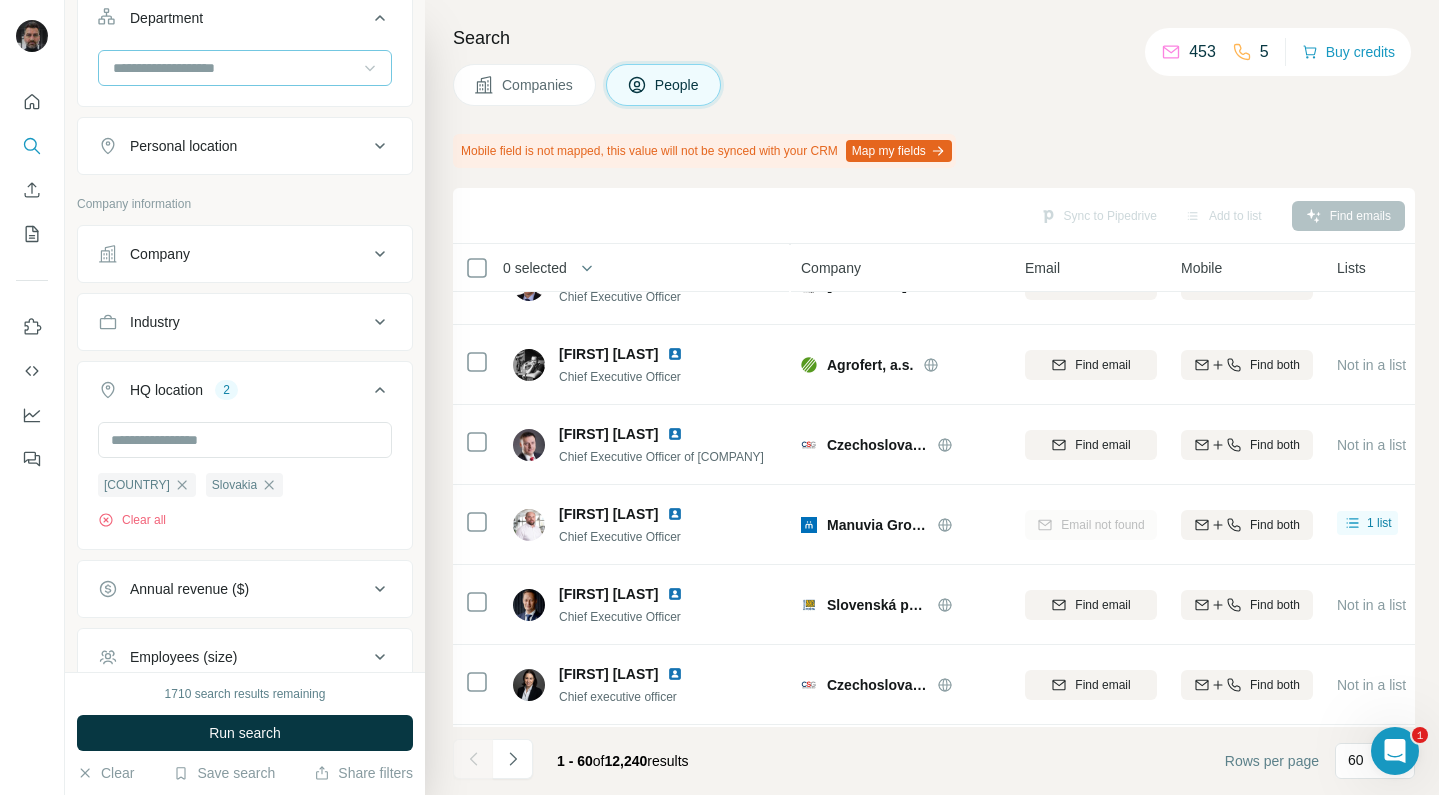 scroll, scrollTop: 983, scrollLeft: 0, axis: vertical 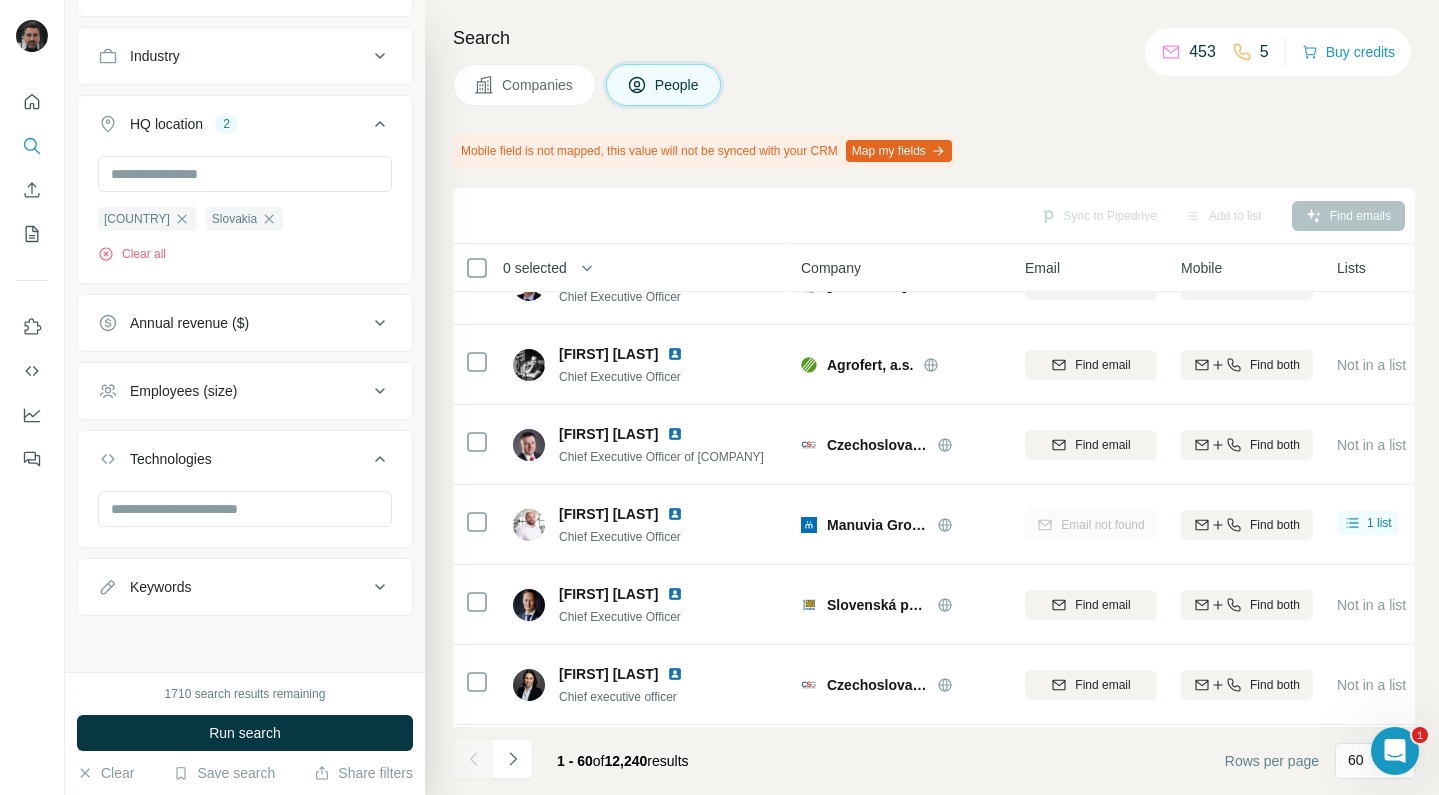 click 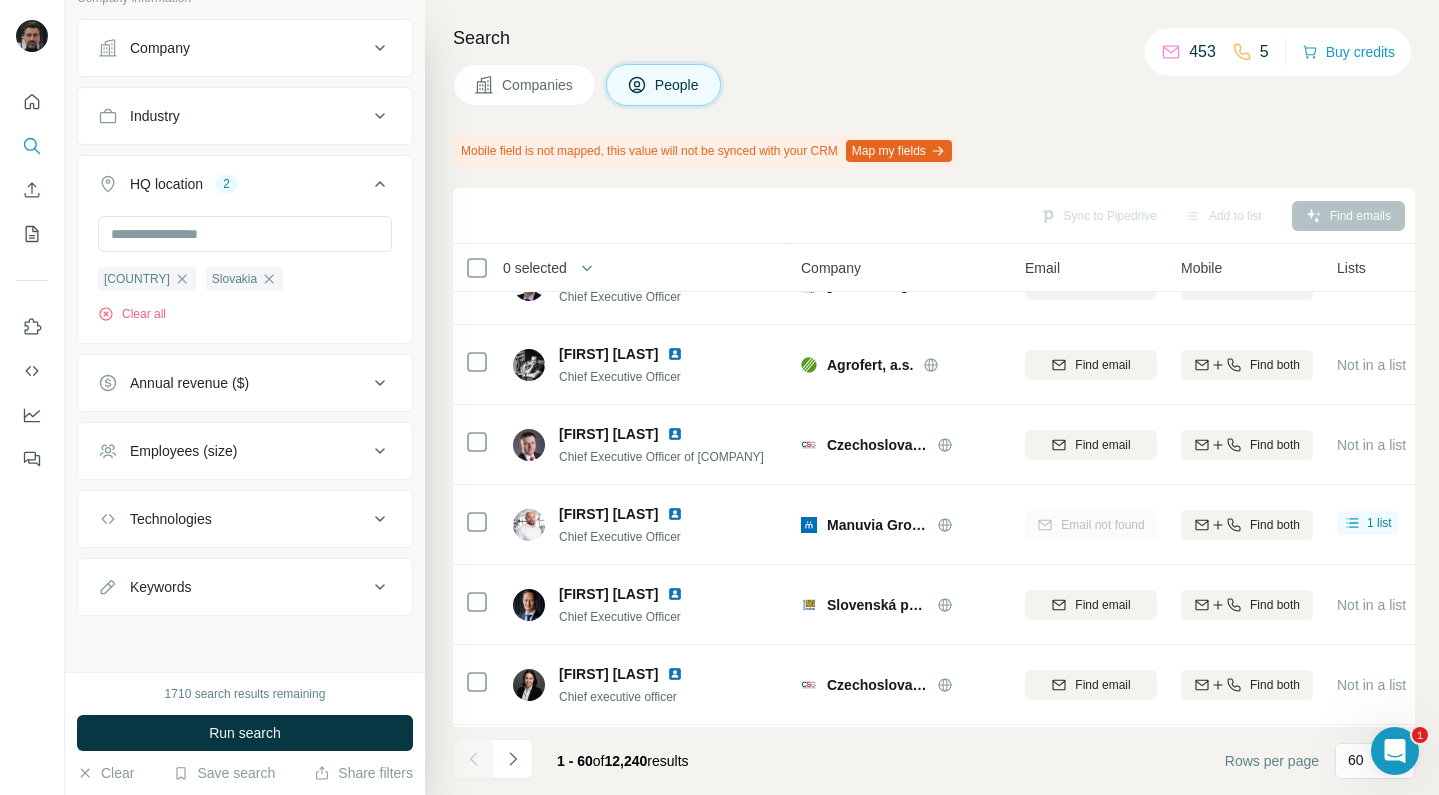 scroll, scrollTop: 1188, scrollLeft: 0, axis: vertical 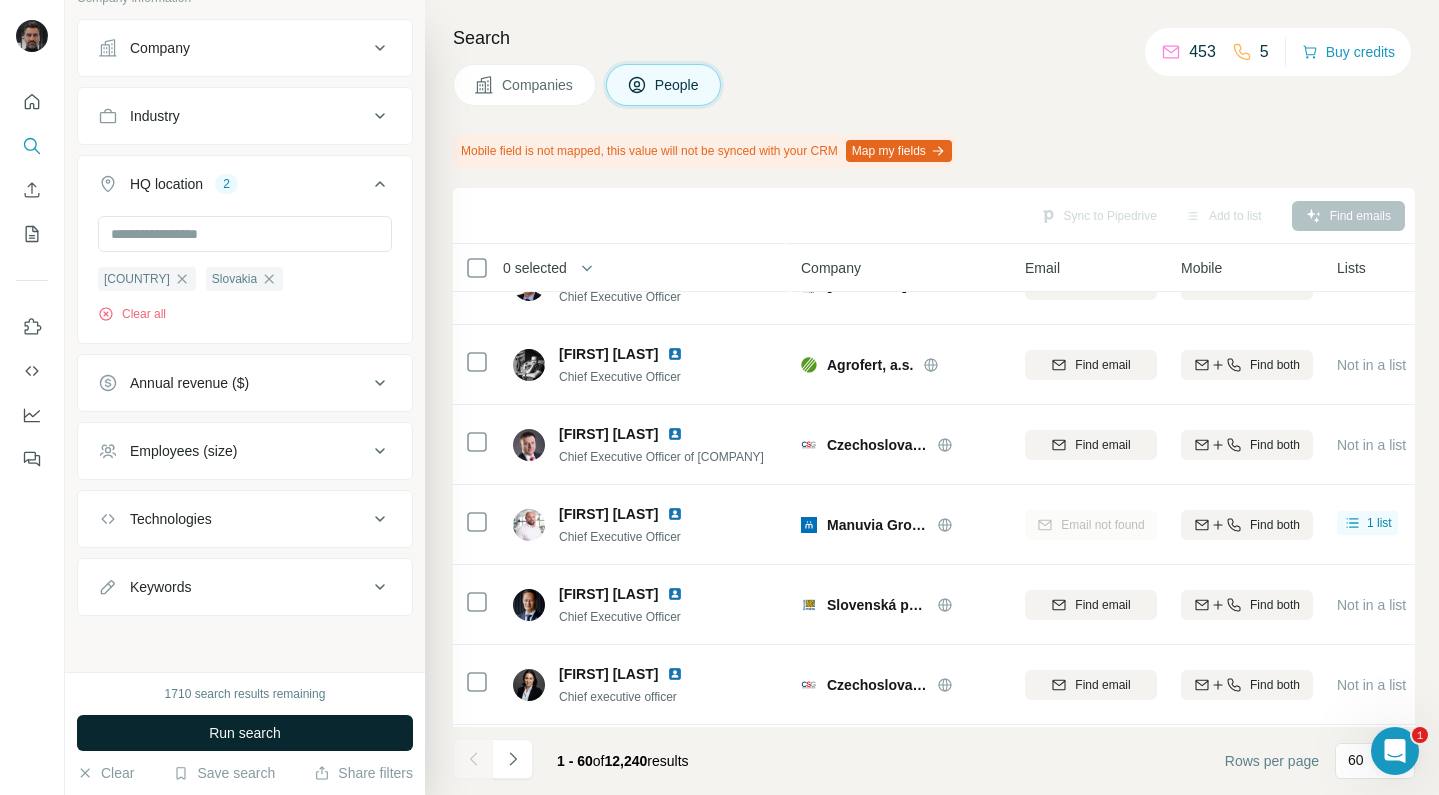 click on "Run search" at bounding box center [245, 733] 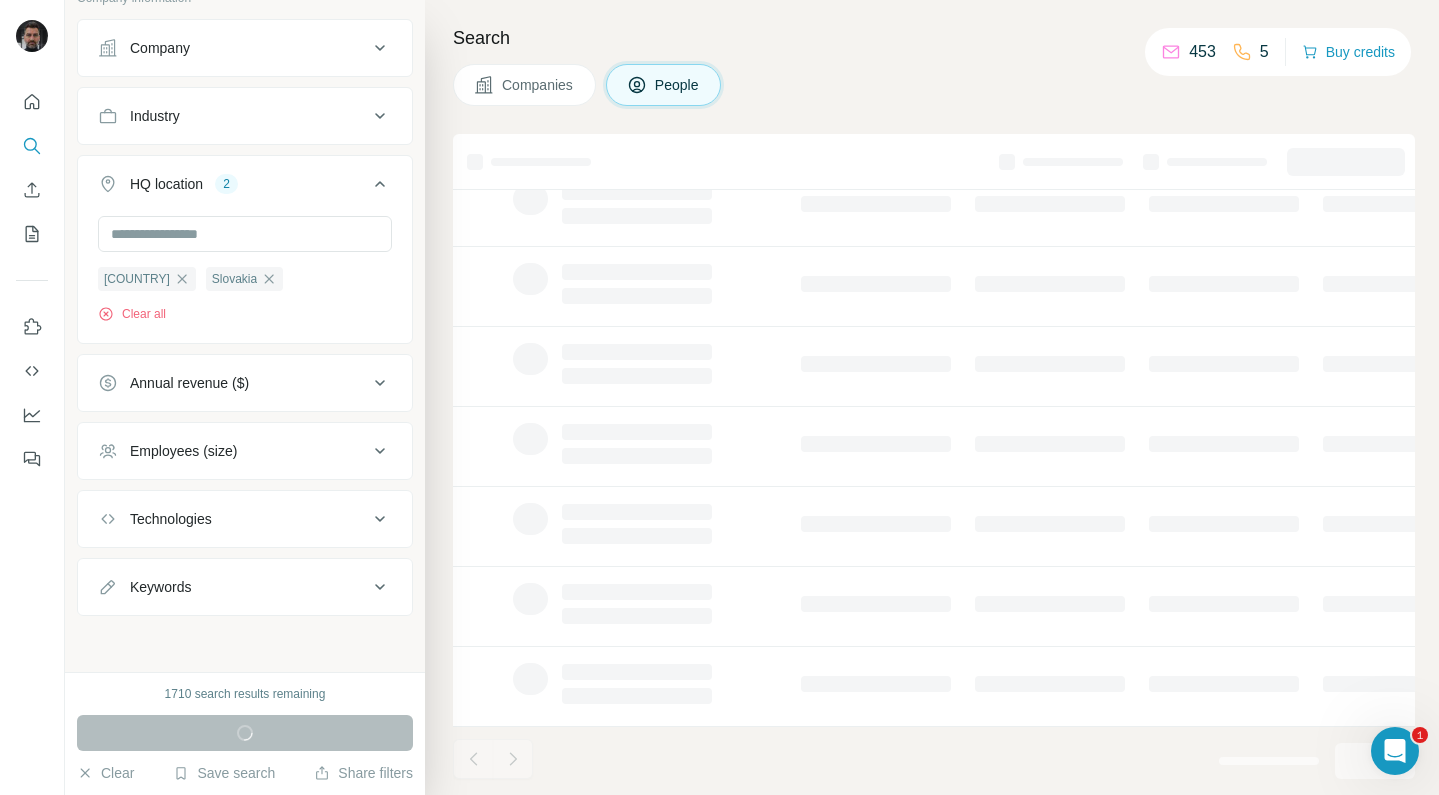 scroll, scrollTop: 311, scrollLeft: 0, axis: vertical 